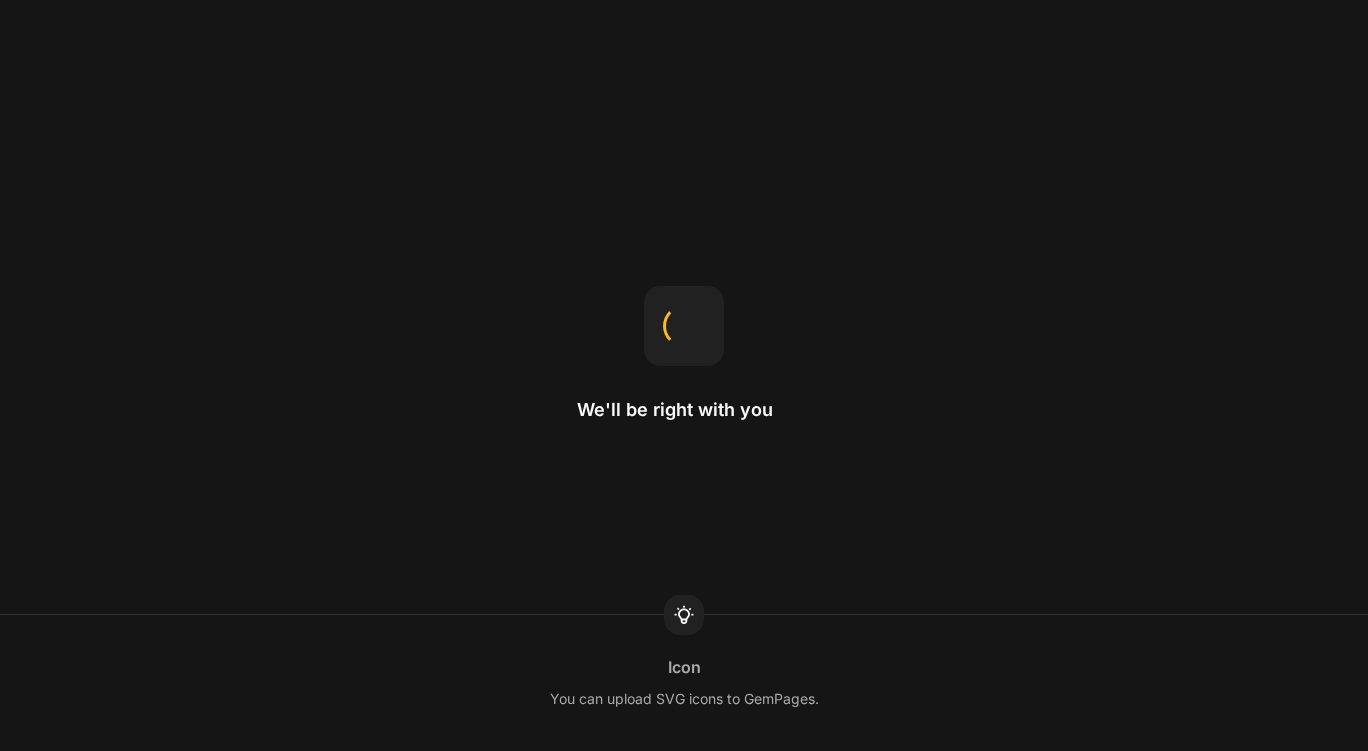 scroll, scrollTop: 0, scrollLeft: 0, axis: both 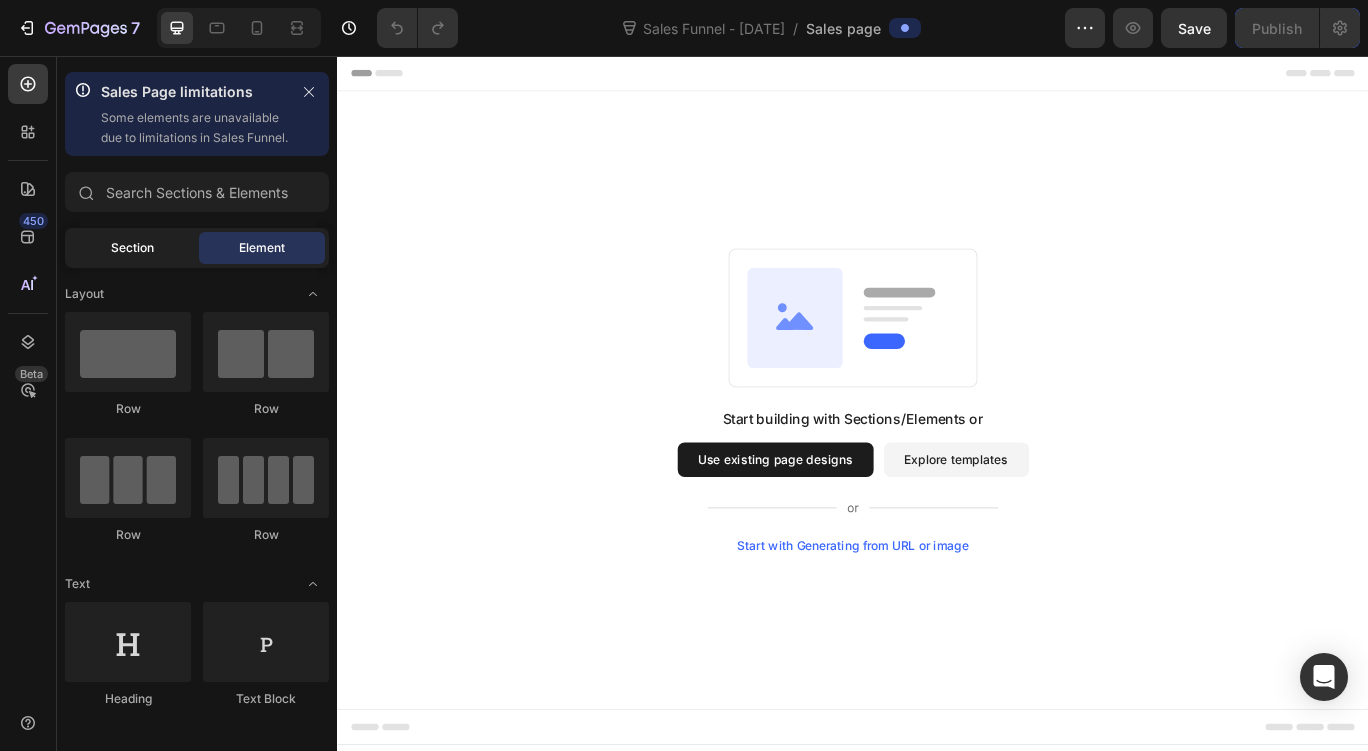 click on "Section" at bounding box center [132, 248] 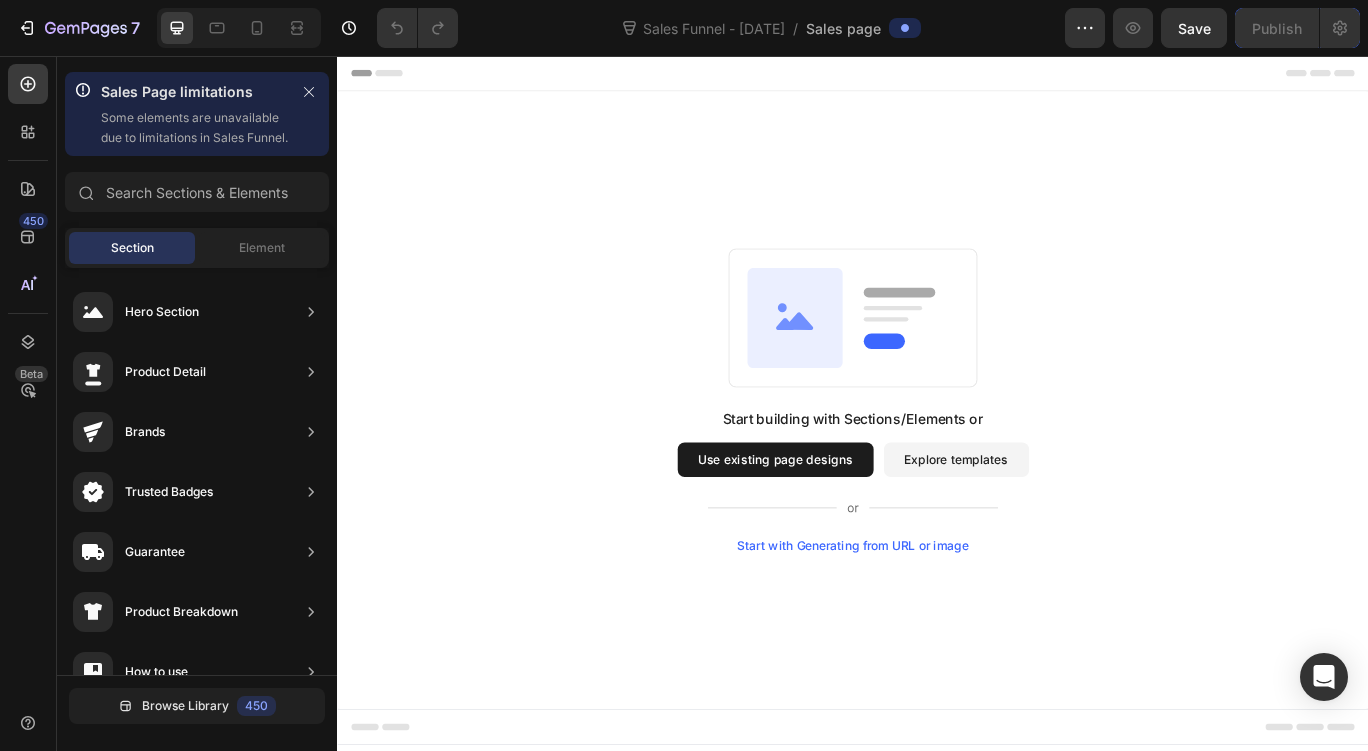 click on "Use existing page designs" at bounding box center (847, 526) 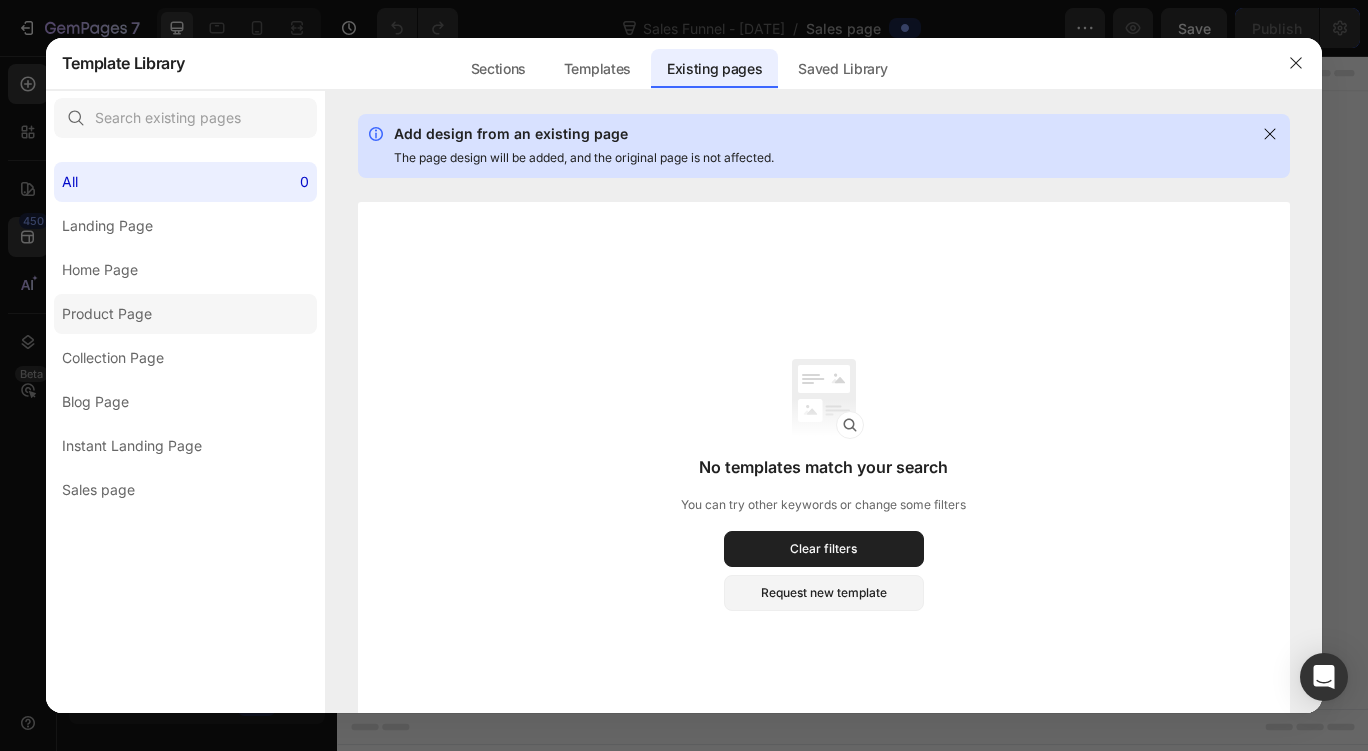 click on "Product Page" at bounding box center [107, 314] 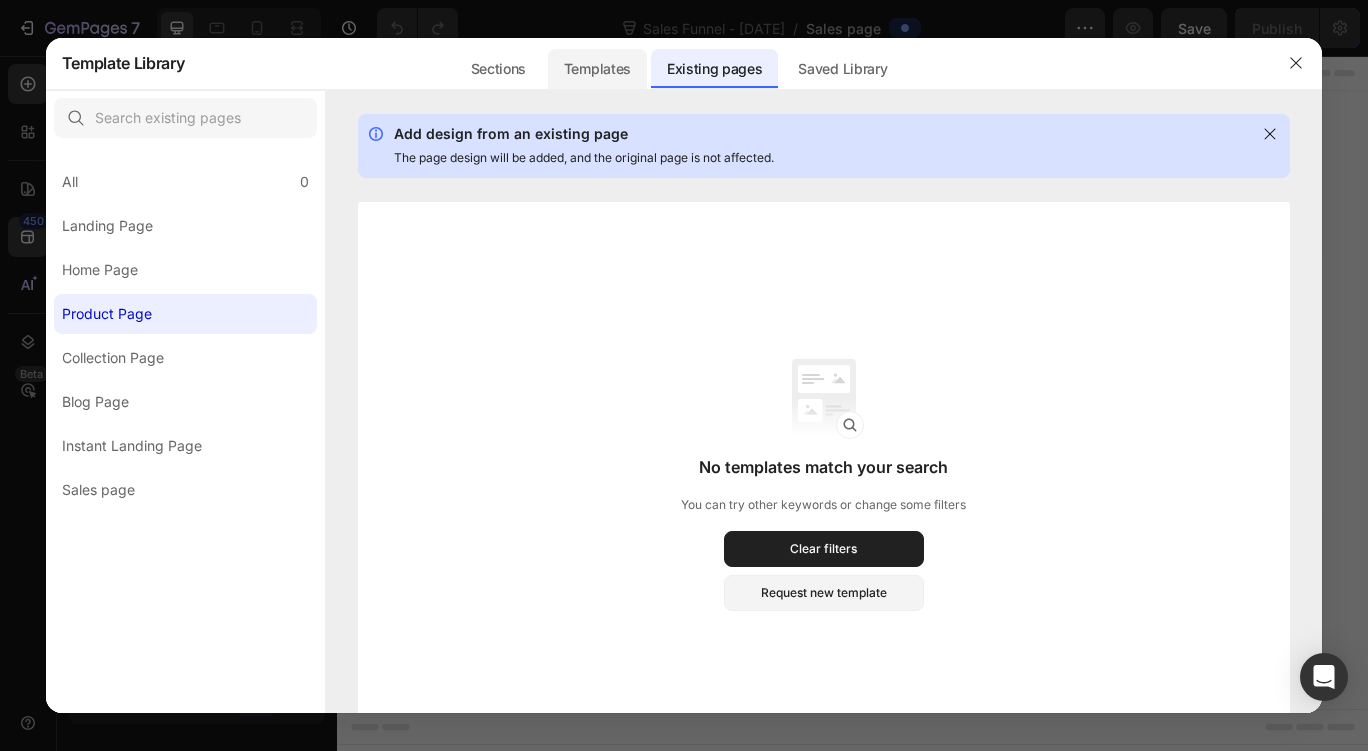 click on "Templates" 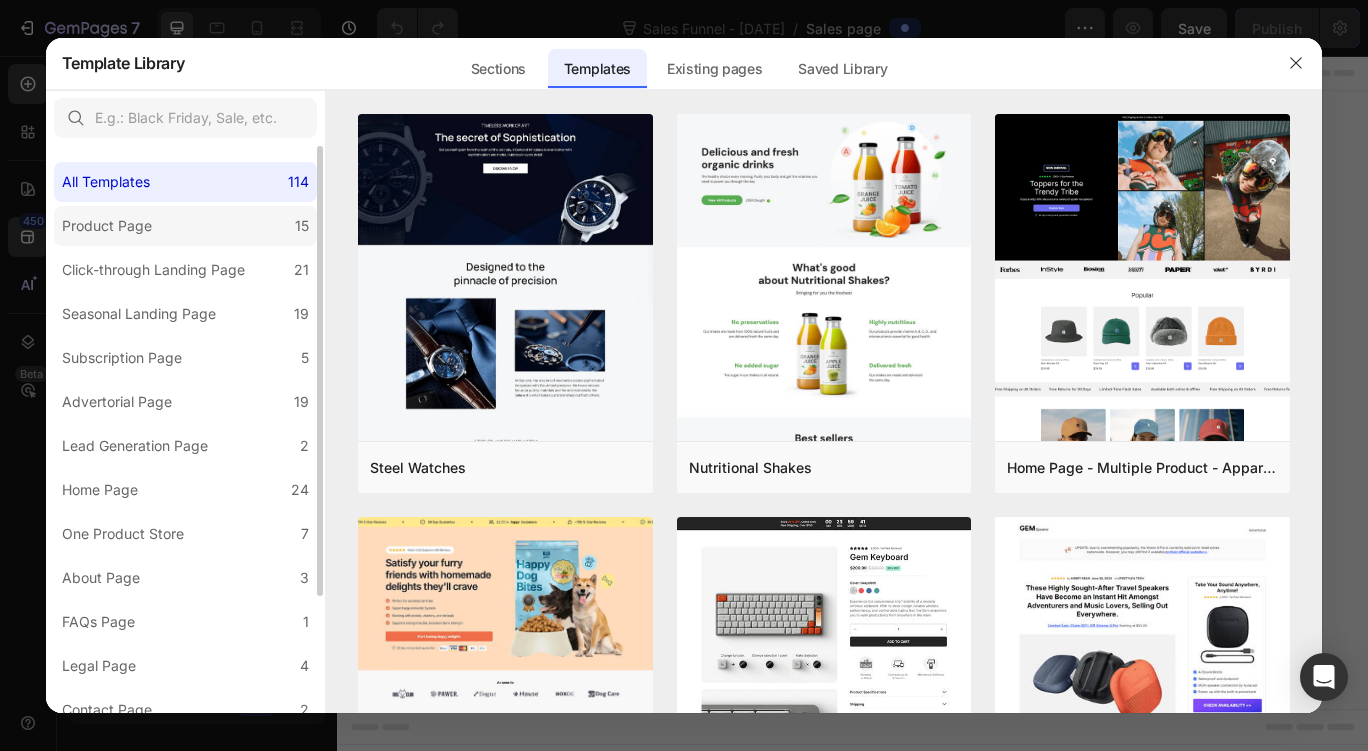 click on "Product Page" at bounding box center (107, 226) 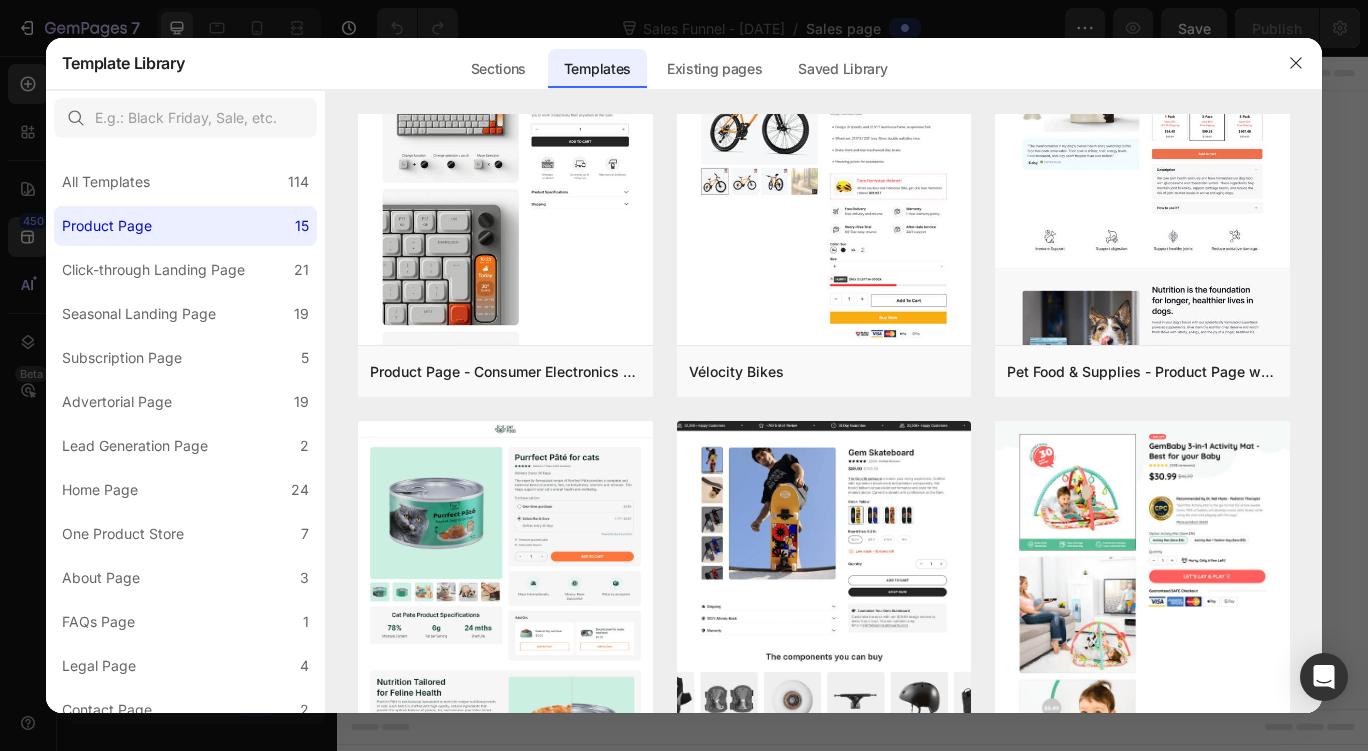 scroll, scrollTop: 0, scrollLeft: 0, axis: both 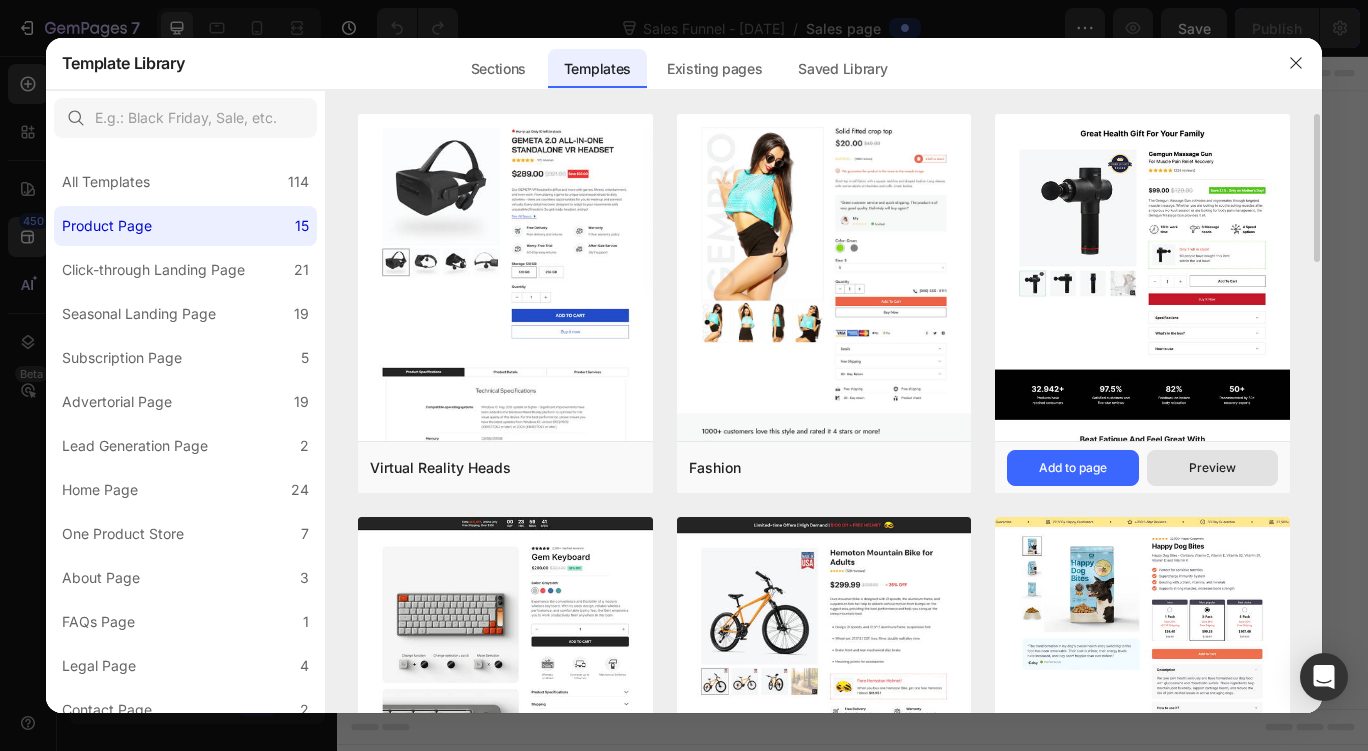 click on "Preview" at bounding box center (1212, 468) 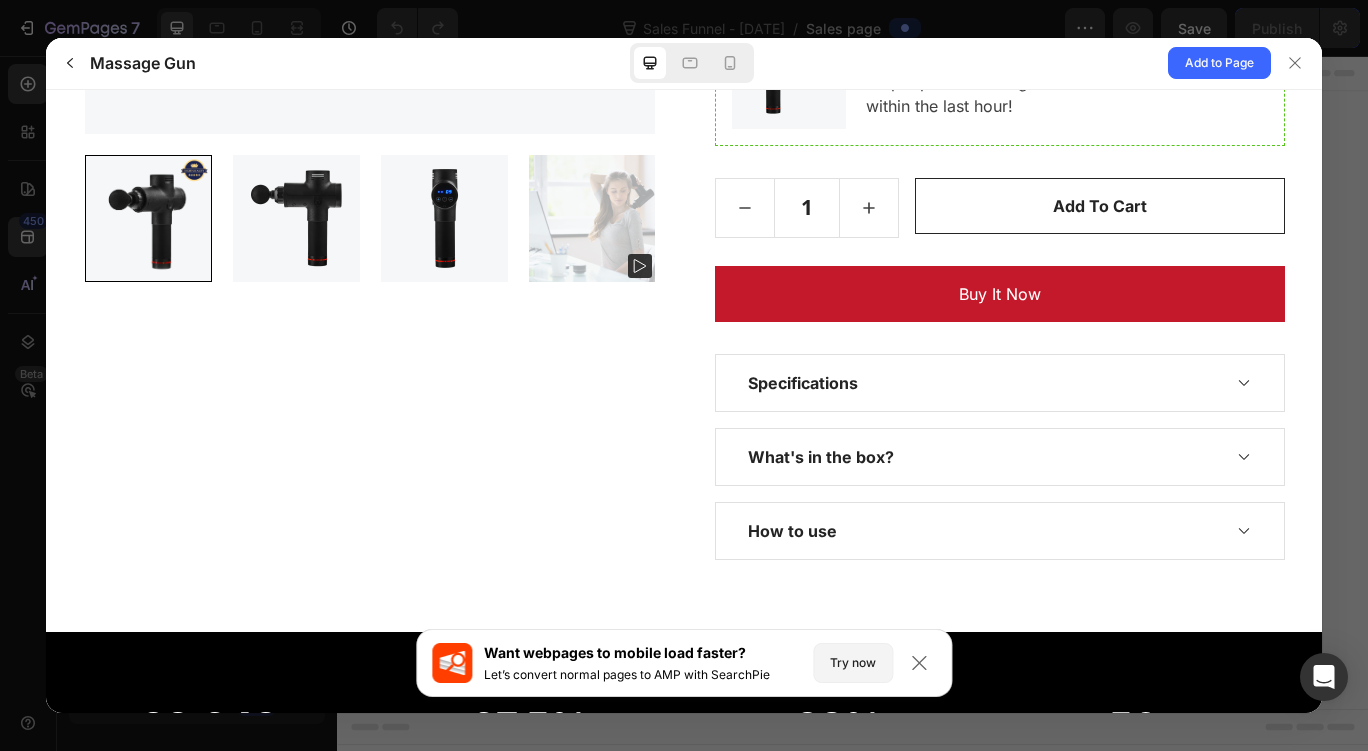 scroll, scrollTop: 800, scrollLeft: 0, axis: vertical 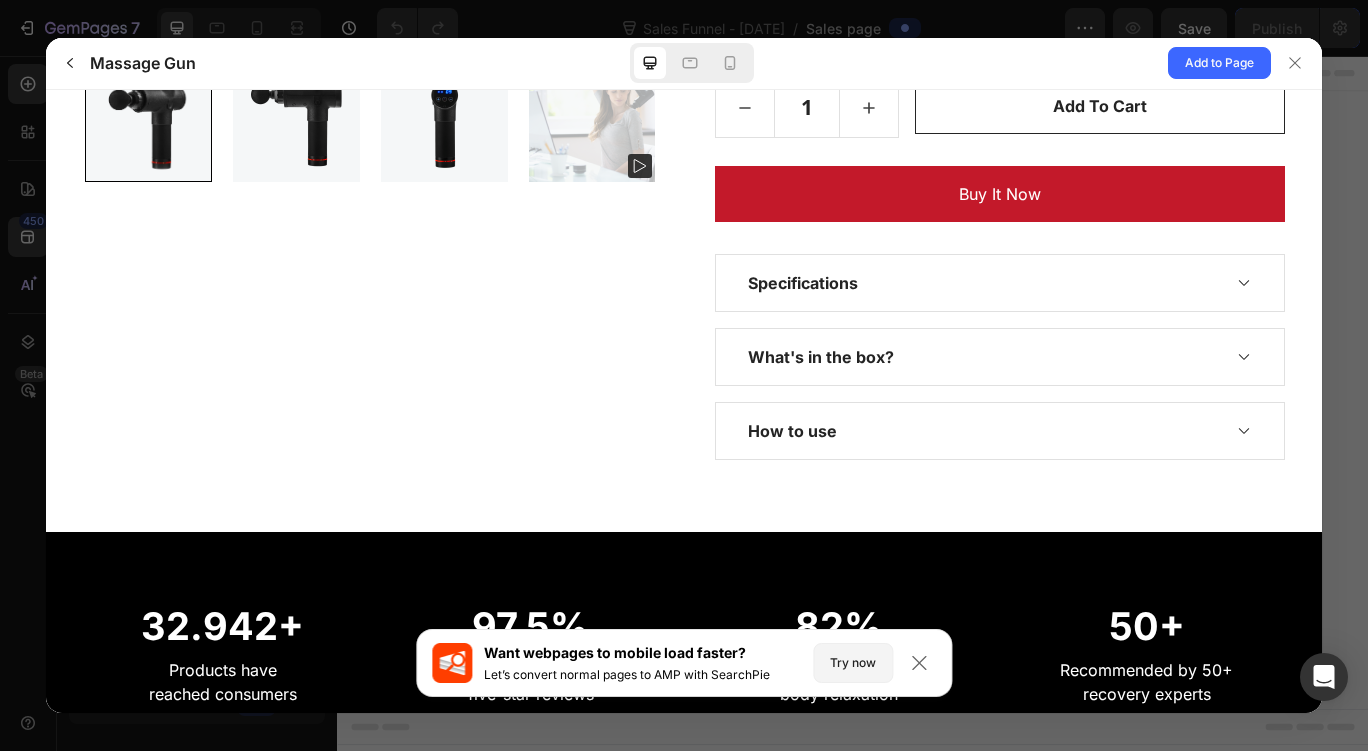 click 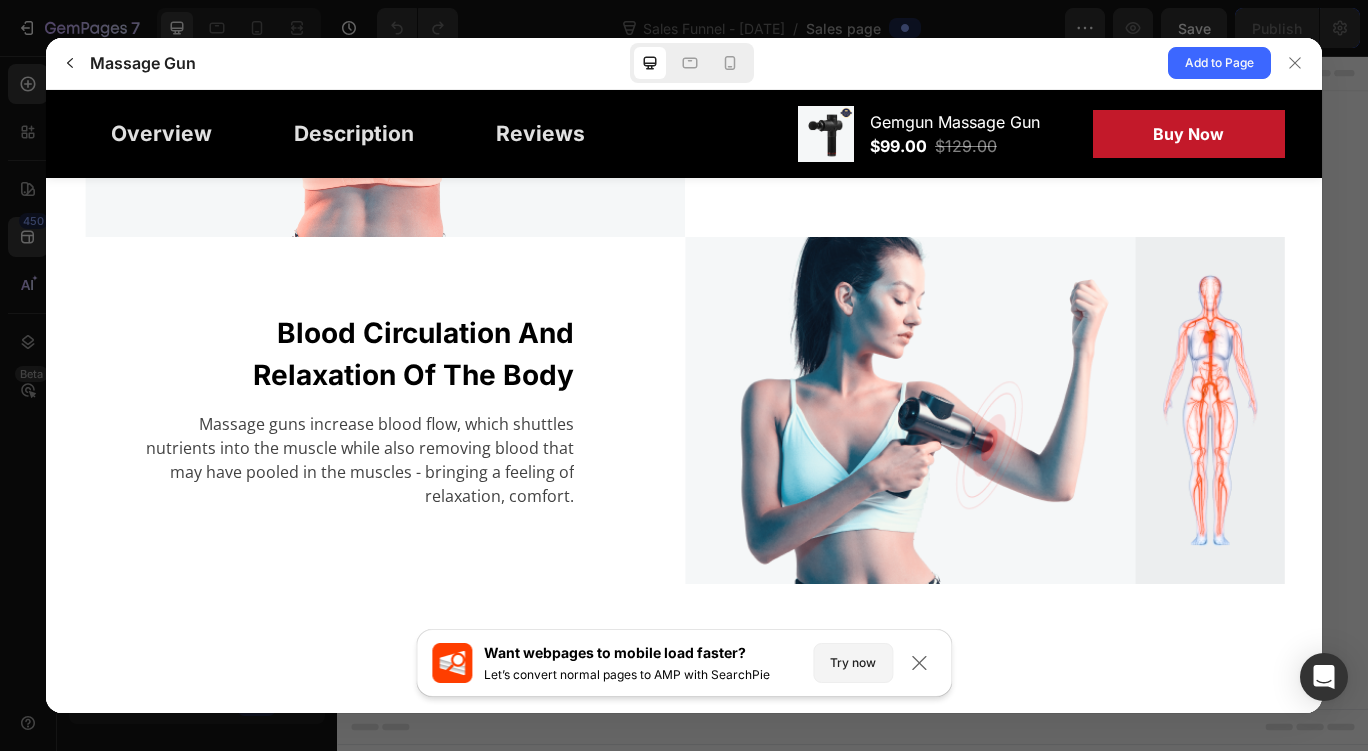 scroll, scrollTop: 2288, scrollLeft: 0, axis: vertical 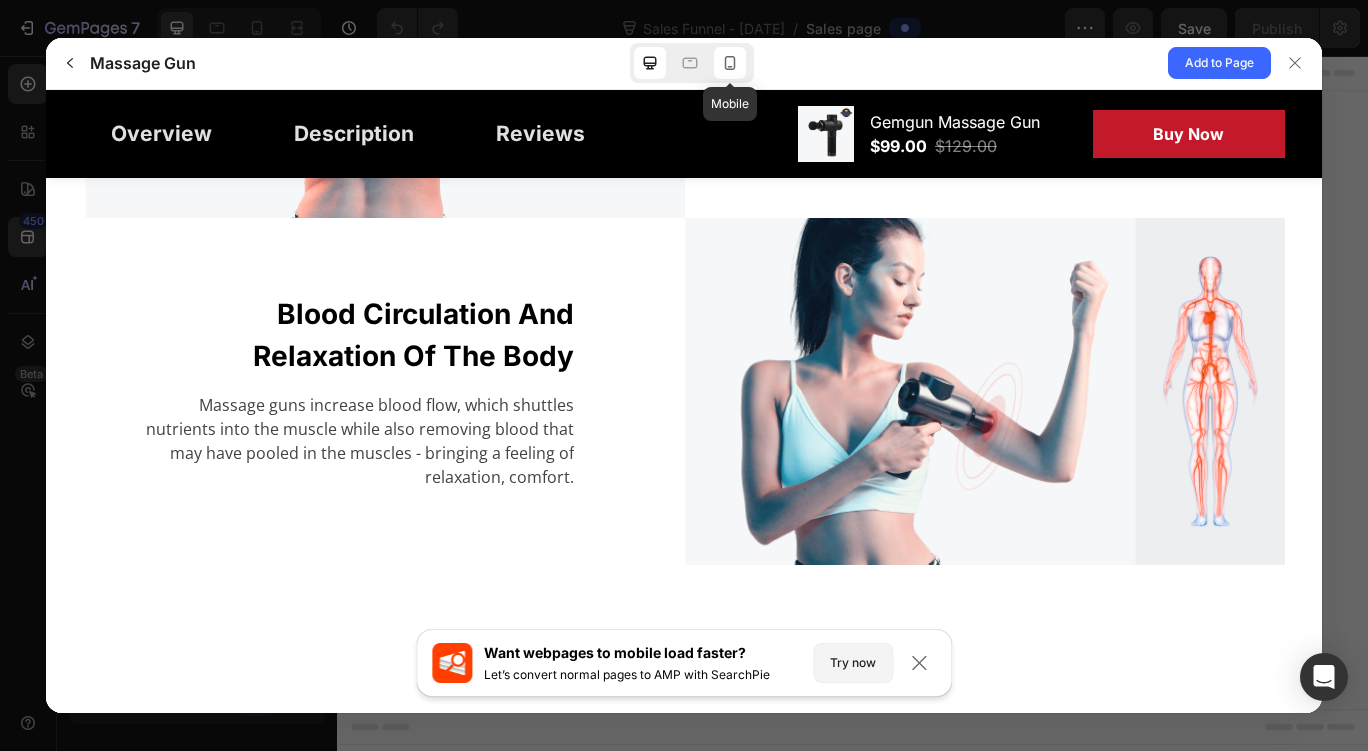 click 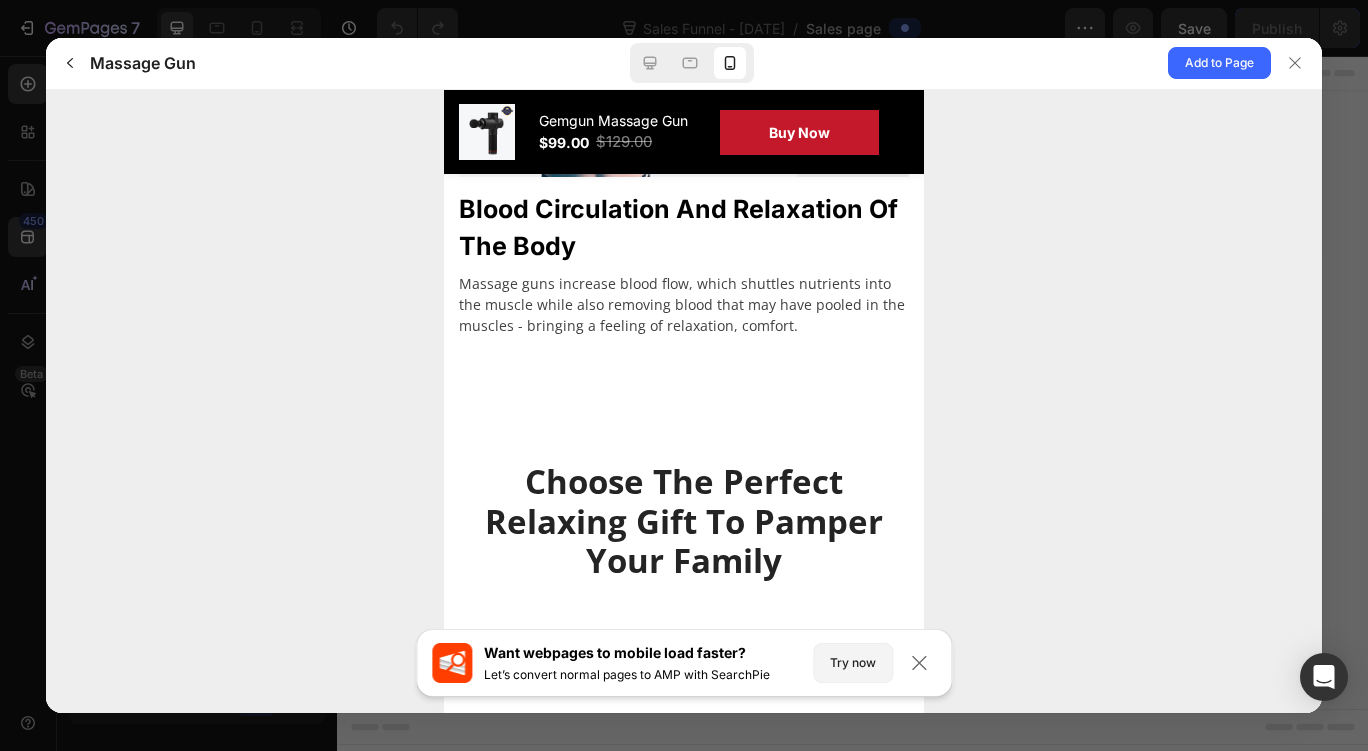 scroll, scrollTop: 3110, scrollLeft: 0, axis: vertical 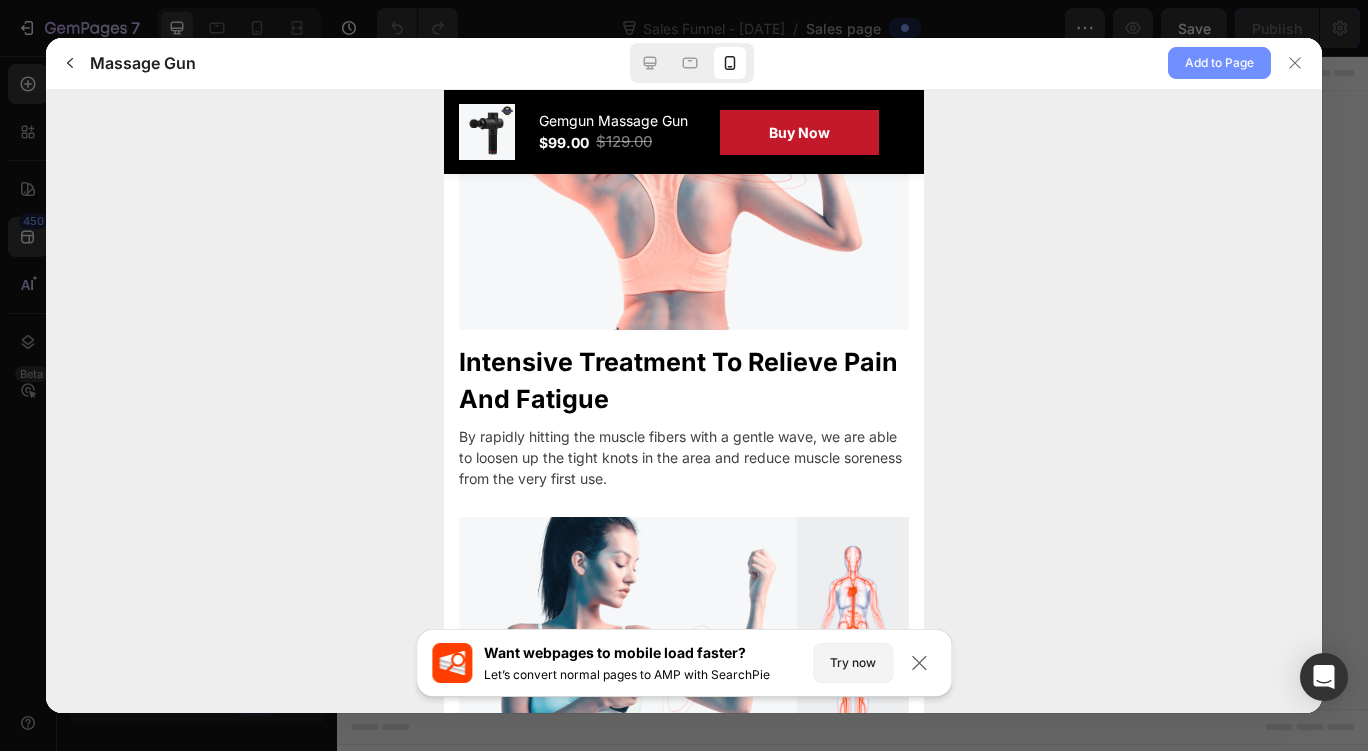 click on "Add to Page" 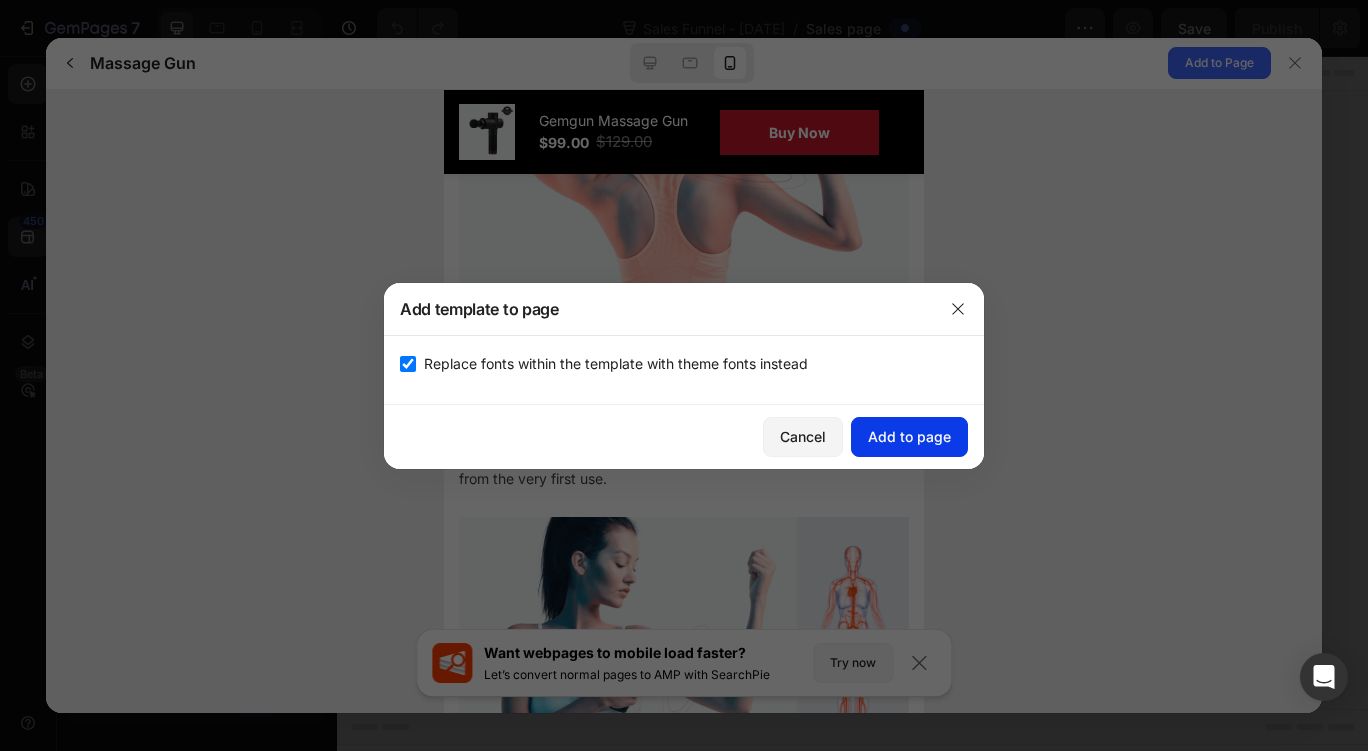 click on "Add to page" at bounding box center (909, 436) 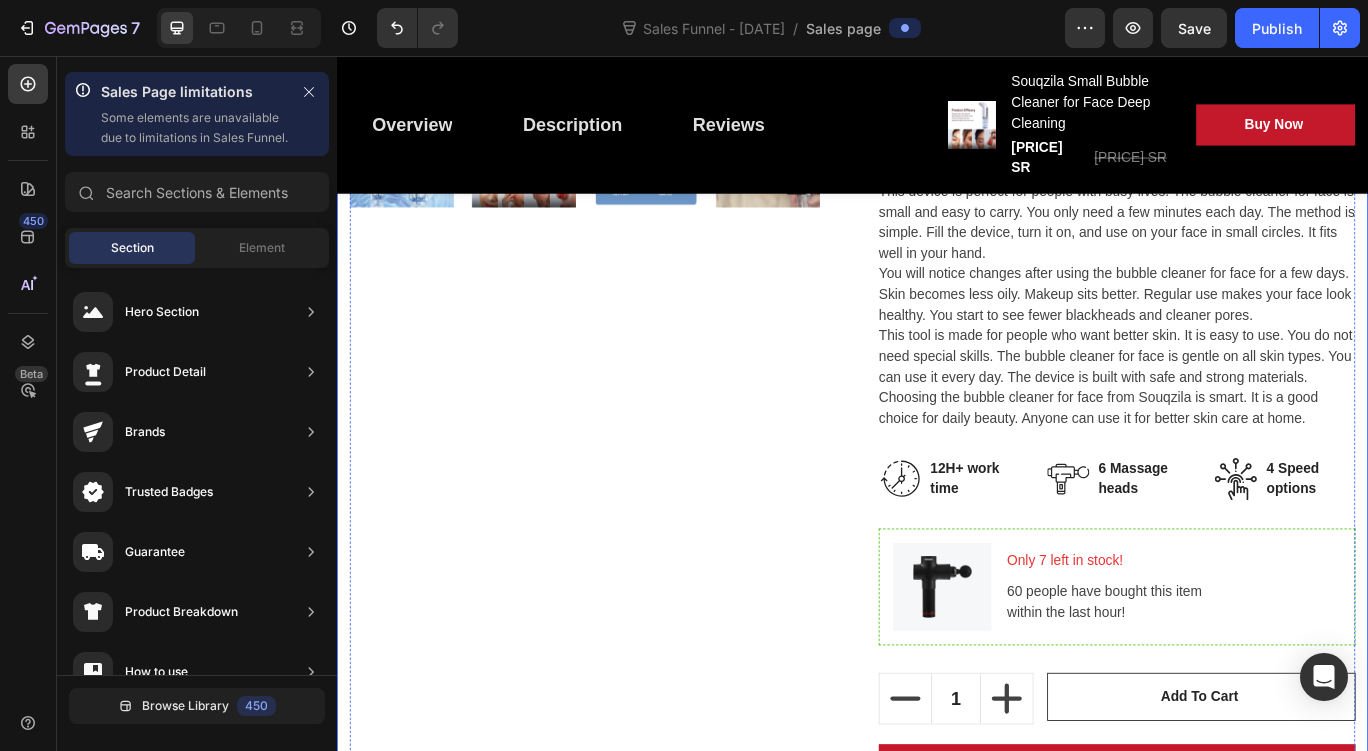 scroll, scrollTop: 1000, scrollLeft: 0, axis: vertical 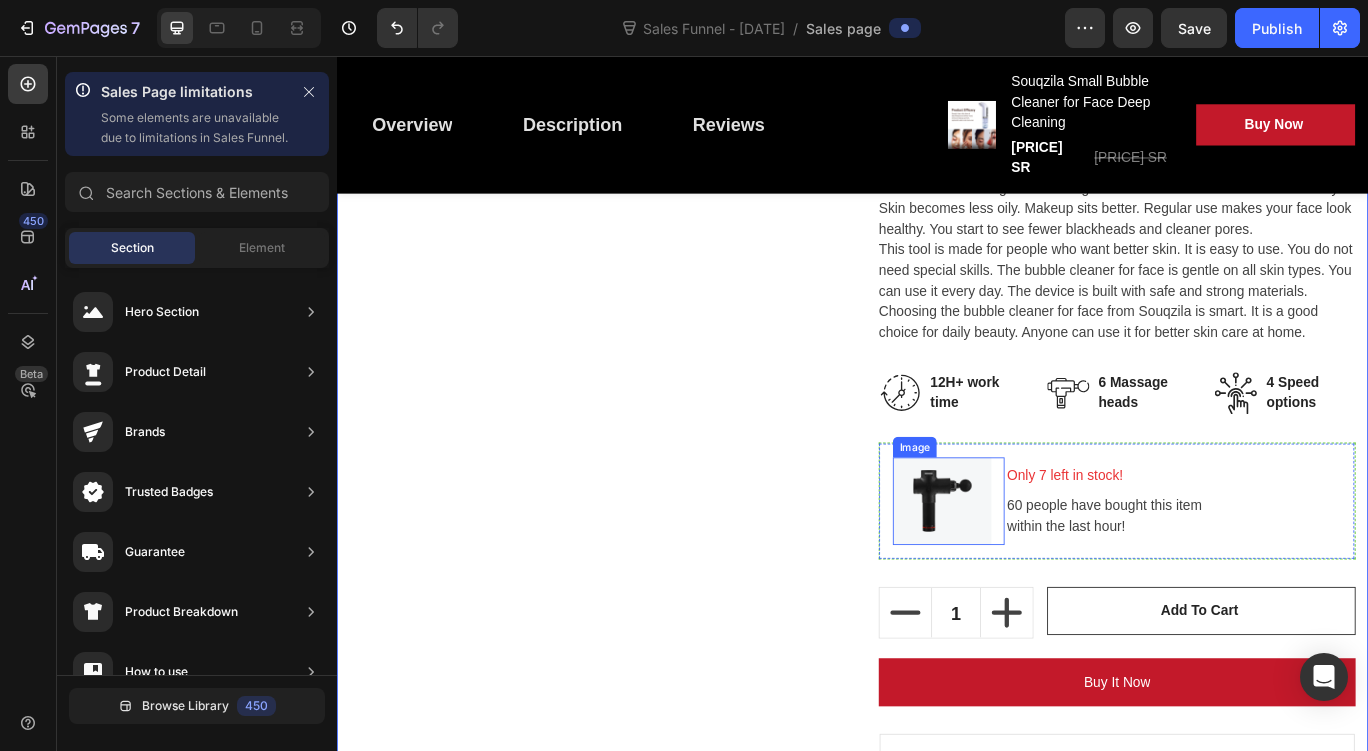 click at bounding box center (1041, 574) 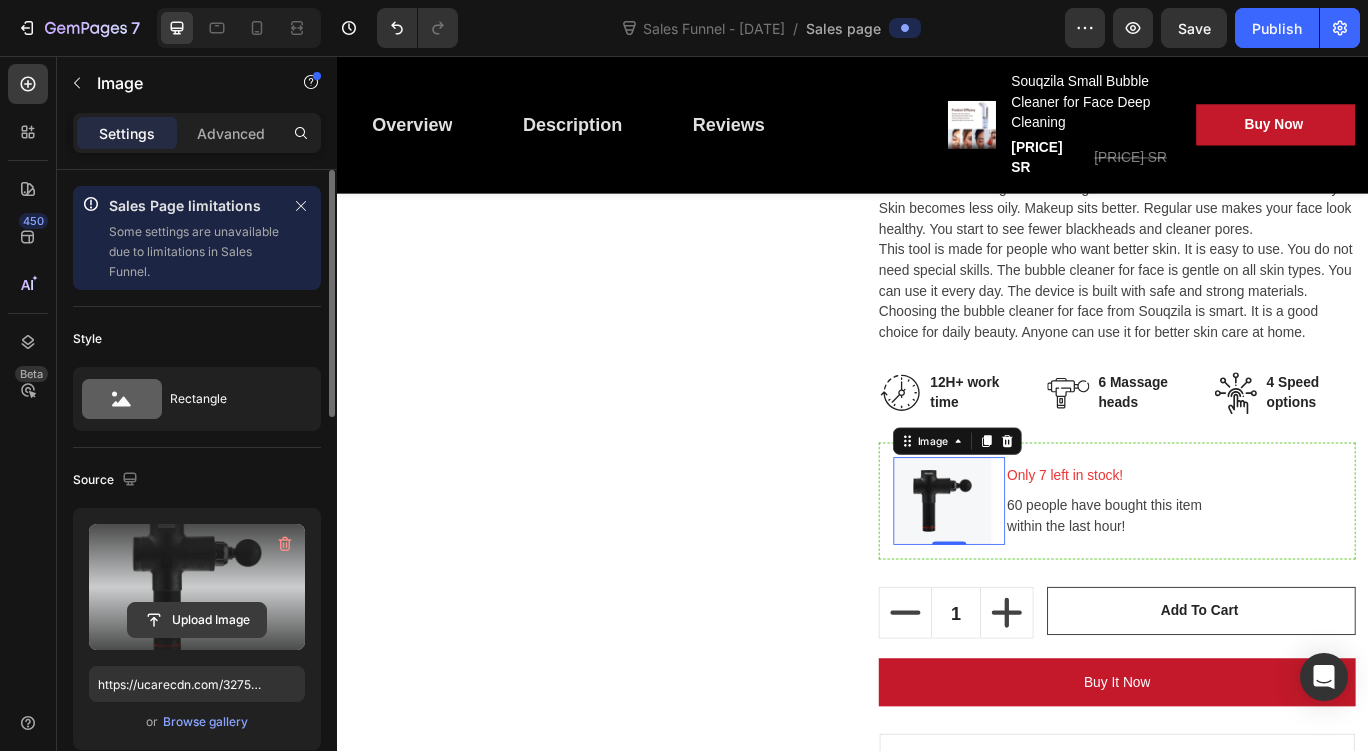 click 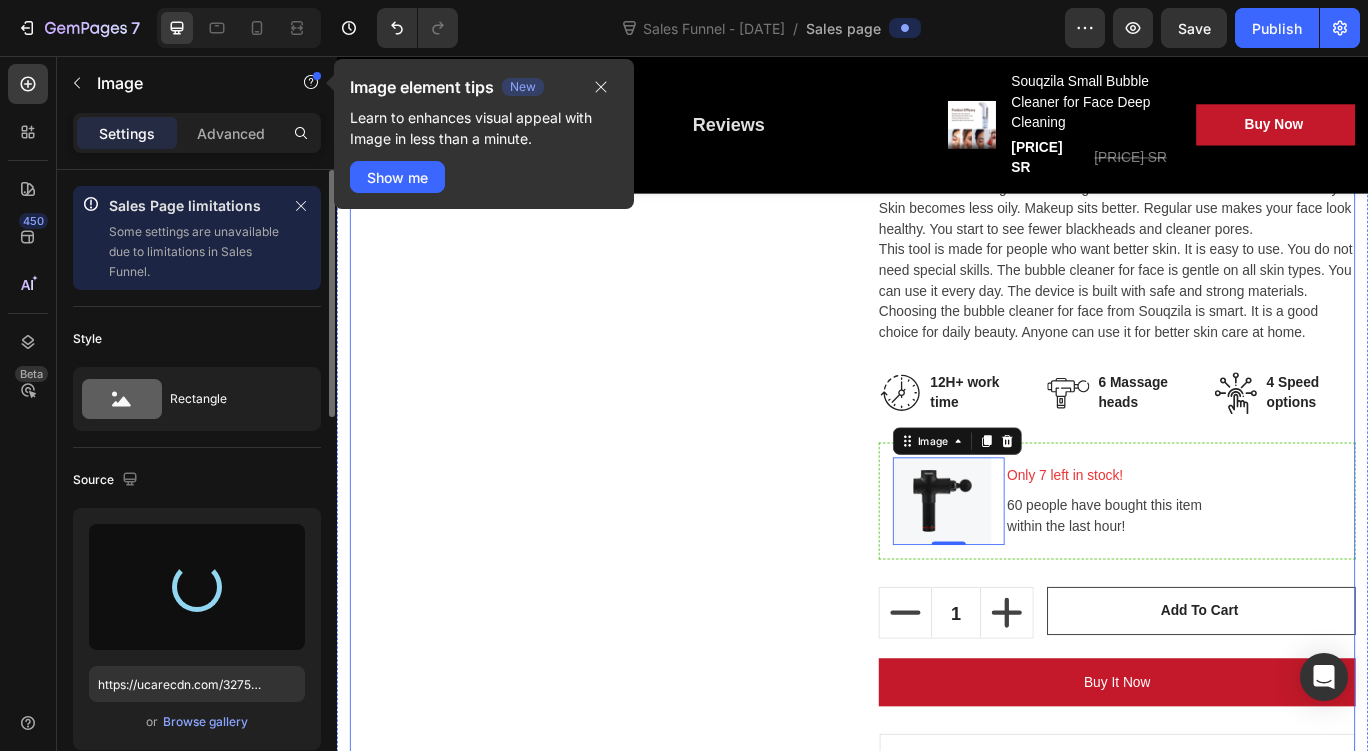 type on "https://cdn.shopify.com/s/files/1/0709/0130/1300/files/gempages_578281735339377426-caed178d-2549-421f-ab74-63d3f674174d.webp" 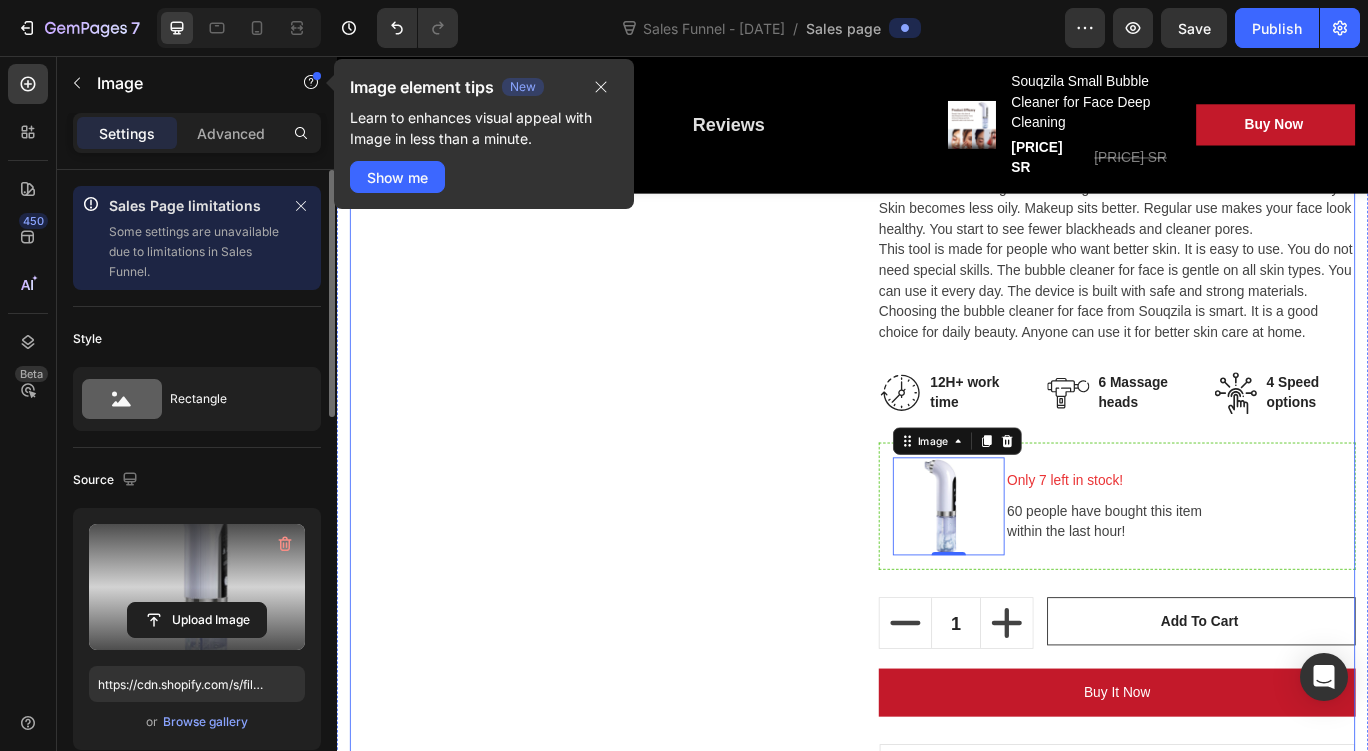 click on "Product Images Souqzila Small Bubble Cleaner for Face Deep Cleaning (P) Title For Muscle Pain Relief Recovery Text block Icon Icon Icon Icon Icon Icon List Hoz (224 reviews) Text block Row Title Line [PRICE] SR (P) Price (P) Price [PRICE] SR (P) Price (P) Price Row Save 35%. Only on Mother's Day! Product Badge Row Delivery Time: 7-9 Business days
The Small Bubble Cleaner from Souqzila is a new way to care for your skin. This bubble cleaner for face is made for easy use at home. The design helps you remove dirt, oil, and makeup from deep in your pores. You will see blackheads and whiteheads come out. Your skin feels cleaner and softer after each use.
The bubble cleaner for face uses small bubbles to reach into your pores. These bubbles break down dirt and oil. When you use this device, you help your skin look fresh. The gentle suction opens pores and takes away impurities with care. Your skin feels refreshed." at bounding box center [937, 258] 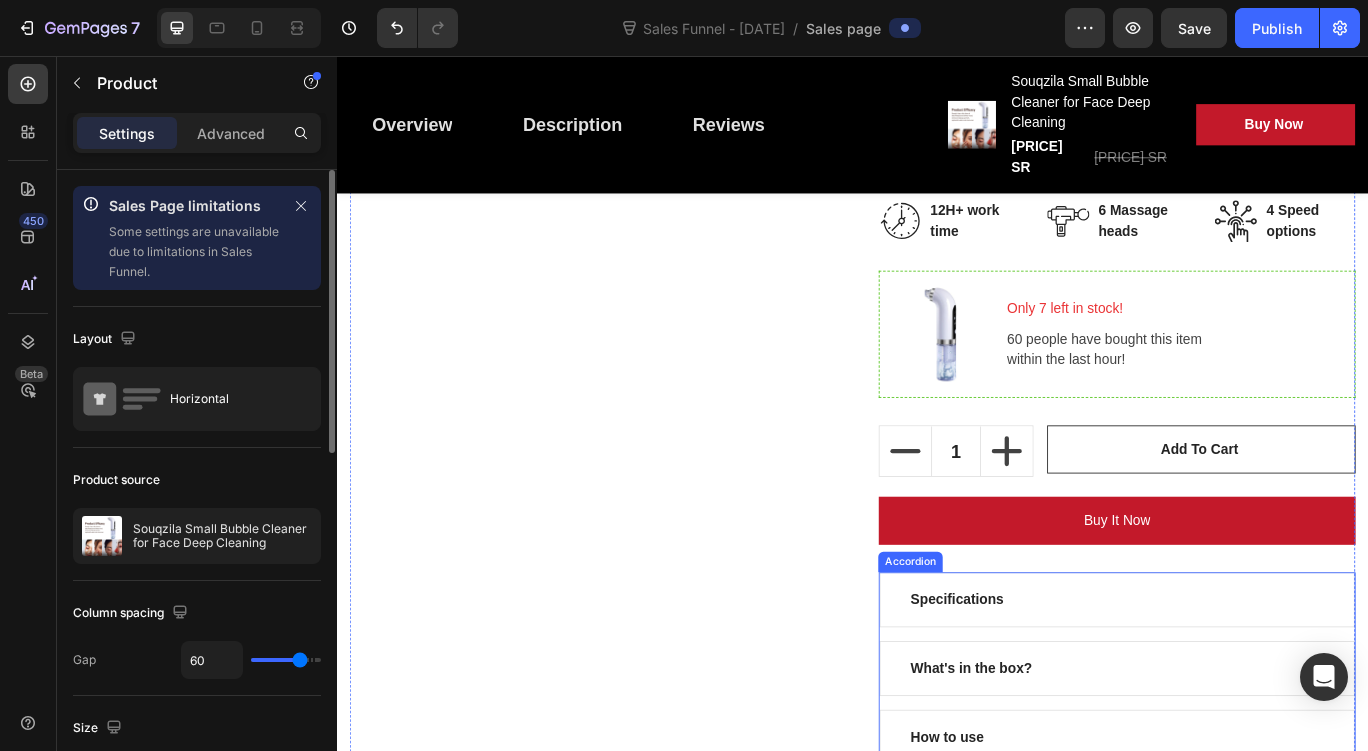 scroll, scrollTop: 1400, scrollLeft: 0, axis: vertical 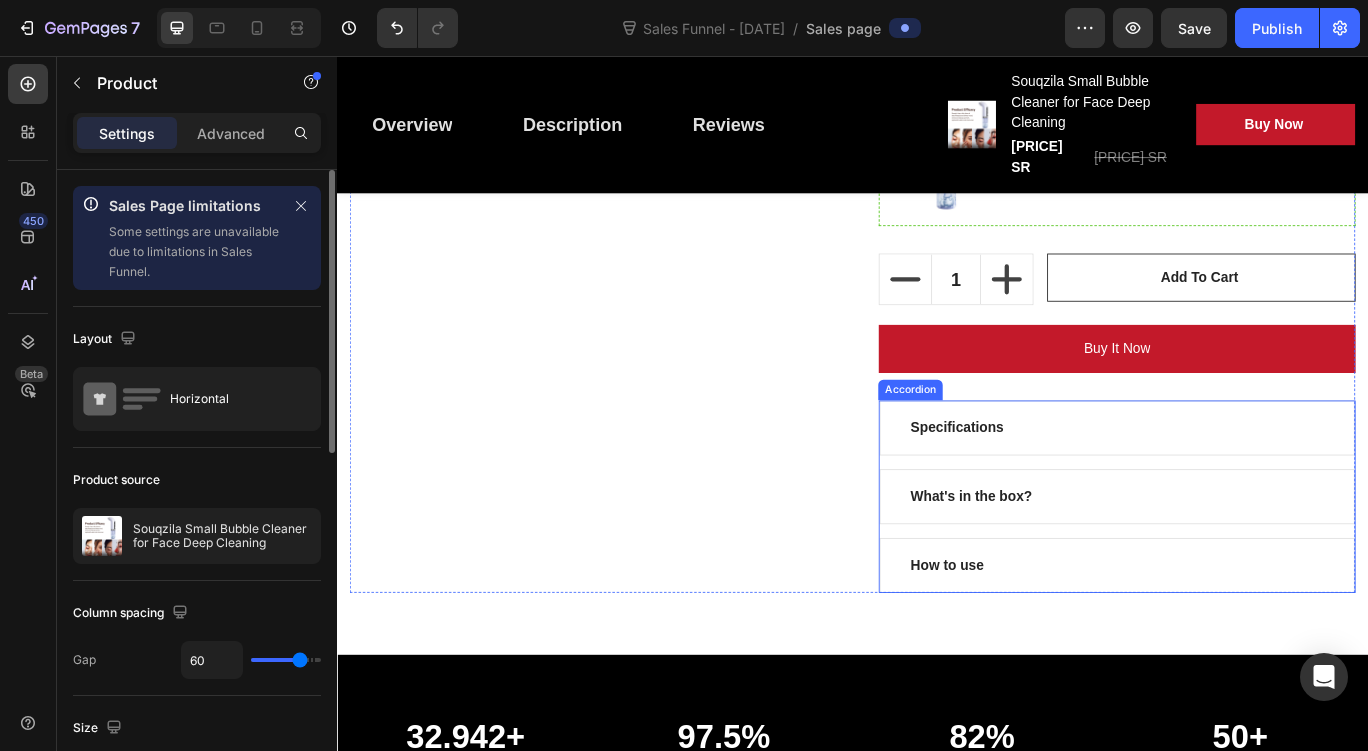 click on "Specifications" at bounding box center [1244, 489] 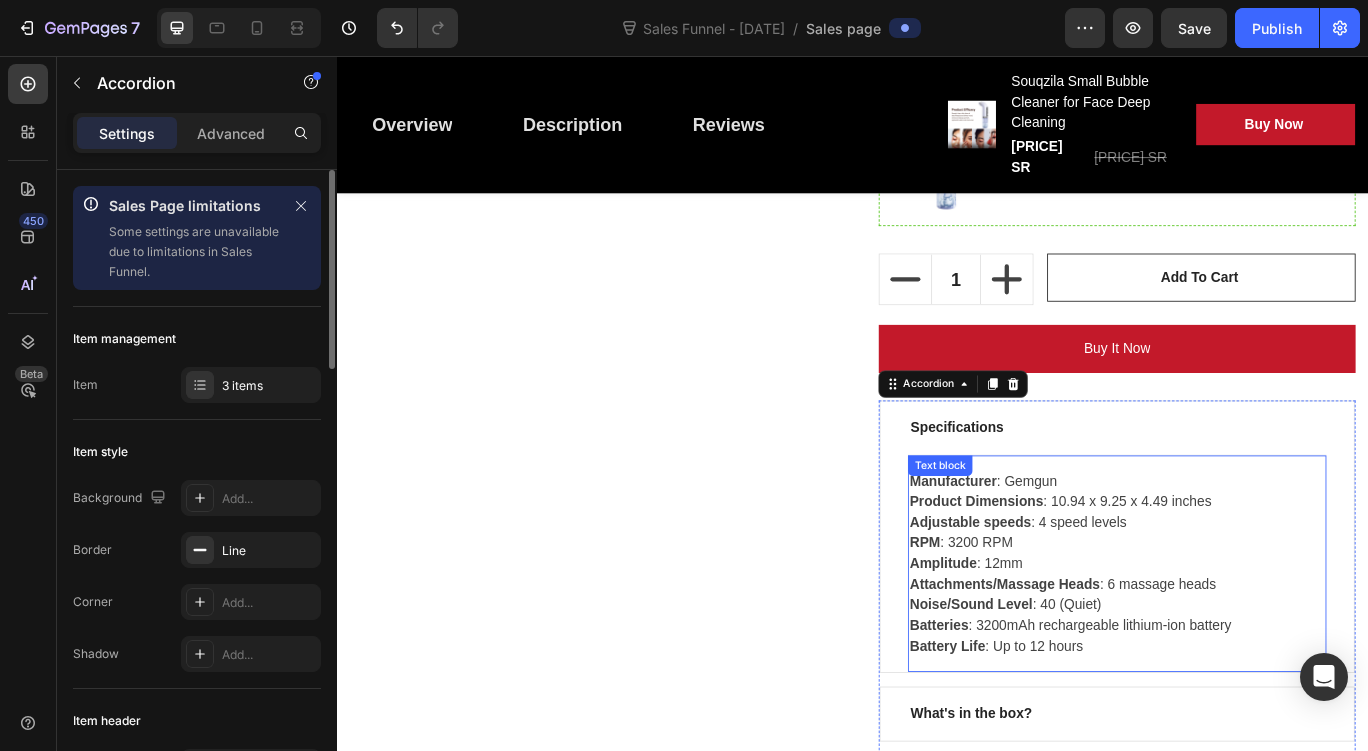 scroll, scrollTop: 1500, scrollLeft: 0, axis: vertical 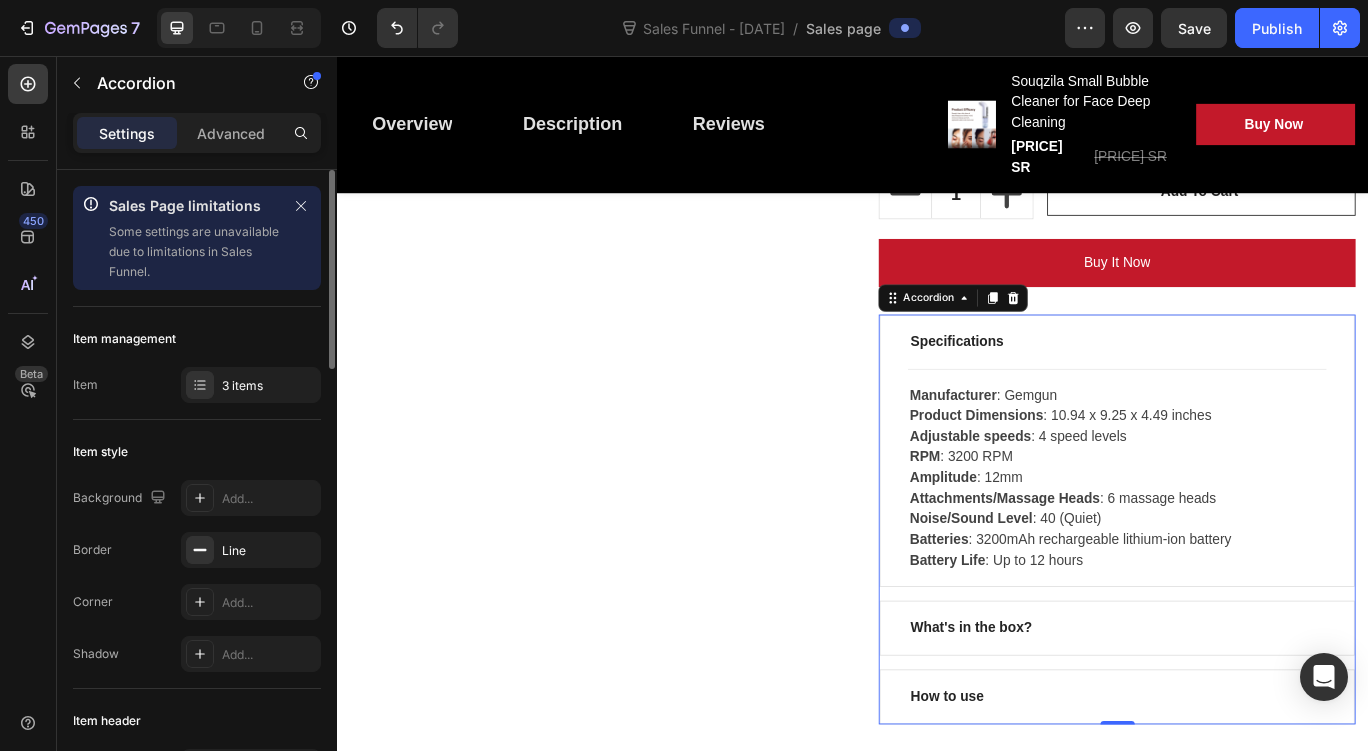 click on "What's in the box?" at bounding box center (1075, 722) 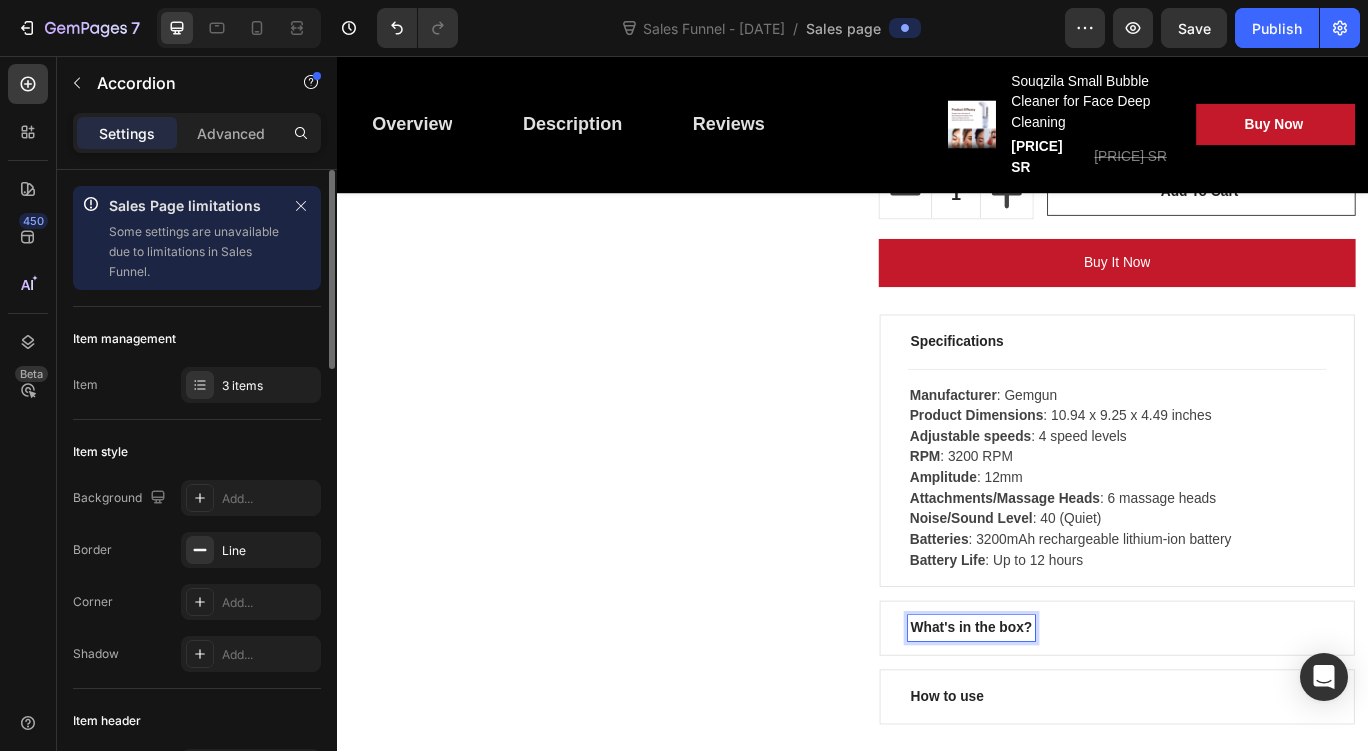 click on "What's in the box?" at bounding box center (1244, 722) 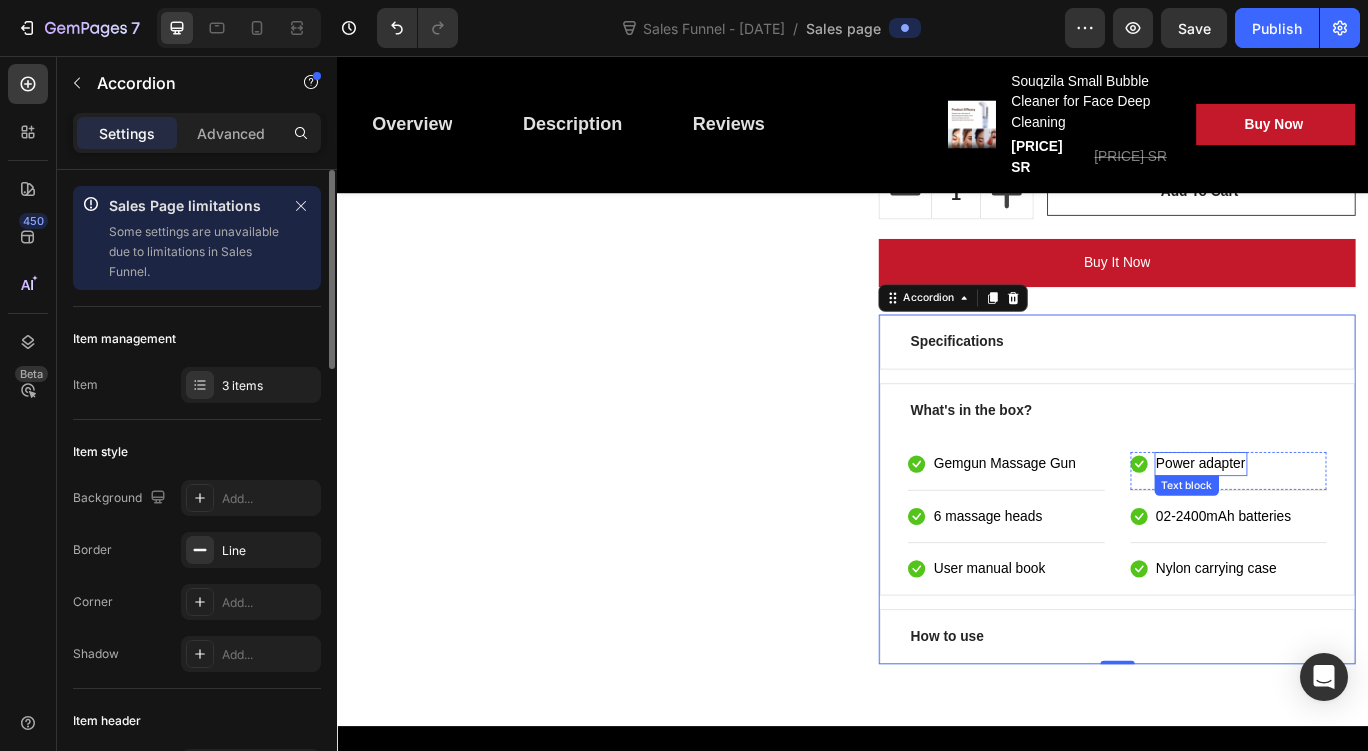 scroll, scrollTop: 1400, scrollLeft: 0, axis: vertical 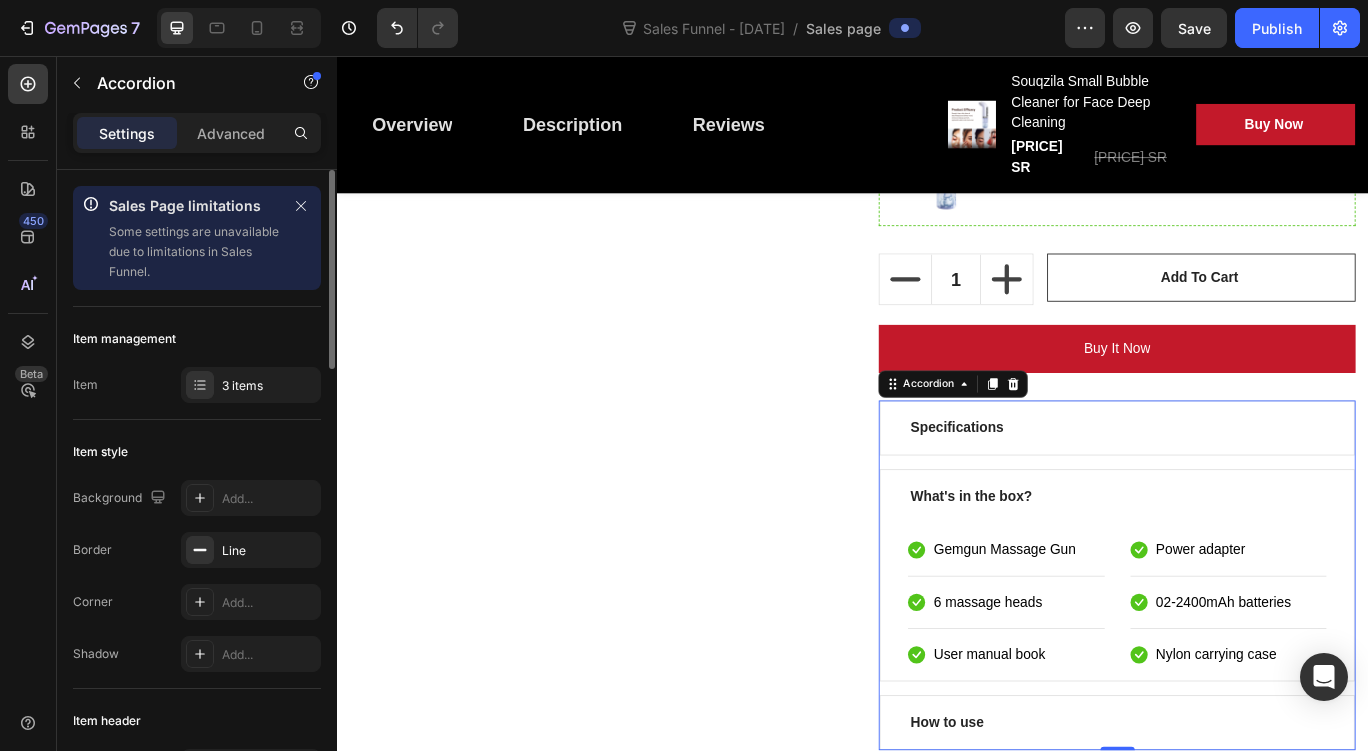 click on "Specifications" at bounding box center [1244, 489] 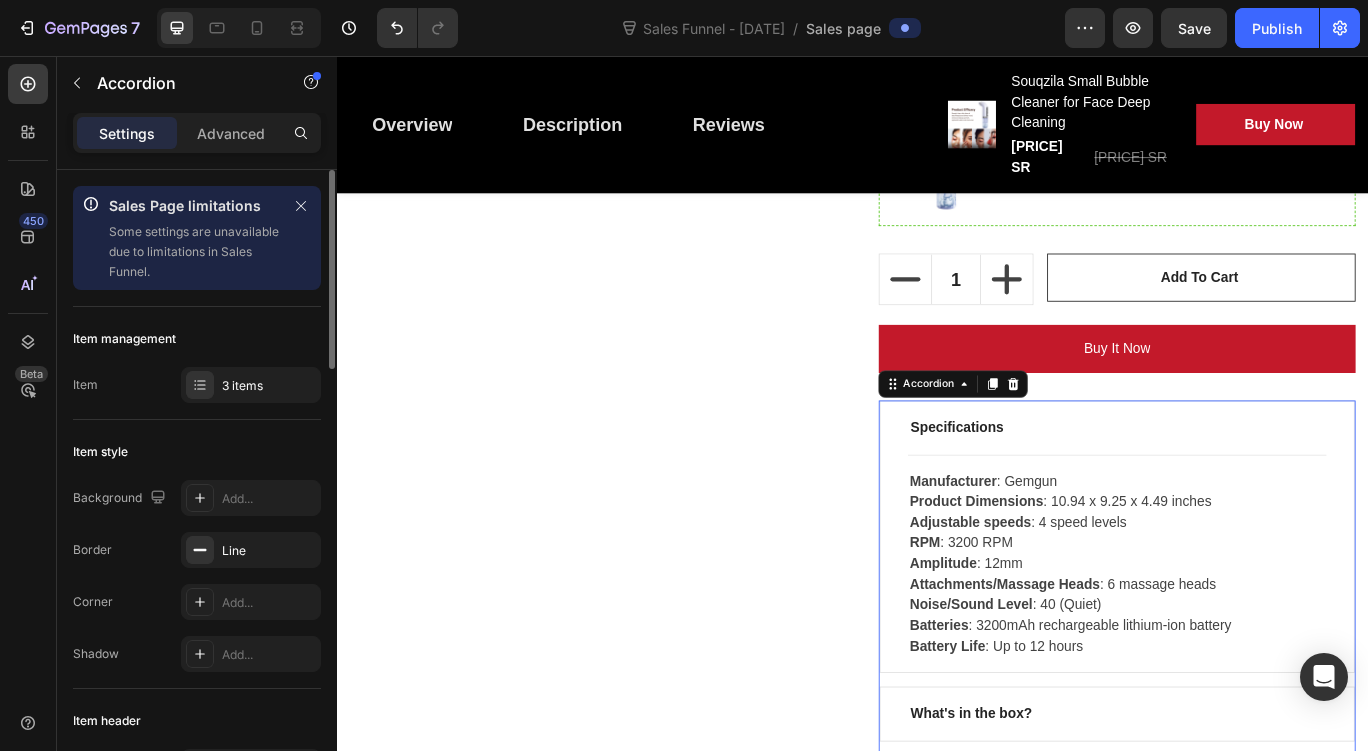 click on "Specifications" at bounding box center (1244, 489) 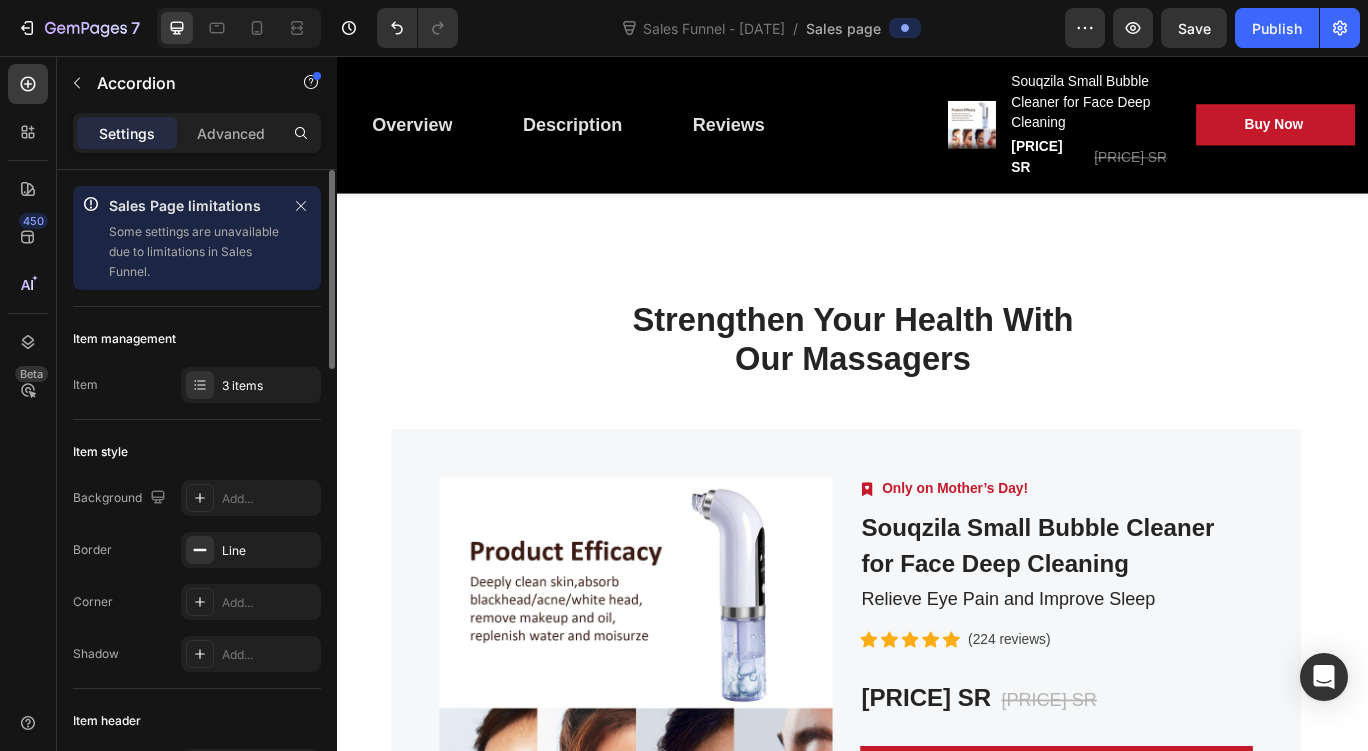 scroll, scrollTop: 6000, scrollLeft: 0, axis: vertical 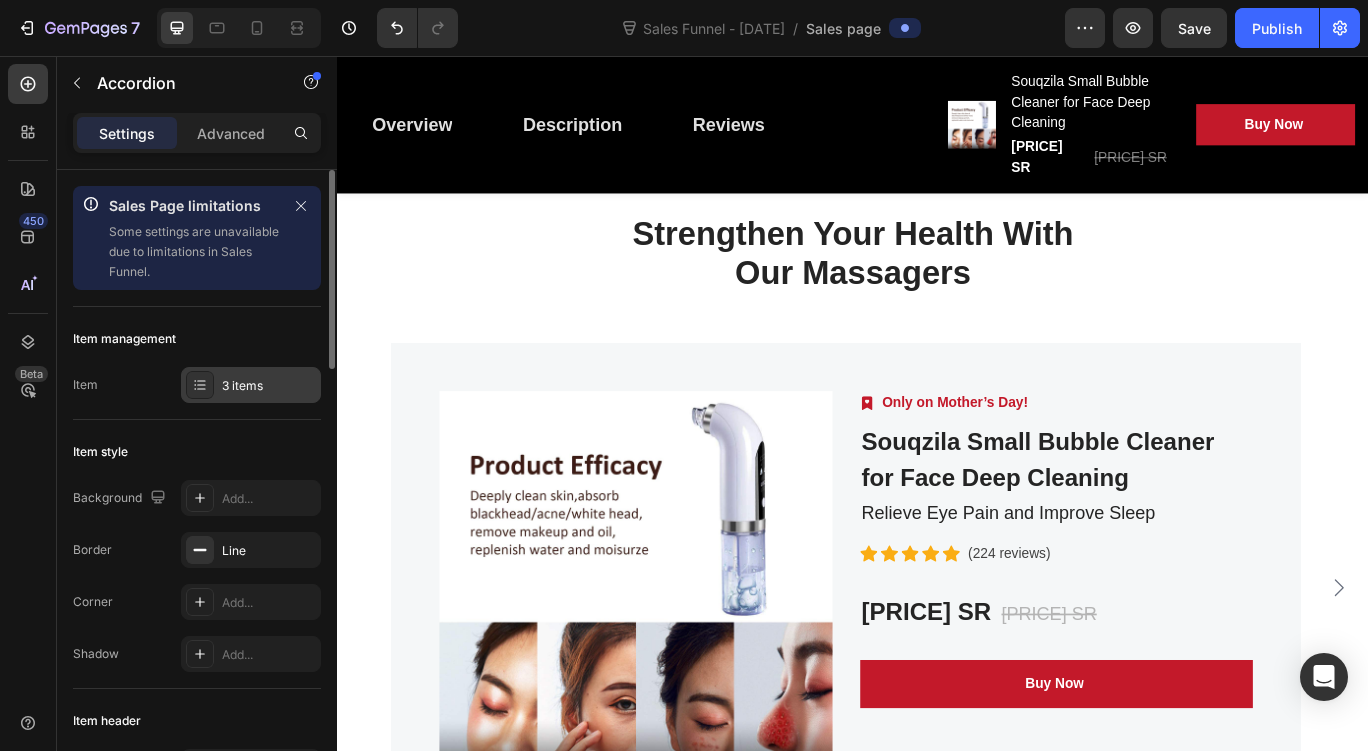 click on "3 items" at bounding box center [269, 386] 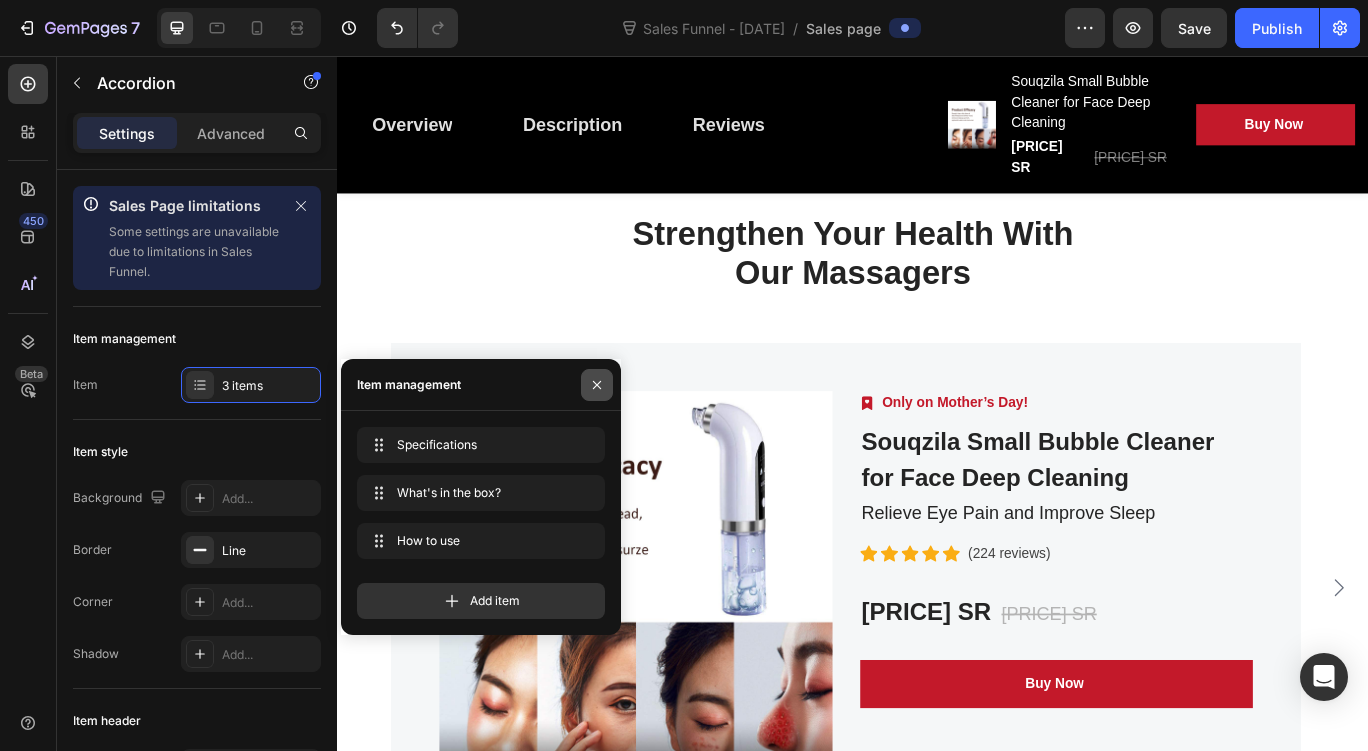 click 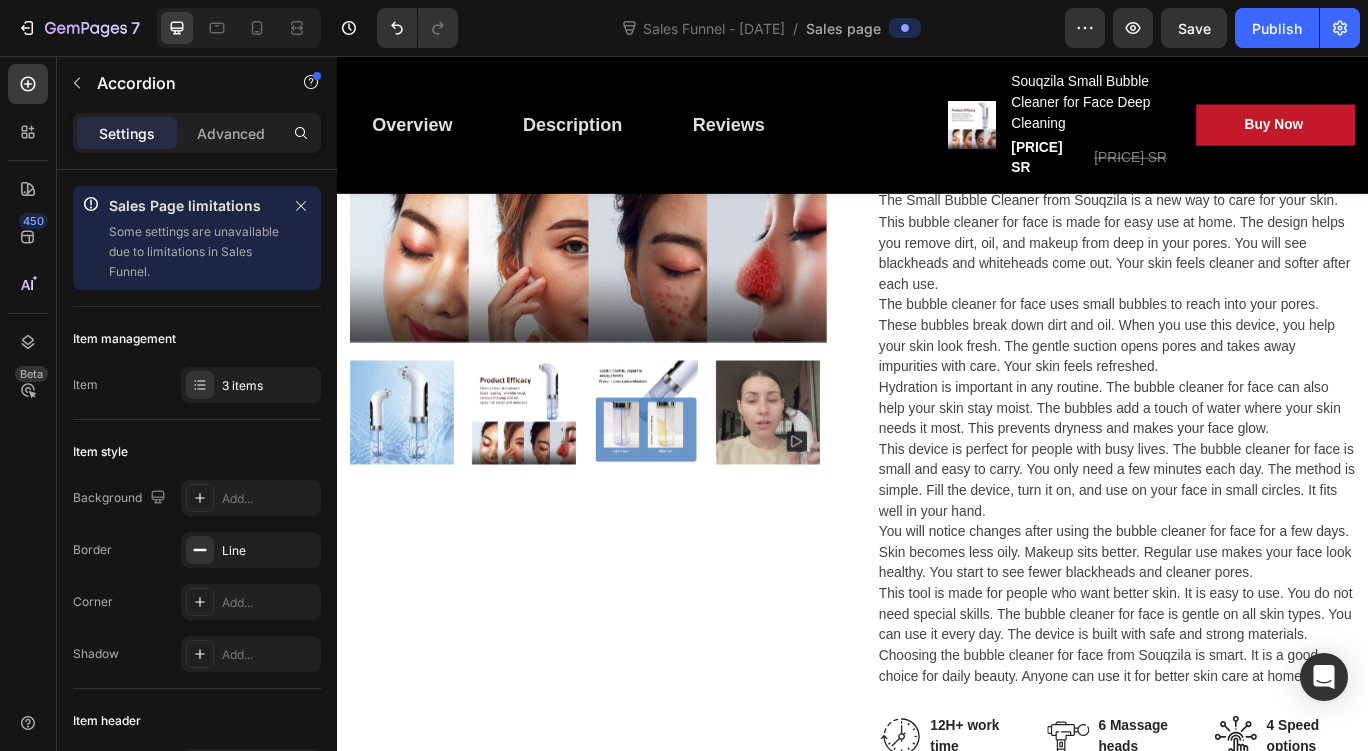 scroll, scrollTop: 0, scrollLeft: 0, axis: both 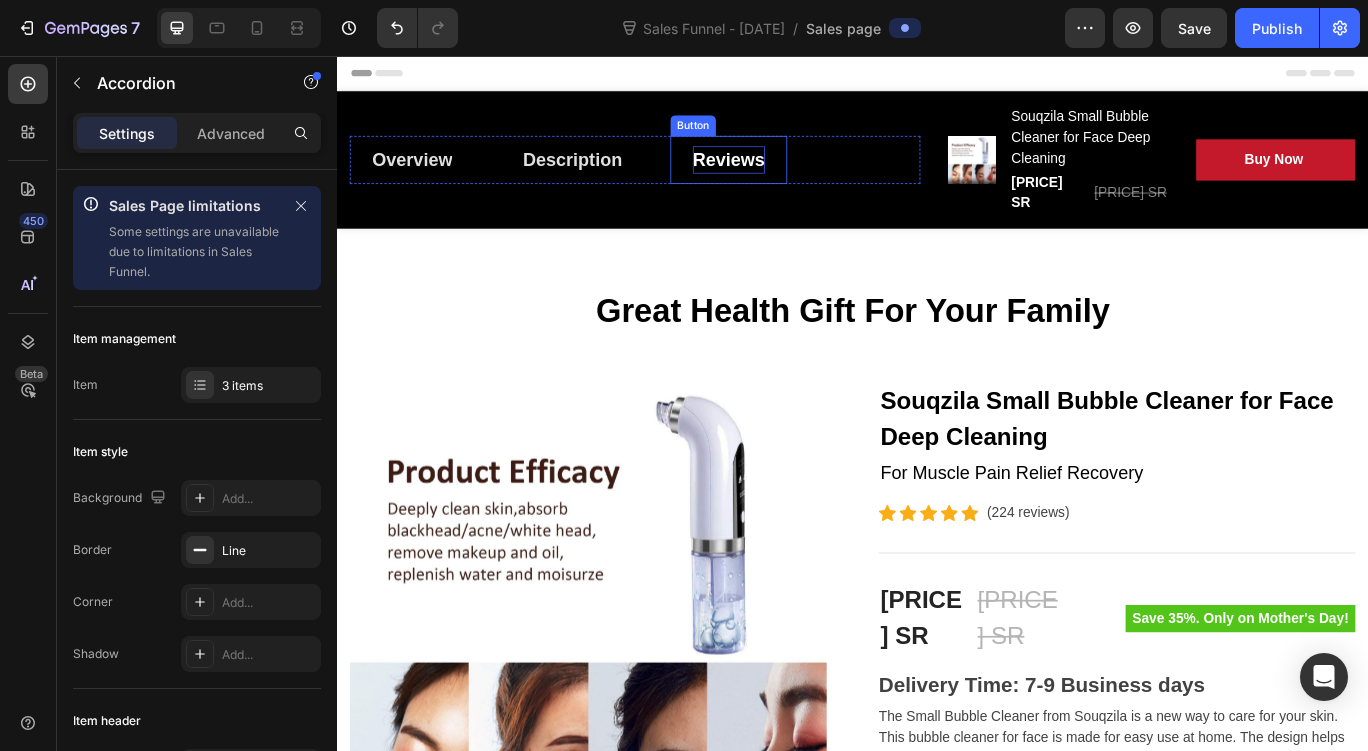 click on "Reviews" at bounding box center [793, 177] 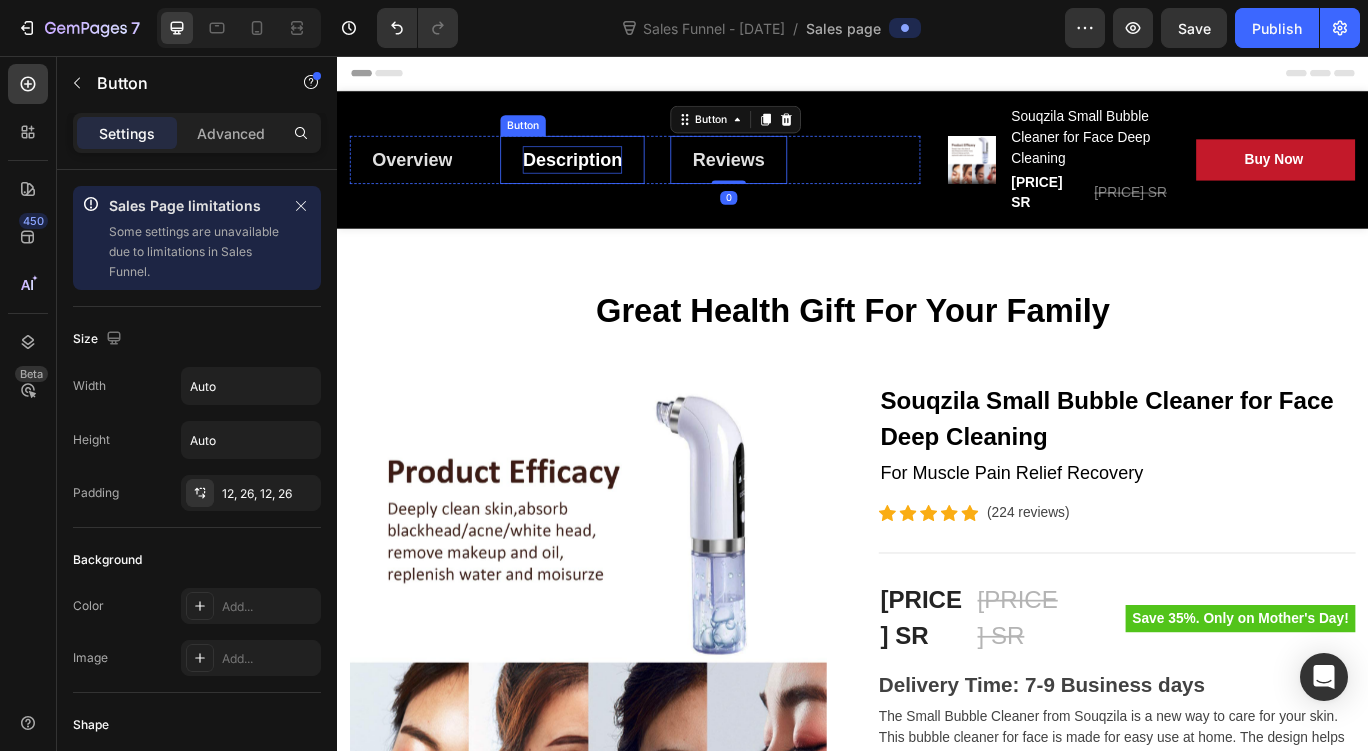 click on "Description" at bounding box center [611, 177] 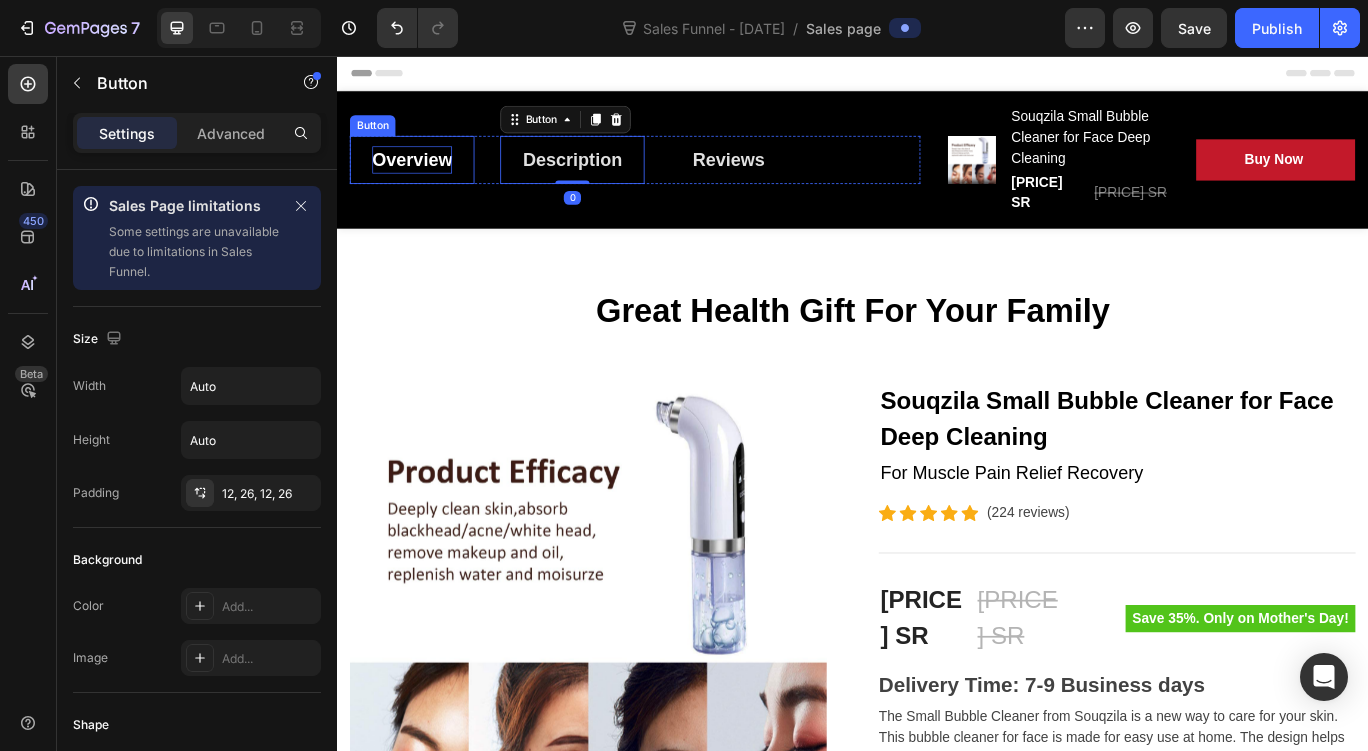 click on "Overview" at bounding box center (424, 177) 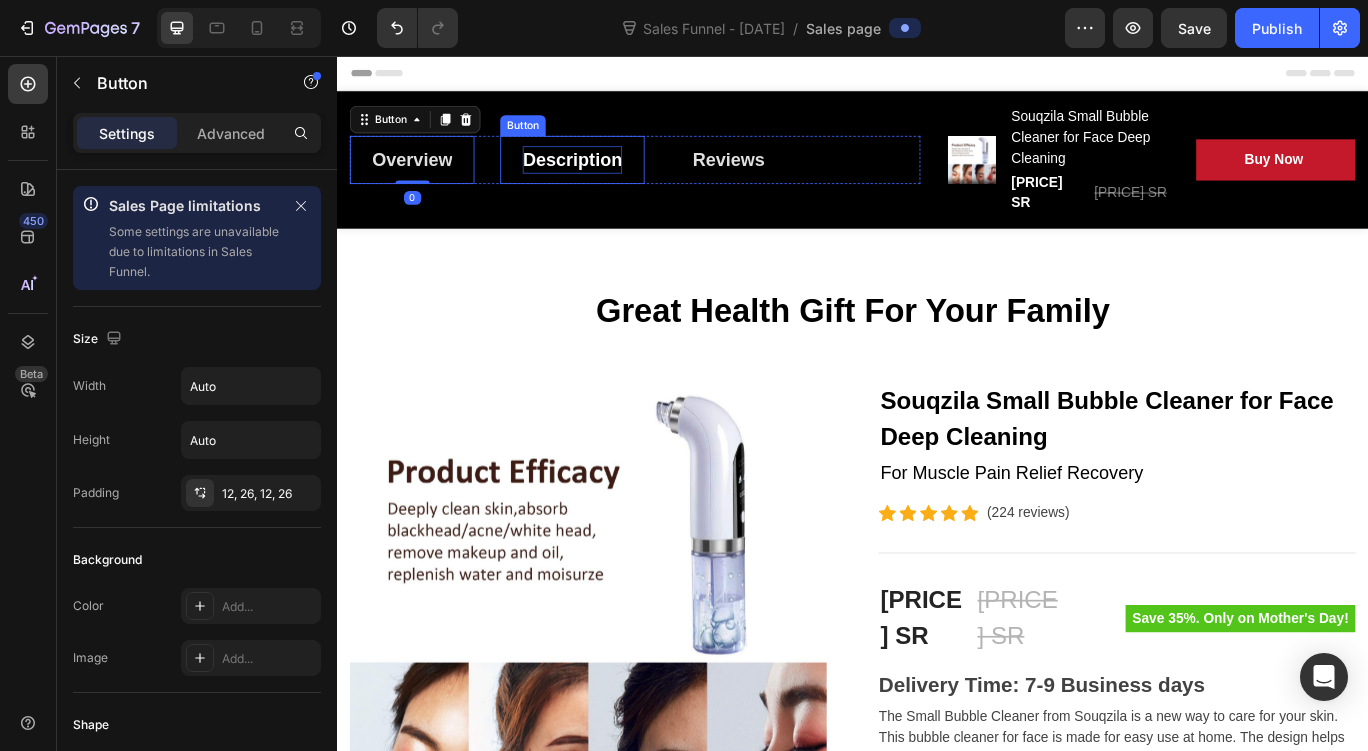 click on "Description" at bounding box center [611, 177] 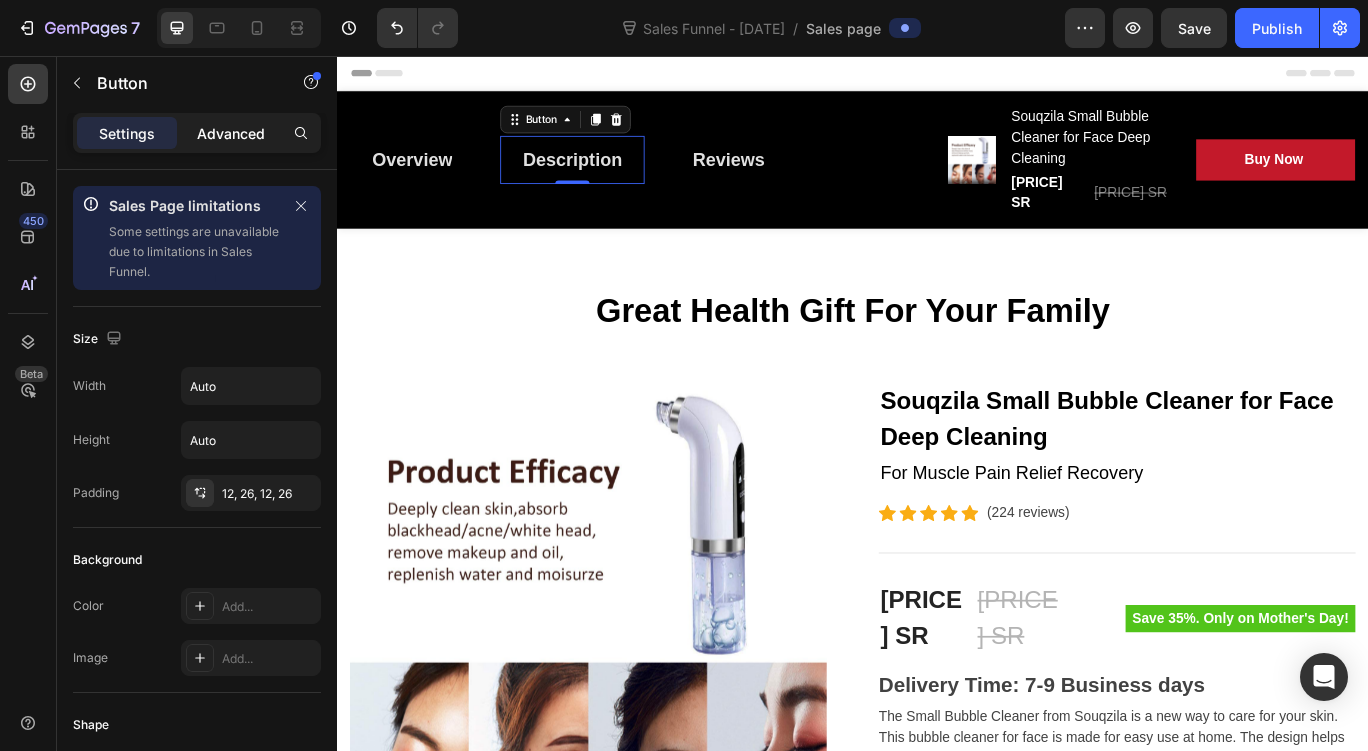 click on "Advanced" at bounding box center (231, 133) 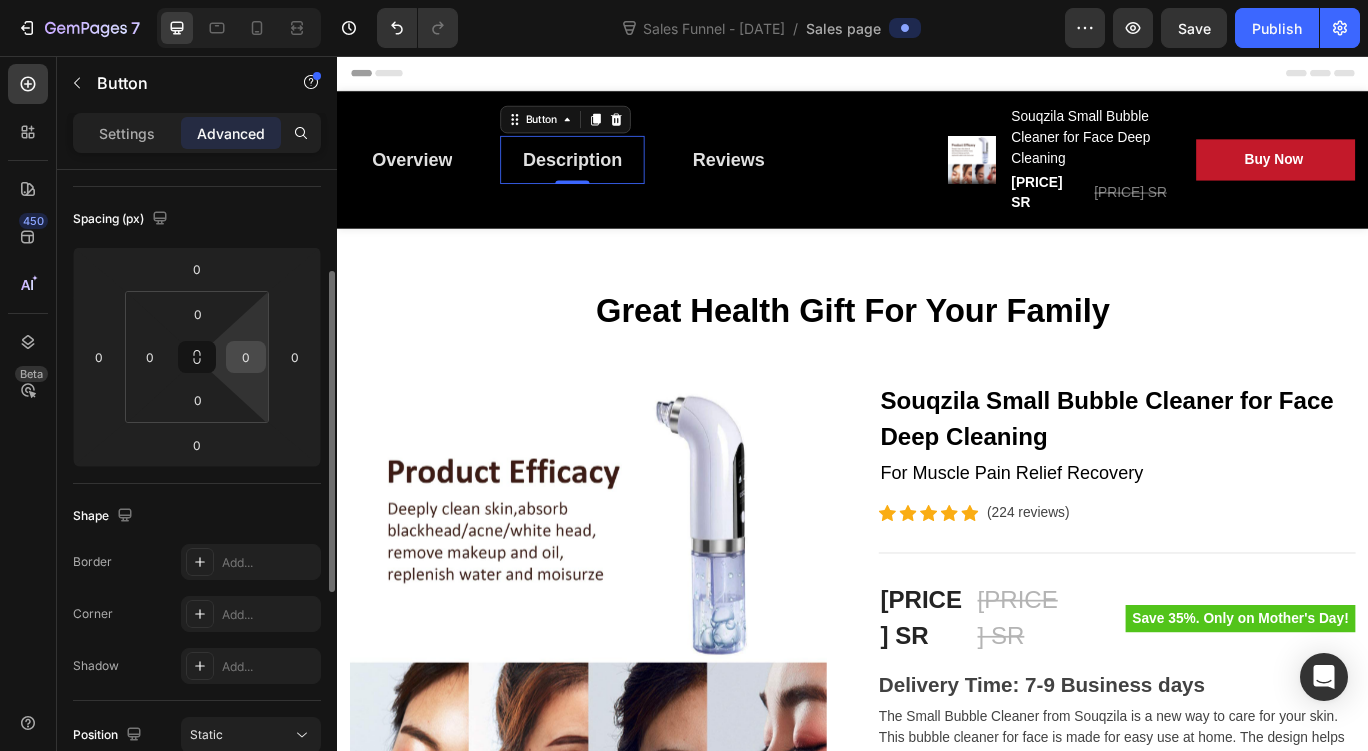 scroll, scrollTop: 300, scrollLeft: 0, axis: vertical 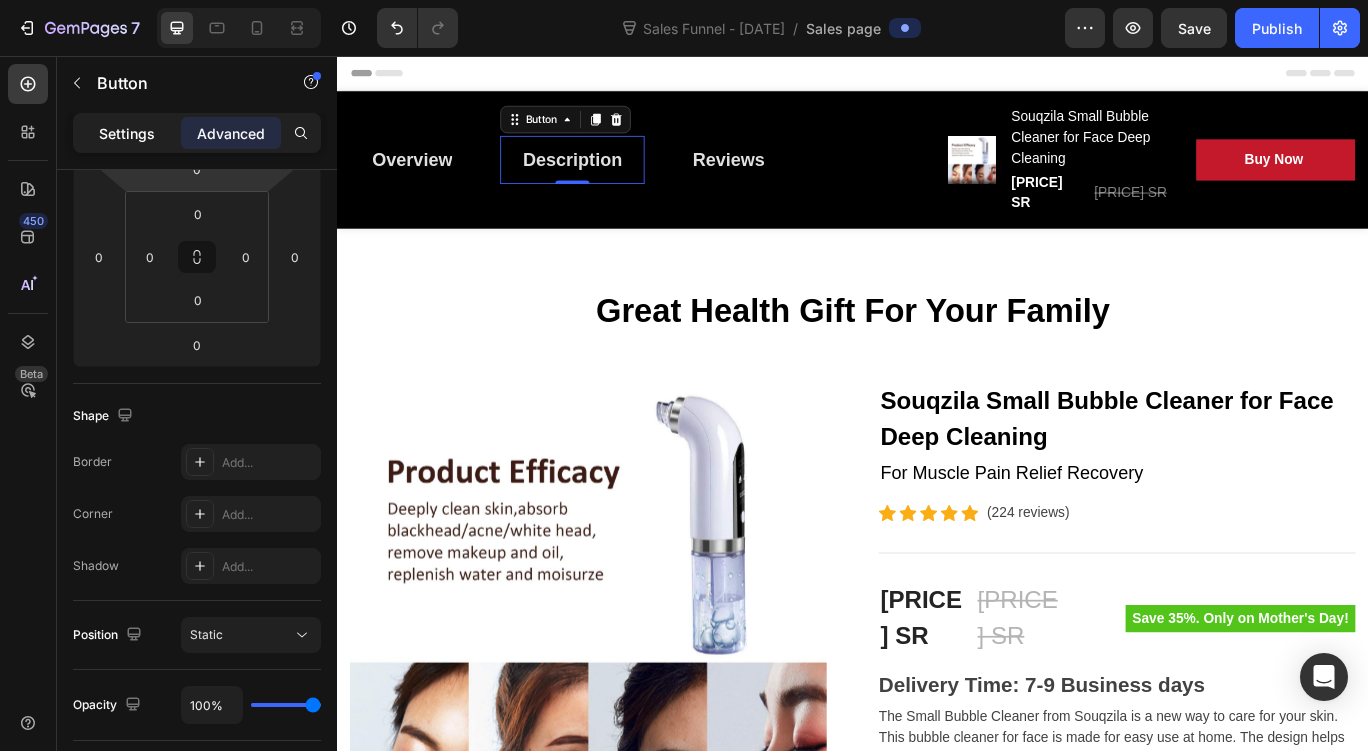 click on "Settings" at bounding box center [127, 133] 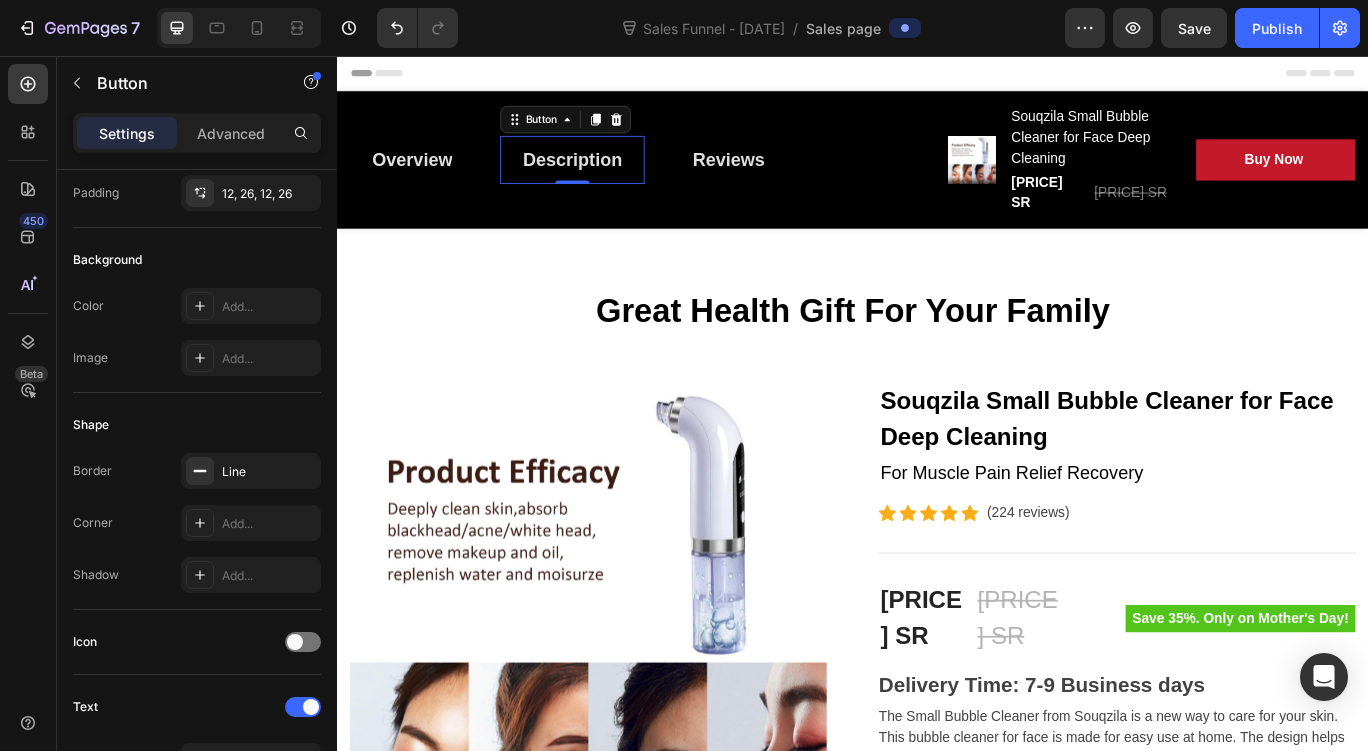 scroll, scrollTop: 0, scrollLeft: 0, axis: both 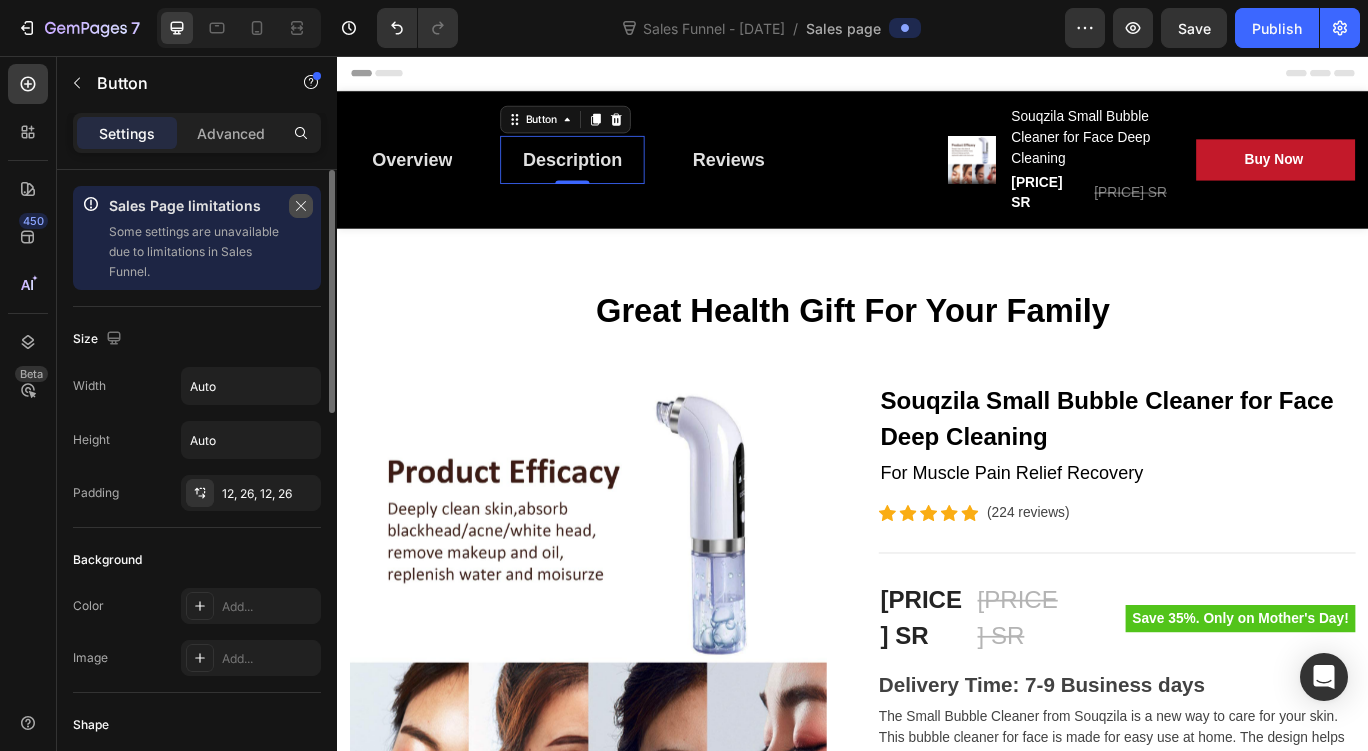click 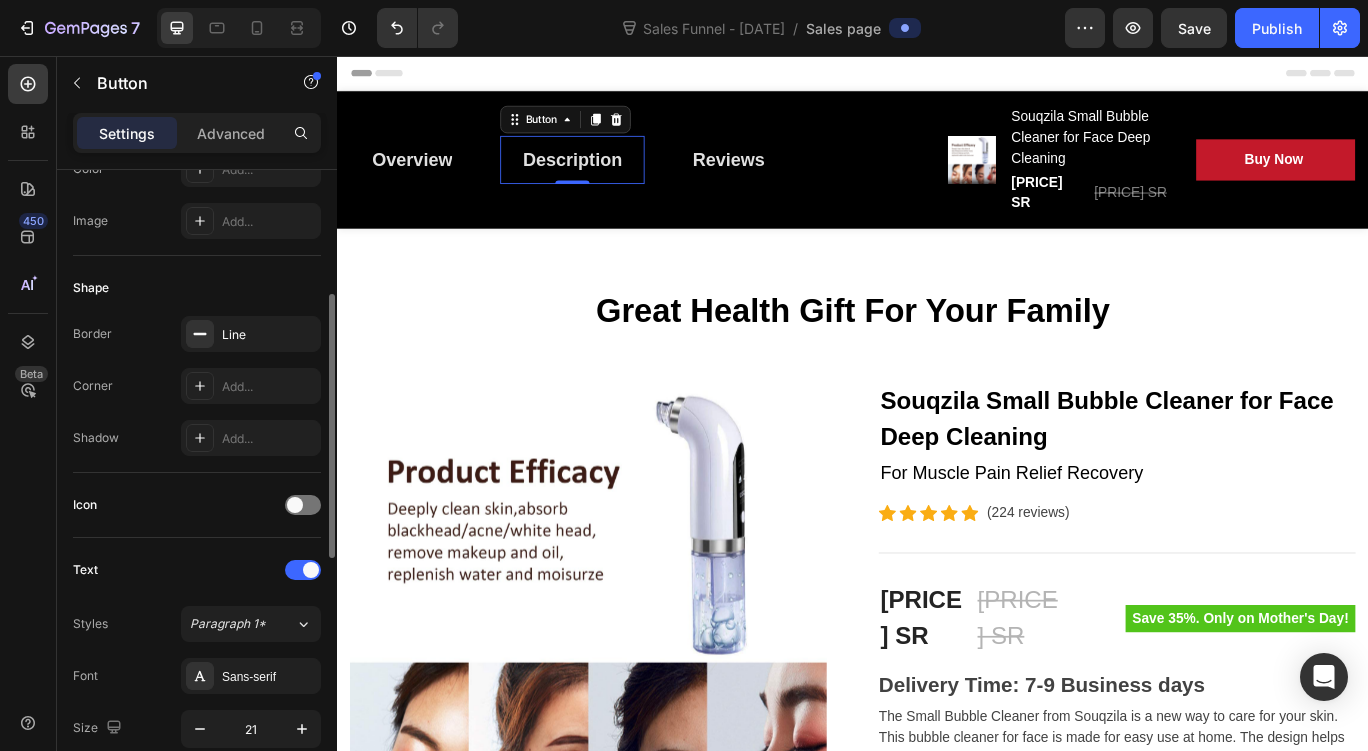 scroll, scrollTop: 400, scrollLeft: 0, axis: vertical 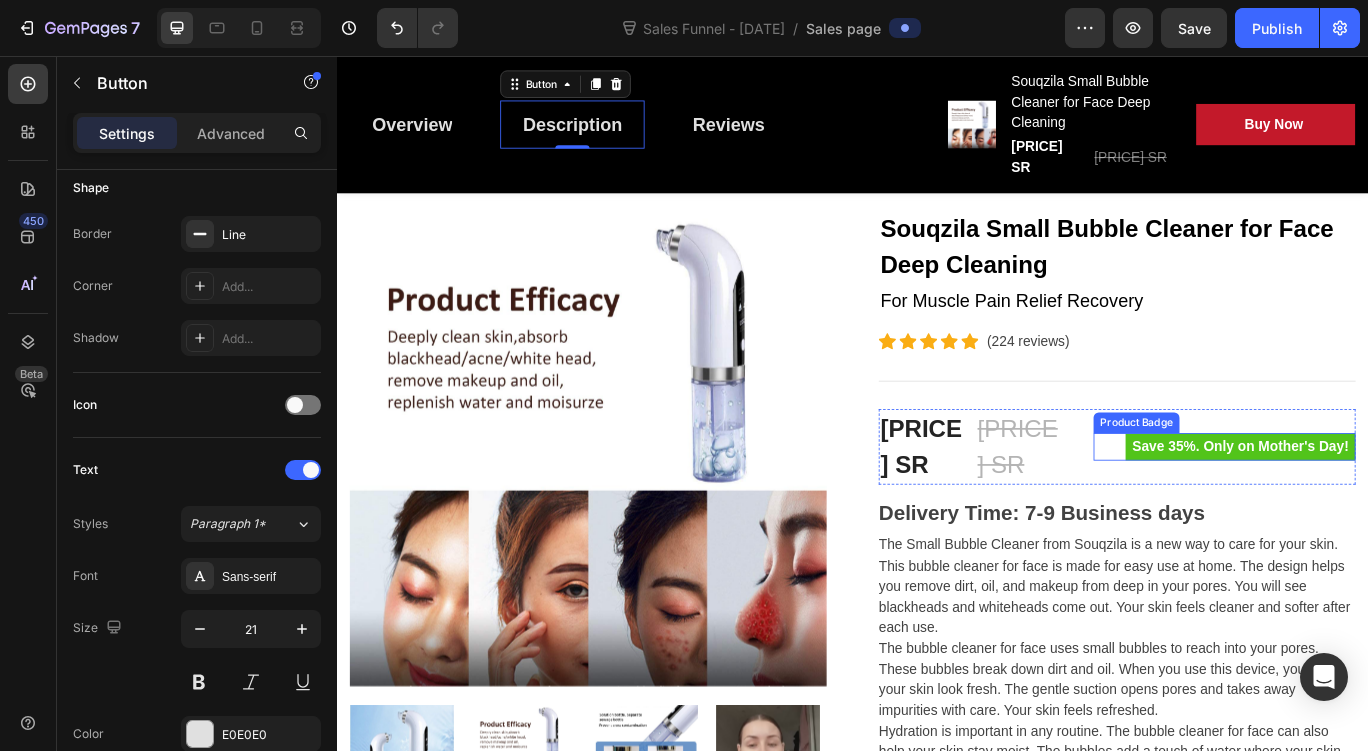 click on "Save 35%. Only on Mother's Day!" at bounding box center [1388, 511] 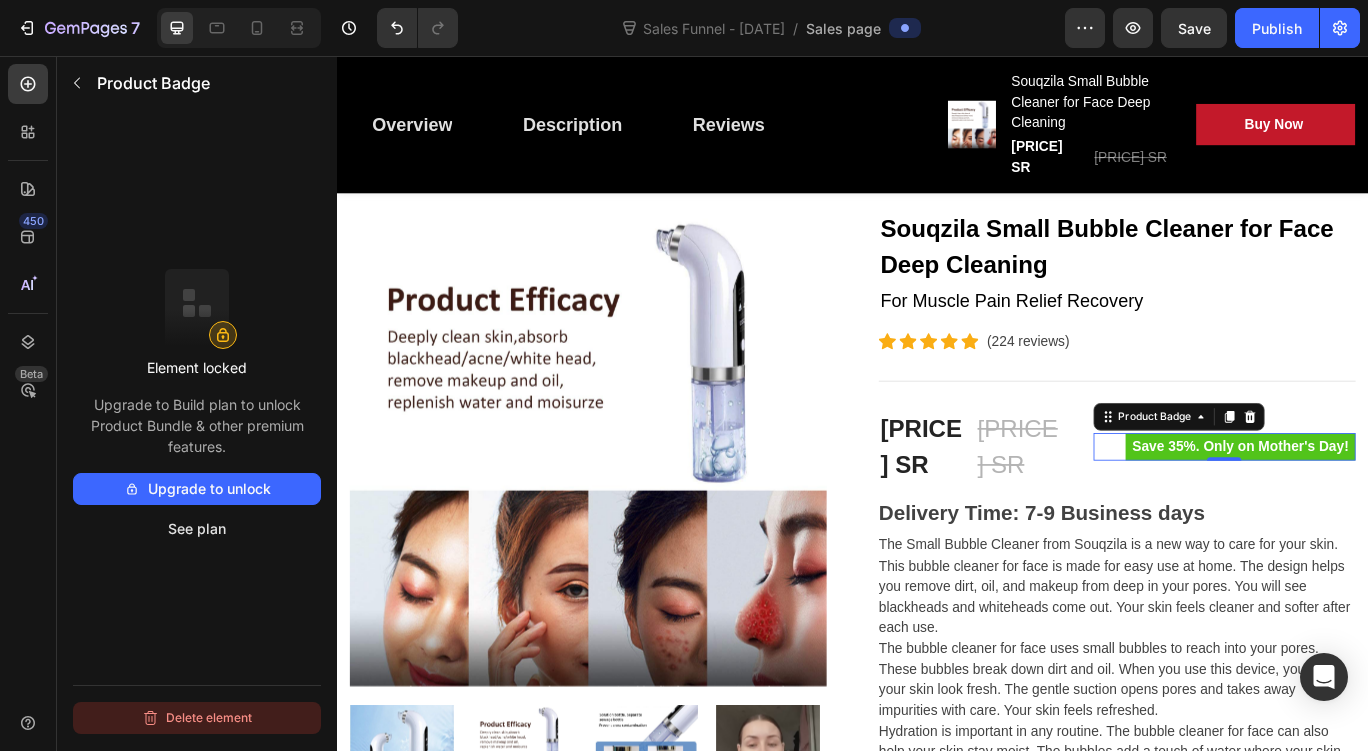 click on "Delete element" at bounding box center (197, 718) 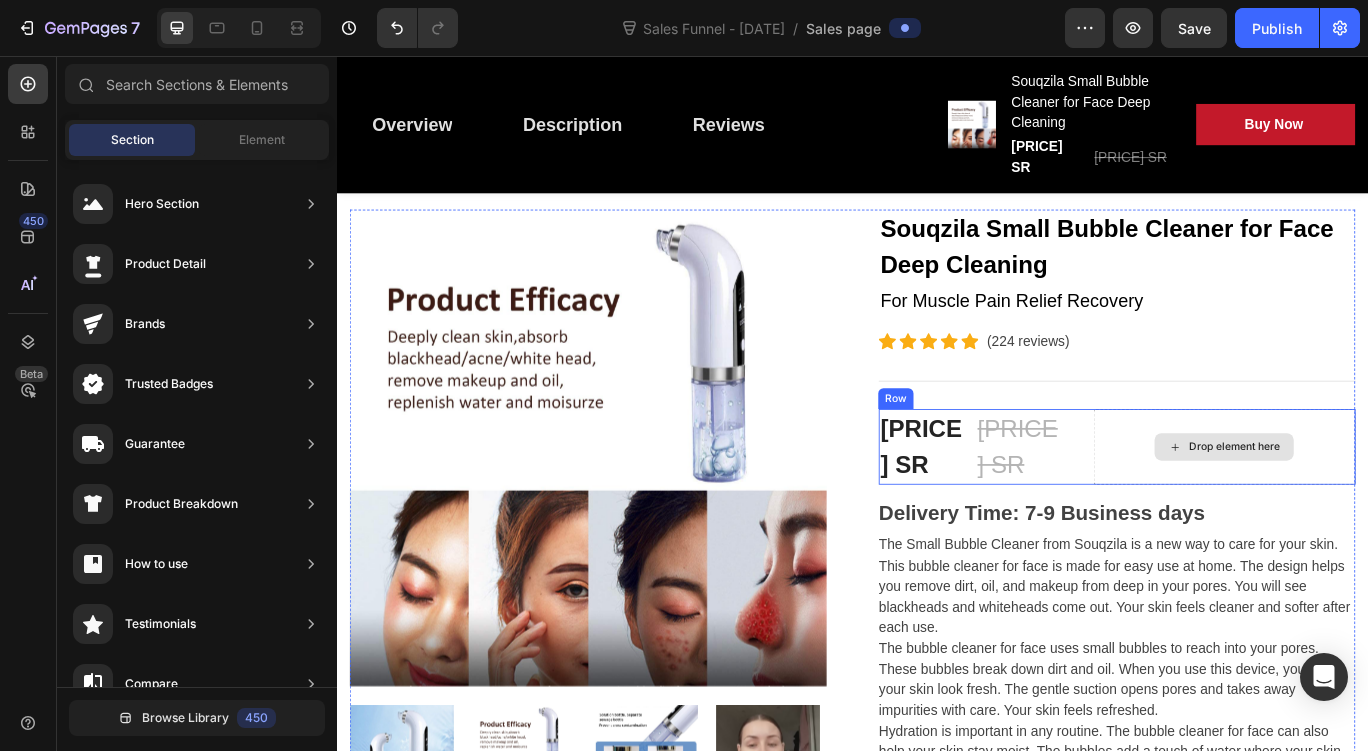 click on "Drop element here" at bounding box center (1381, 511) 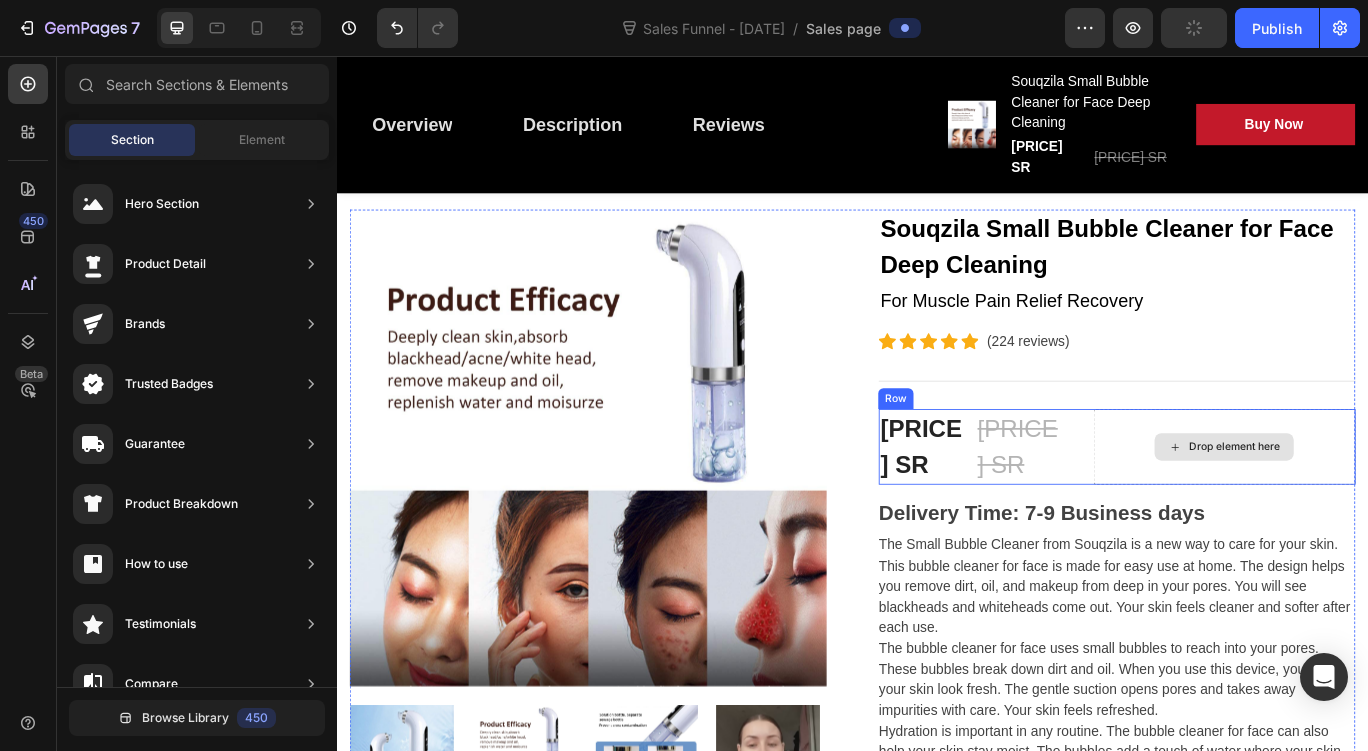 click on "Drop element here" at bounding box center (1381, 511) 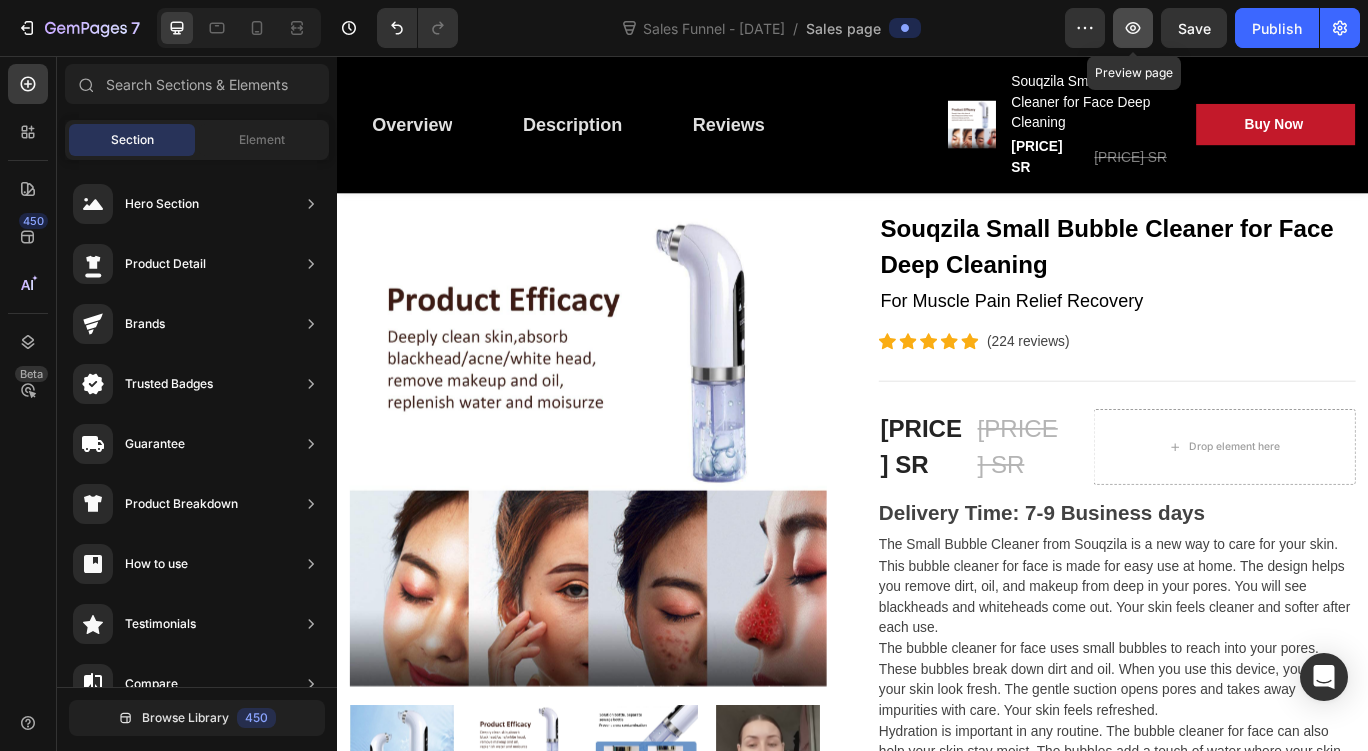click 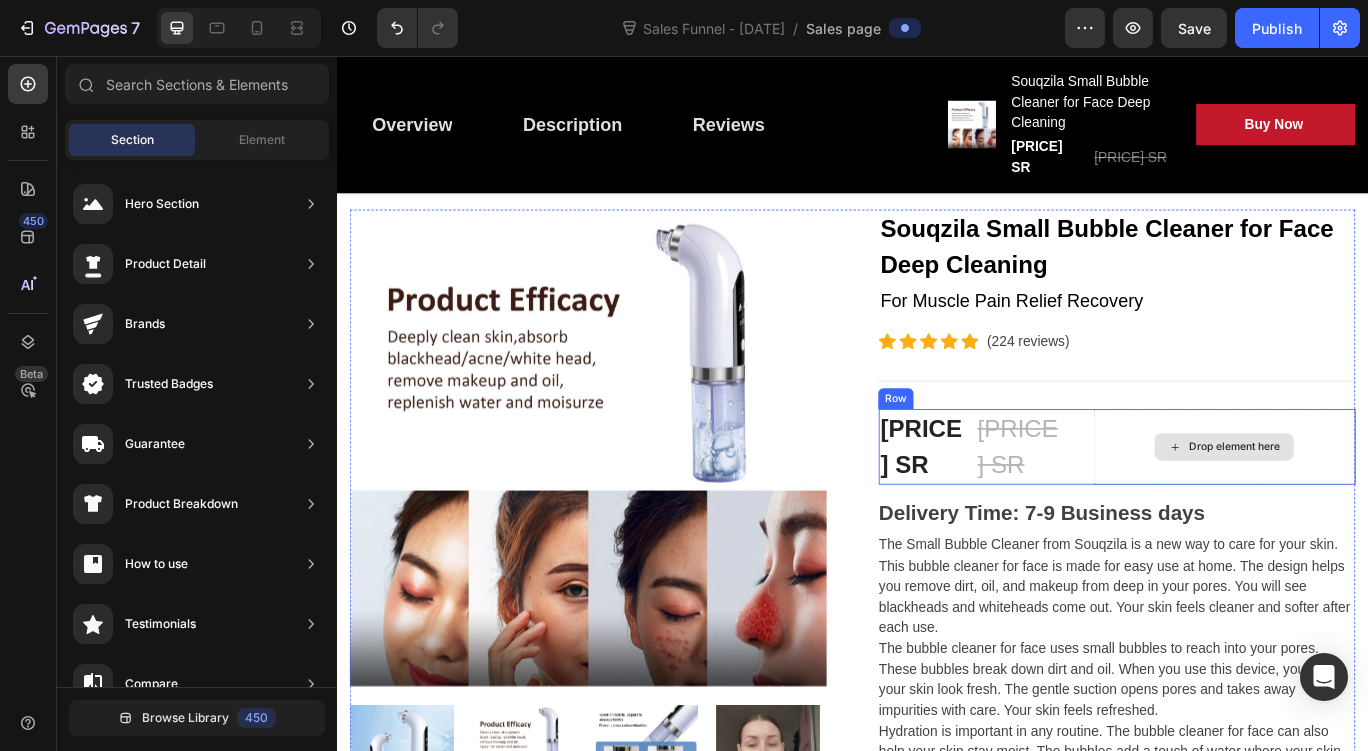 click on "Drop element here" at bounding box center (1369, 511) 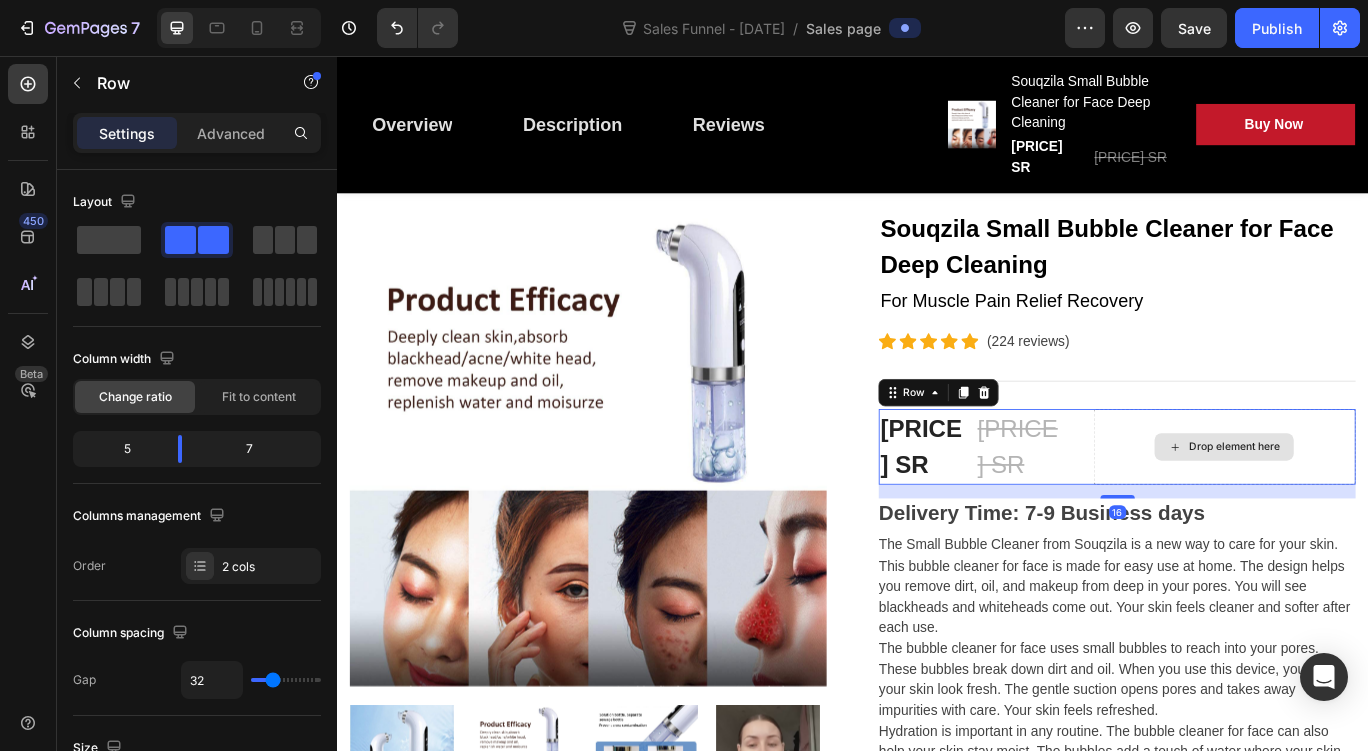 click on "Drop element here" at bounding box center [1381, 511] 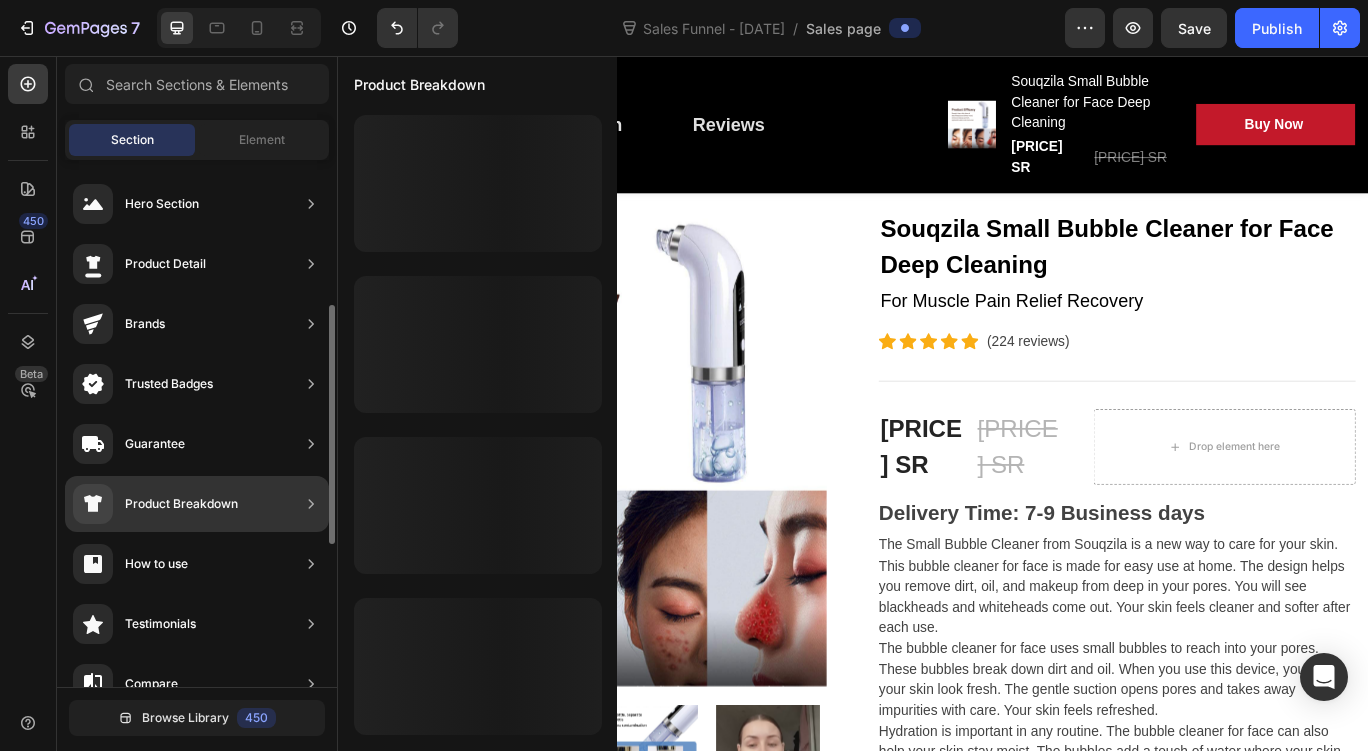scroll, scrollTop: 100, scrollLeft: 0, axis: vertical 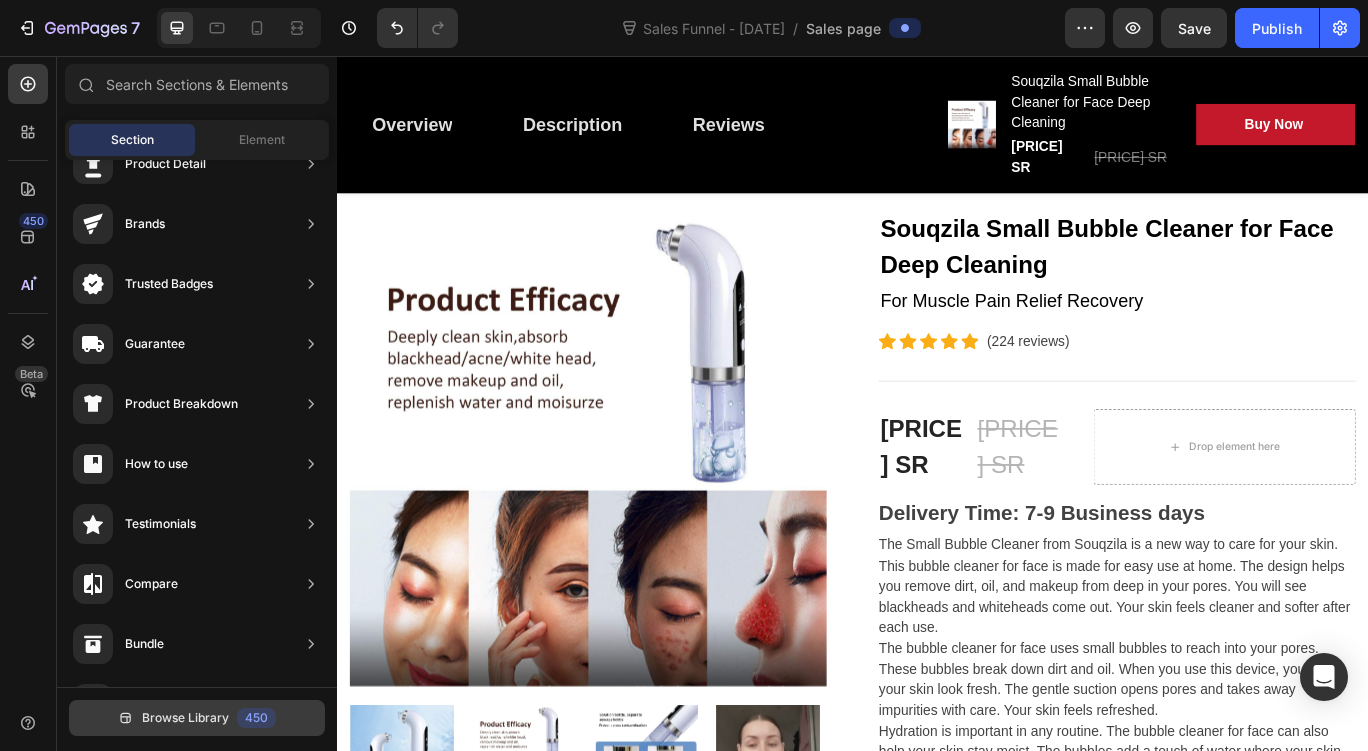 click on "Browse Library" at bounding box center (185, 718) 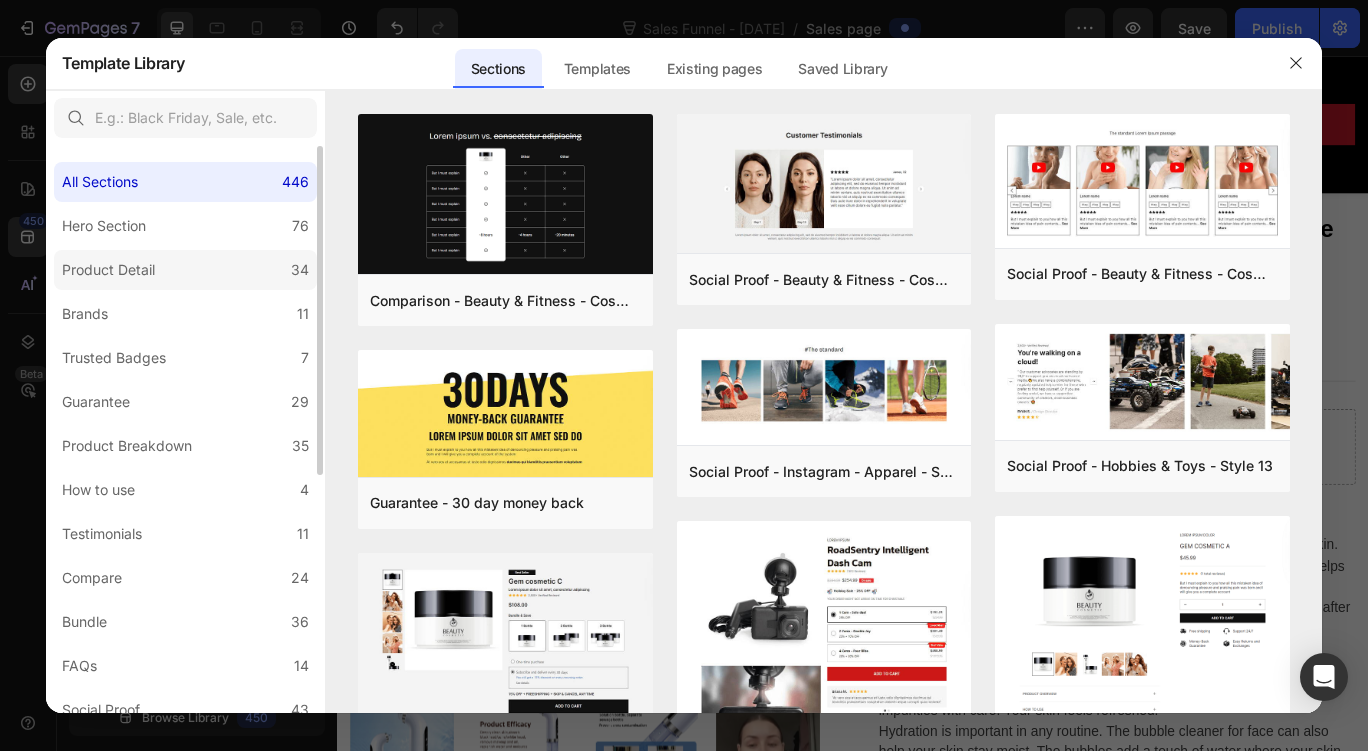 click on "Product Detail 34" 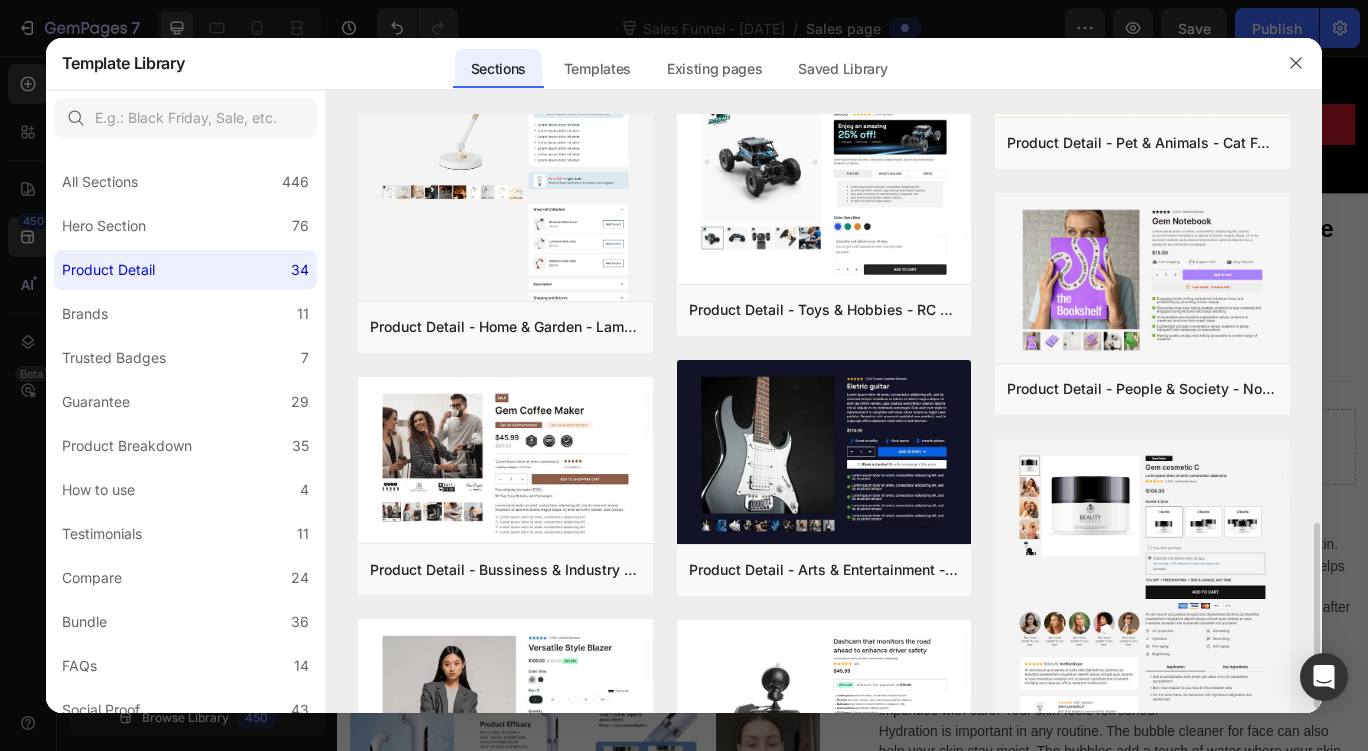 scroll, scrollTop: 1000, scrollLeft: 0, axis: vertical 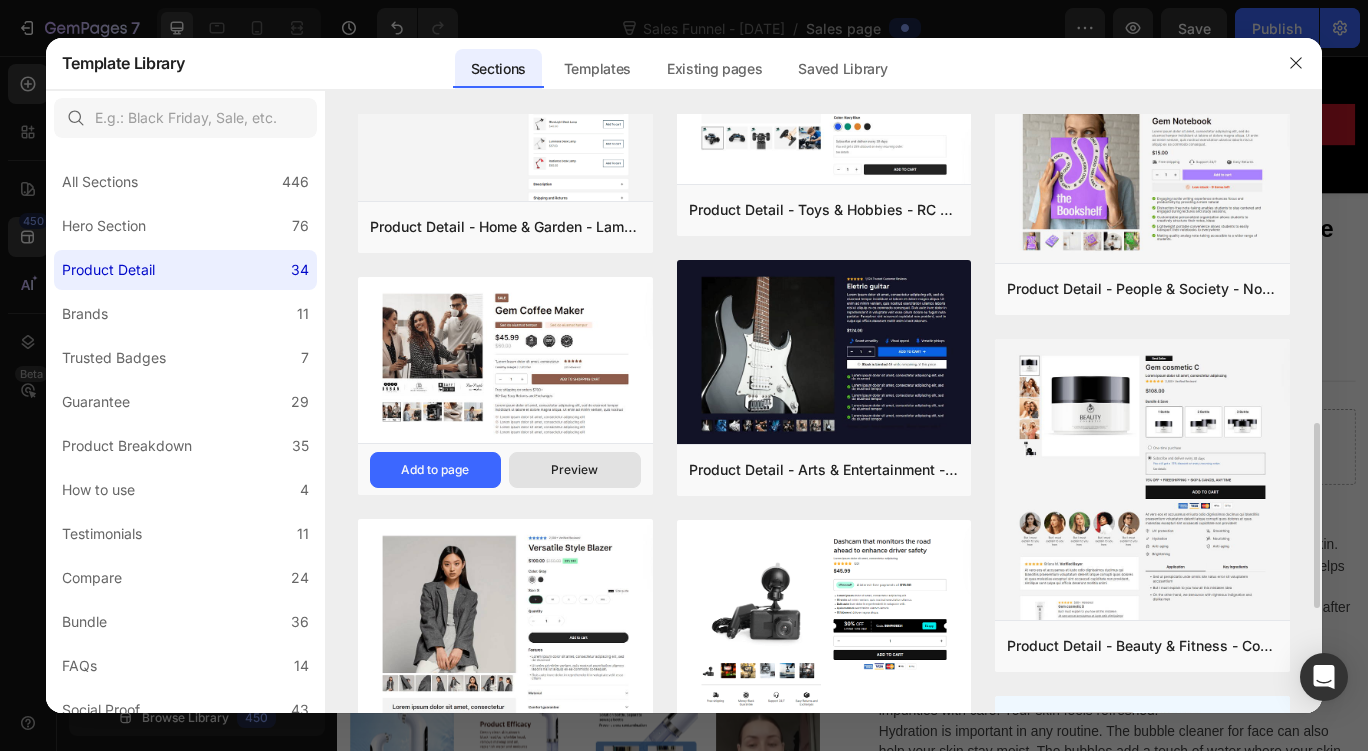 click on "Preview" at bounding box center (574, 470) 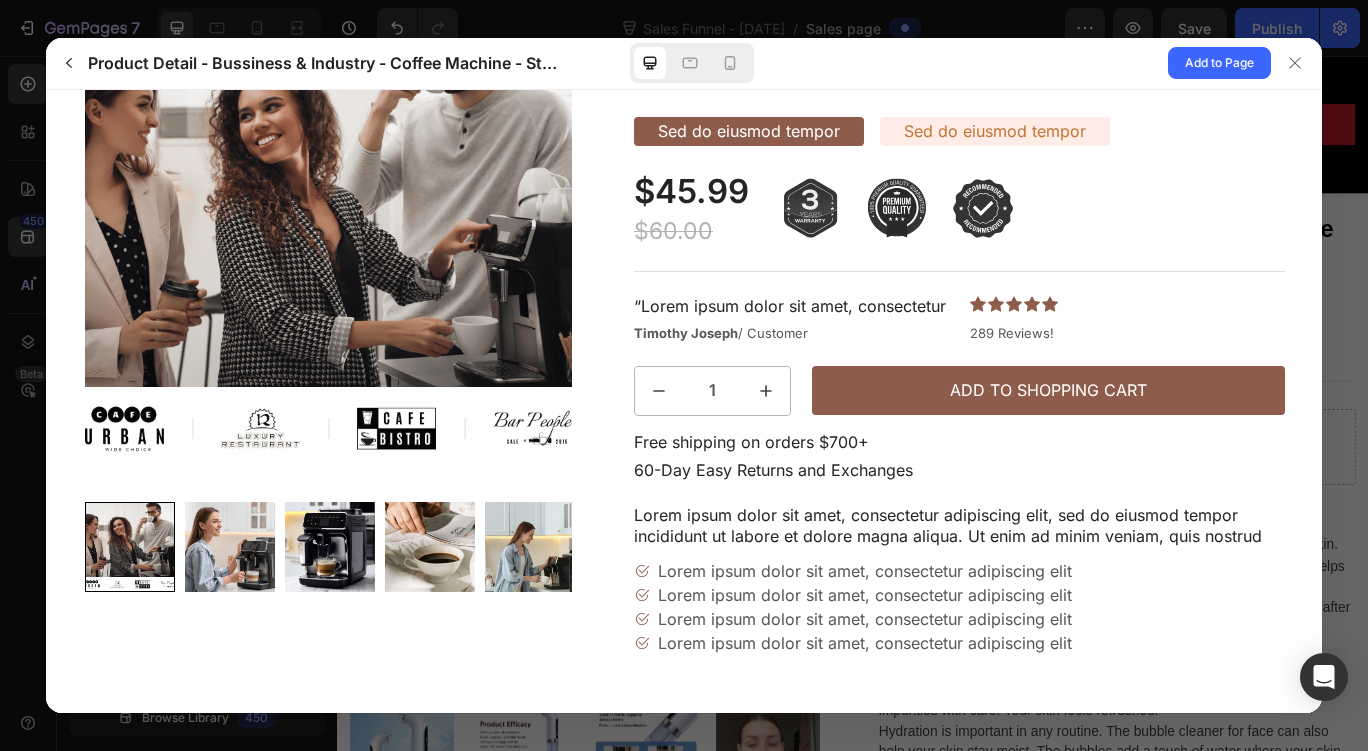 scroll, scrollTop: 0, scrollLeft: 0, axis: both 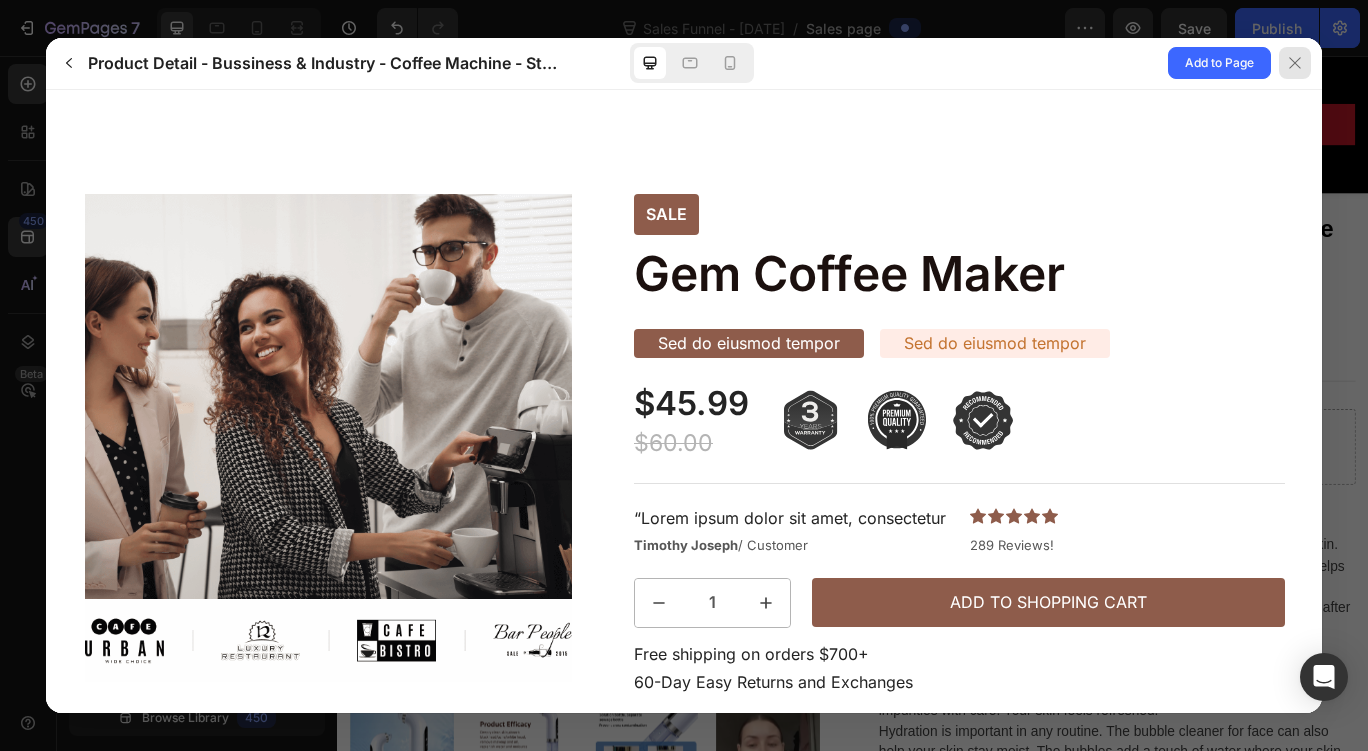 click 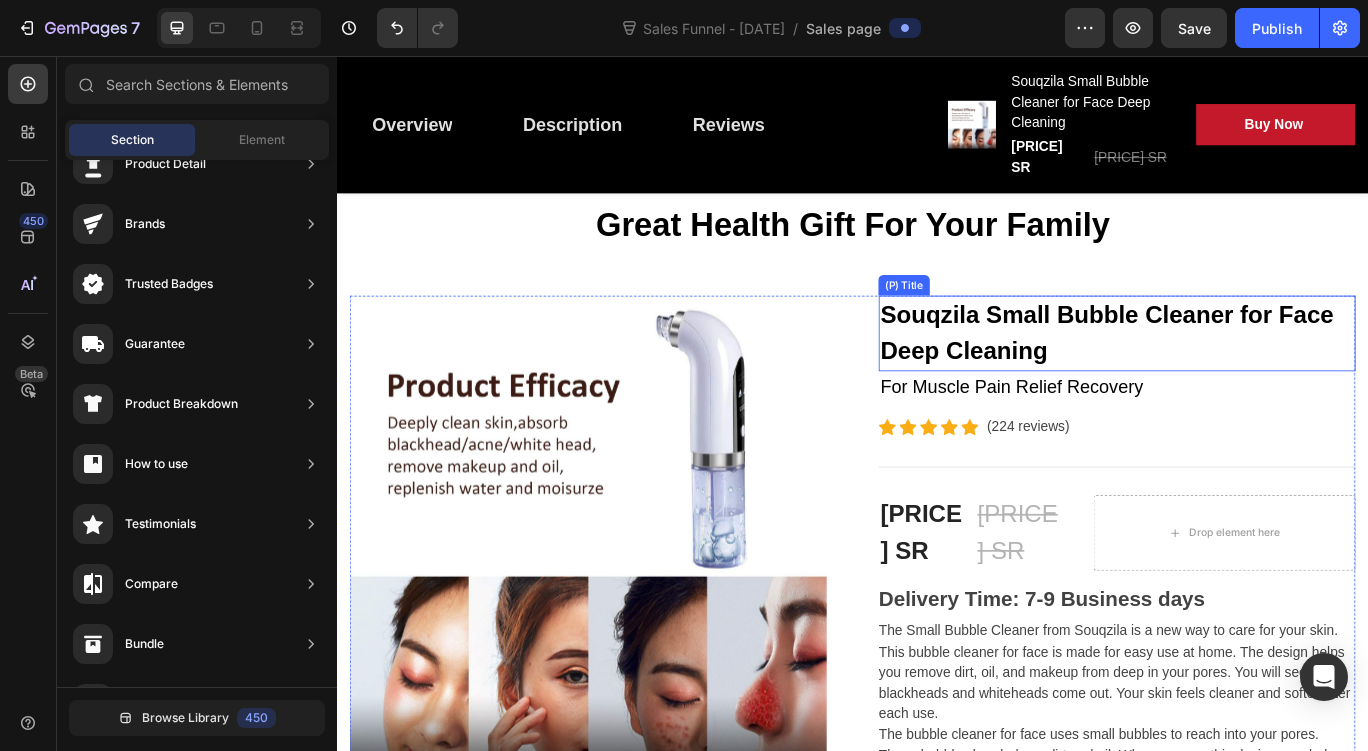 scroll, scrollTop: 0, scrollLeft: 0, axis: both 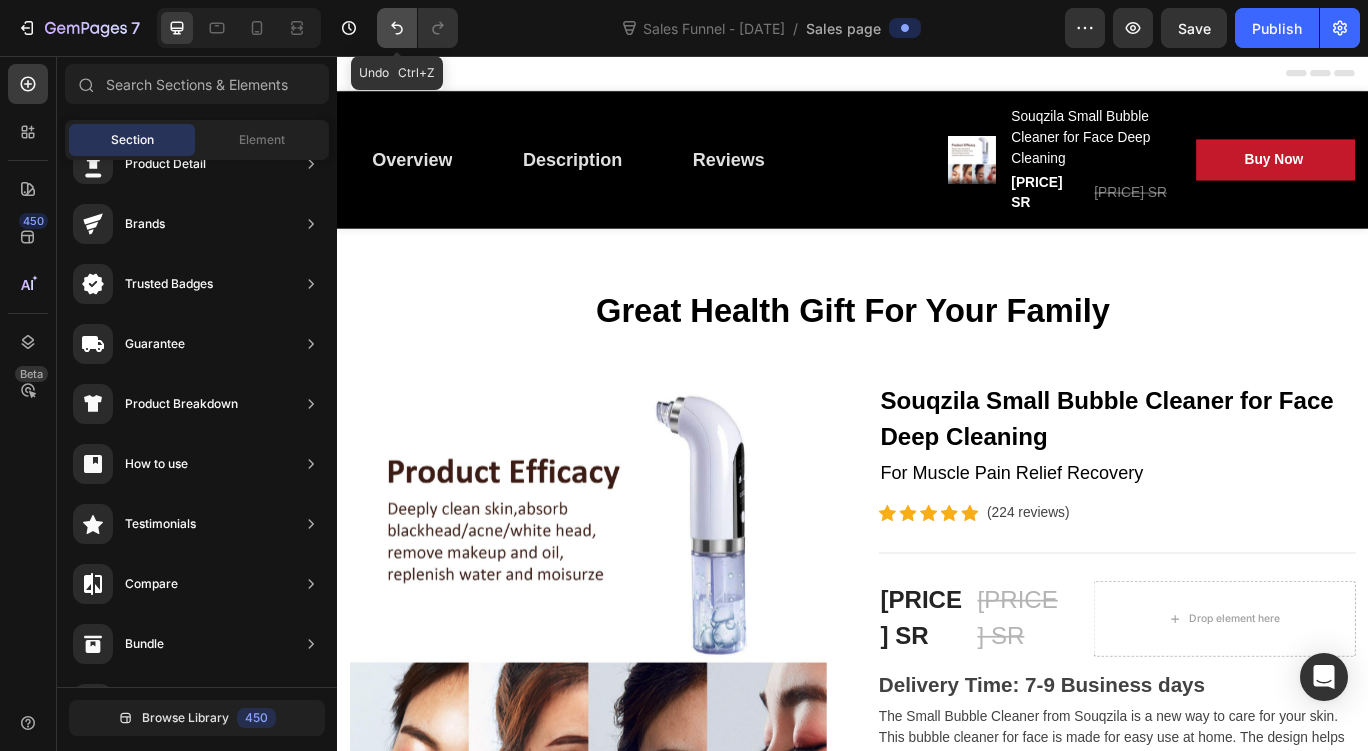 click 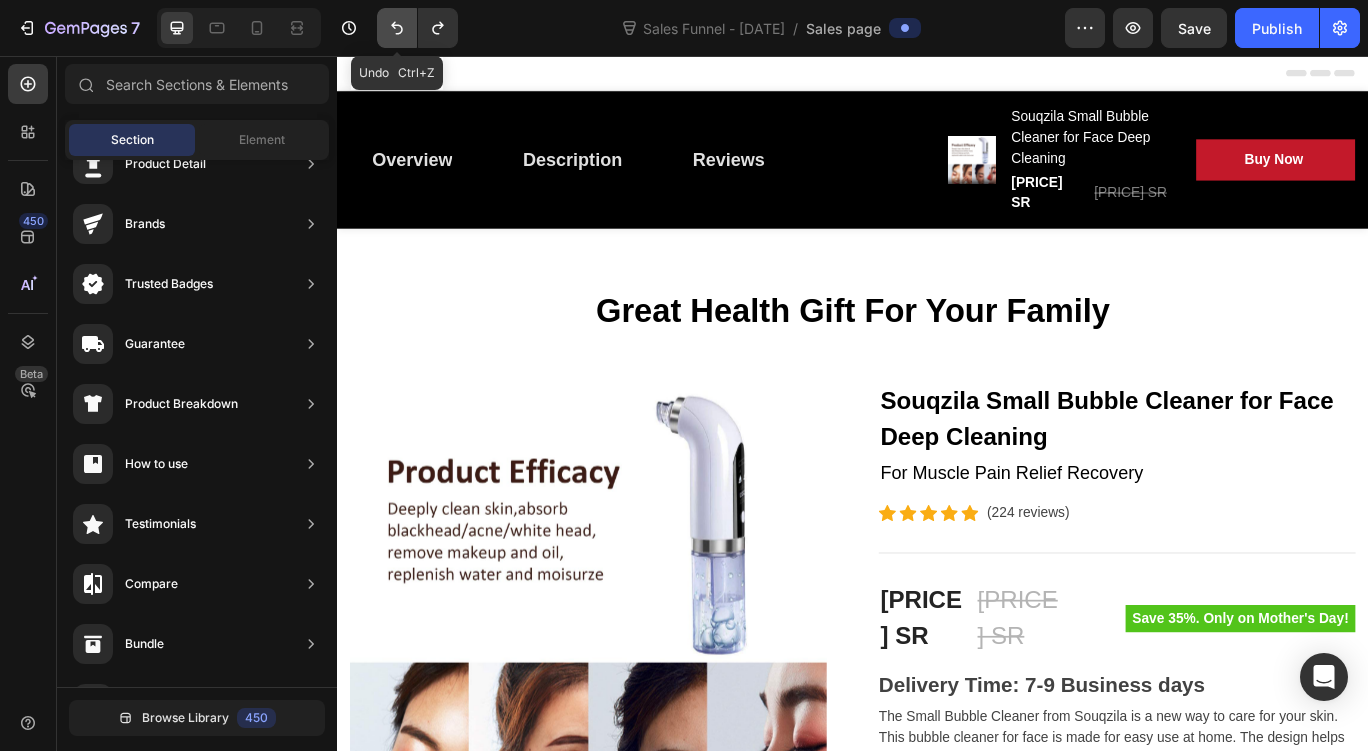 click 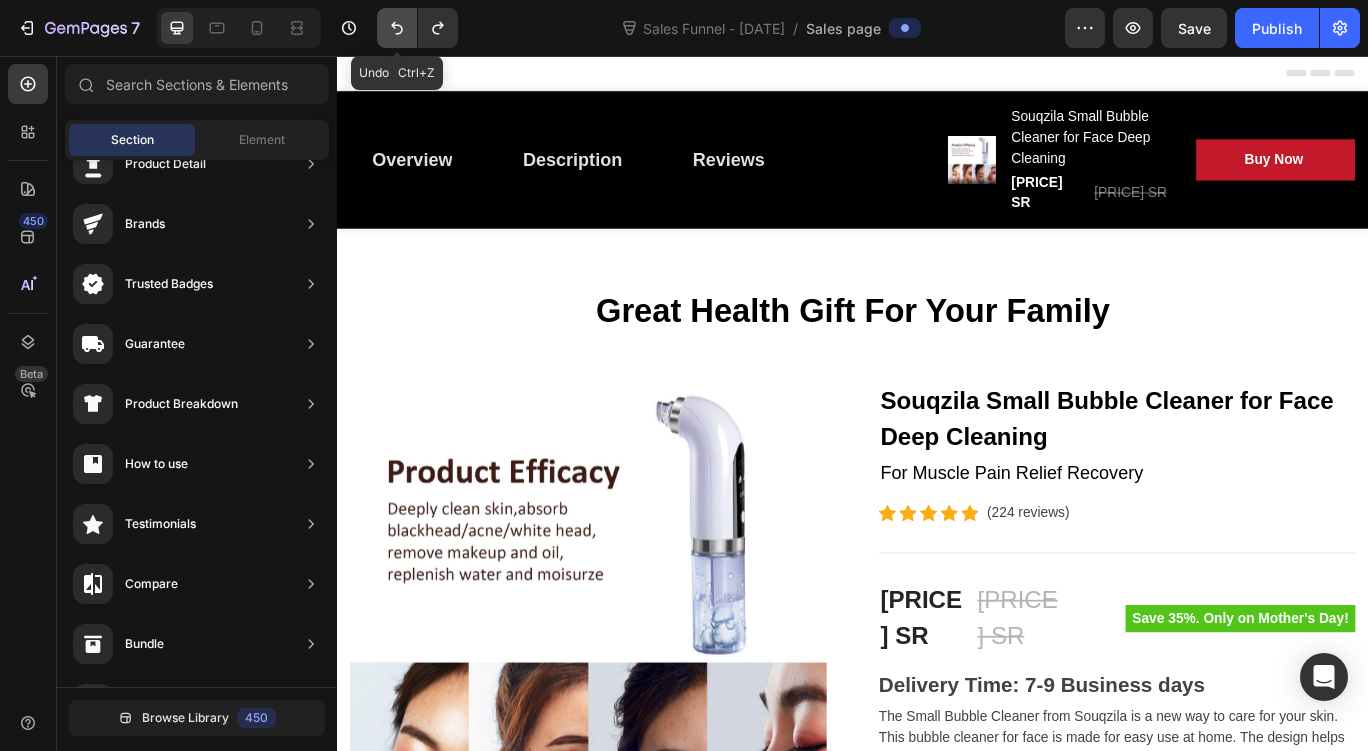 click 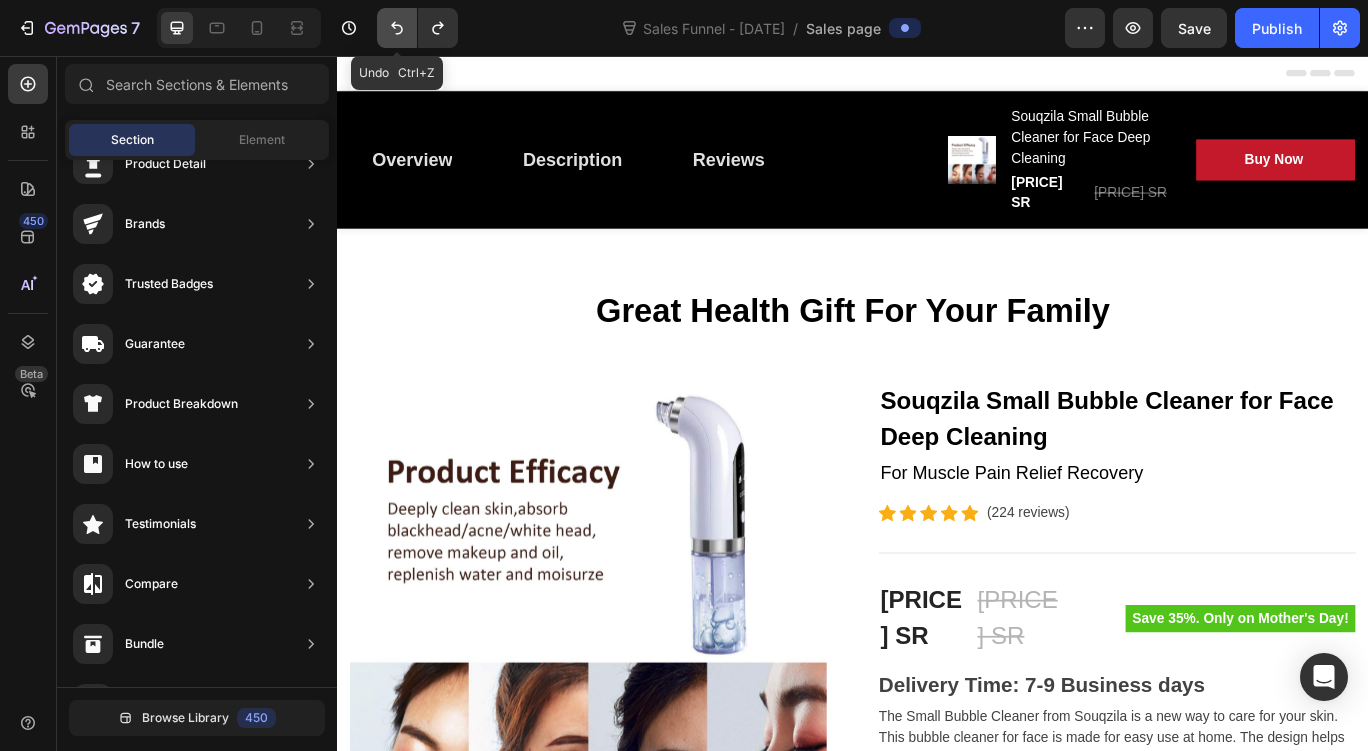 click 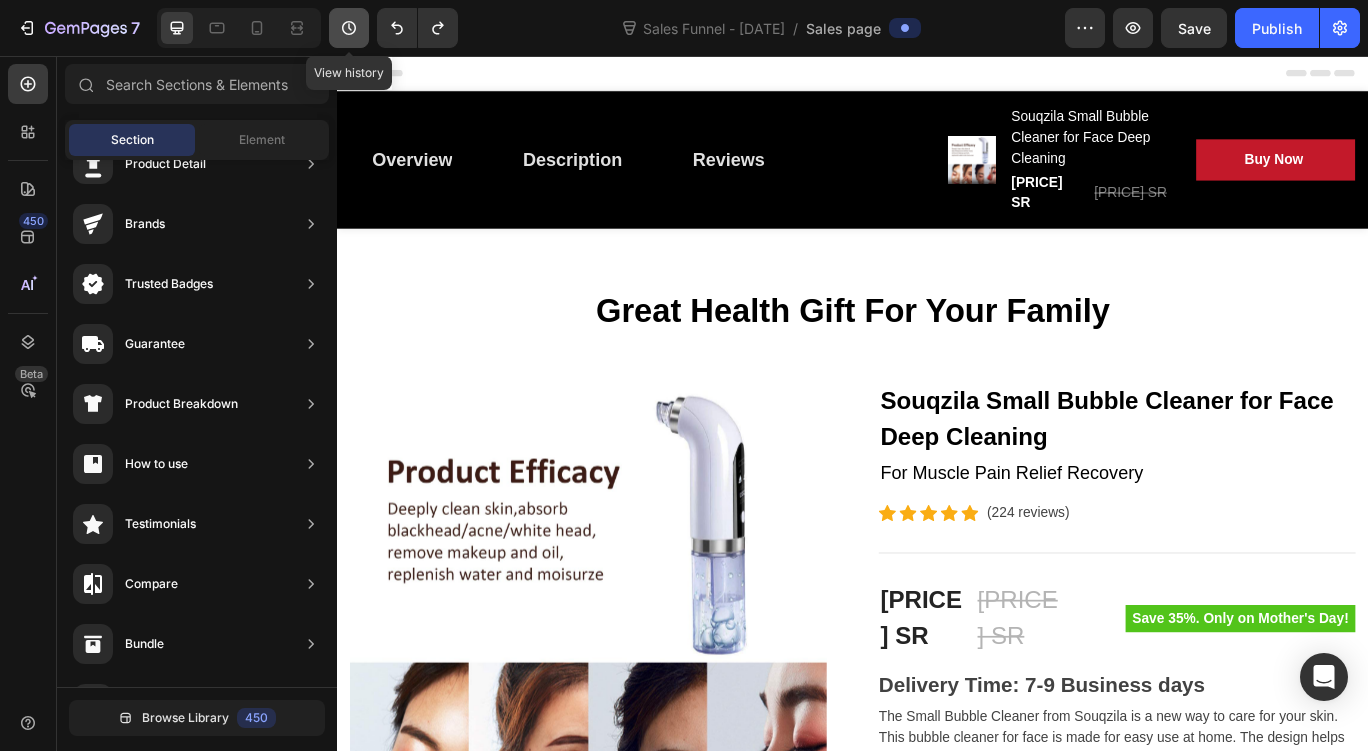 click 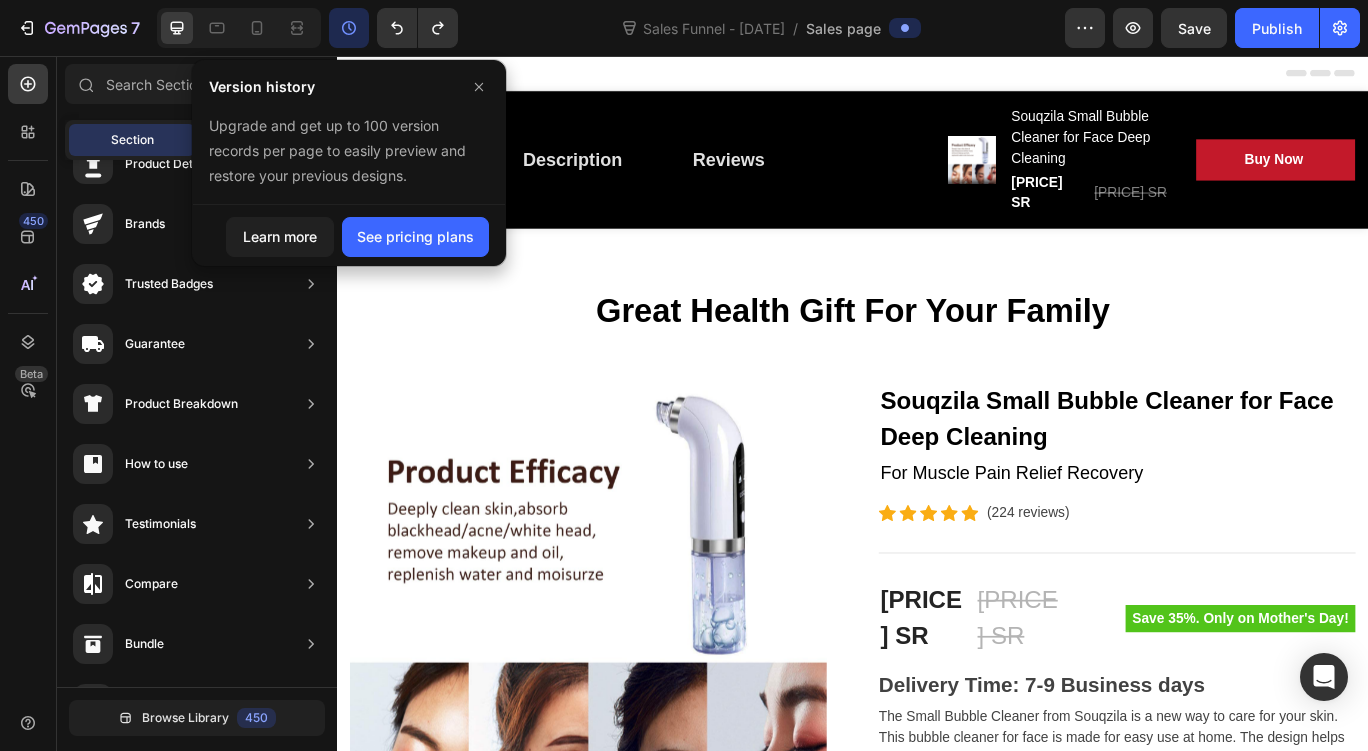 click 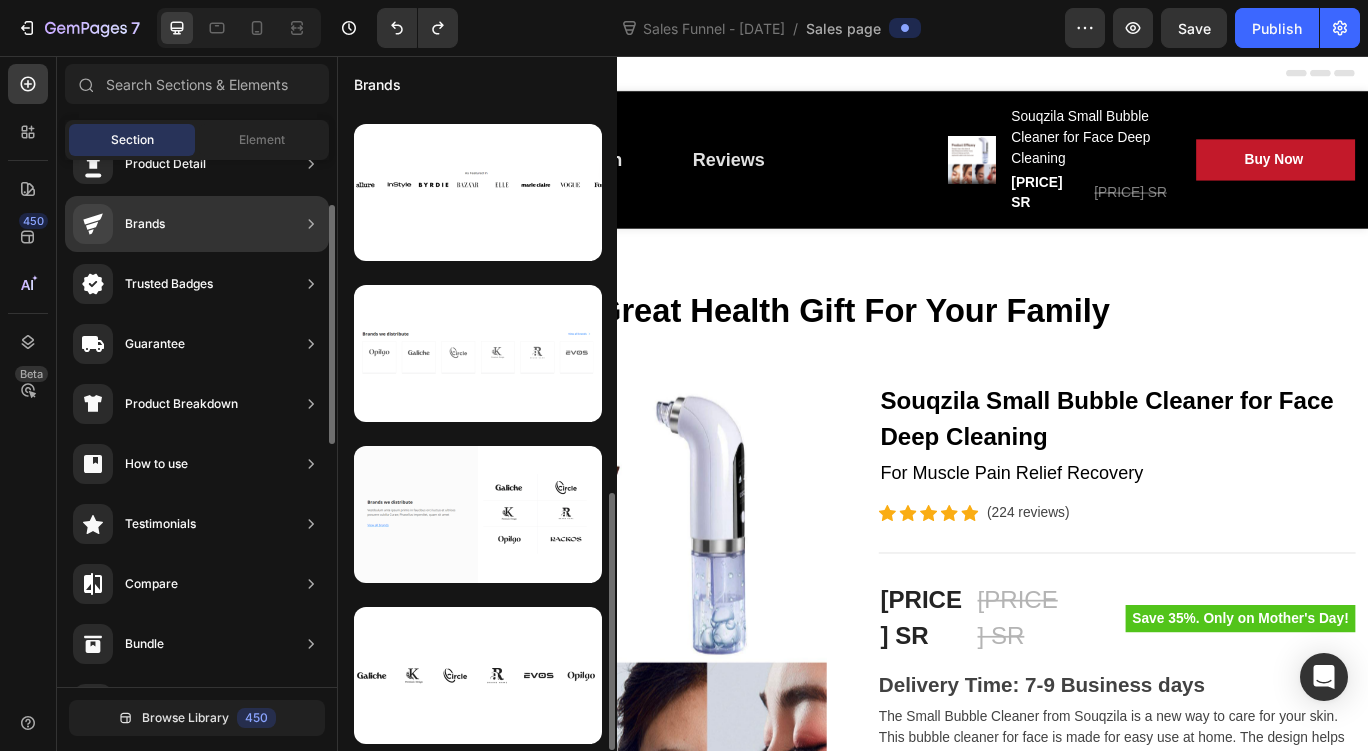 scroll, scrollTop: 313, scrollLeft: 0, axis: vertical 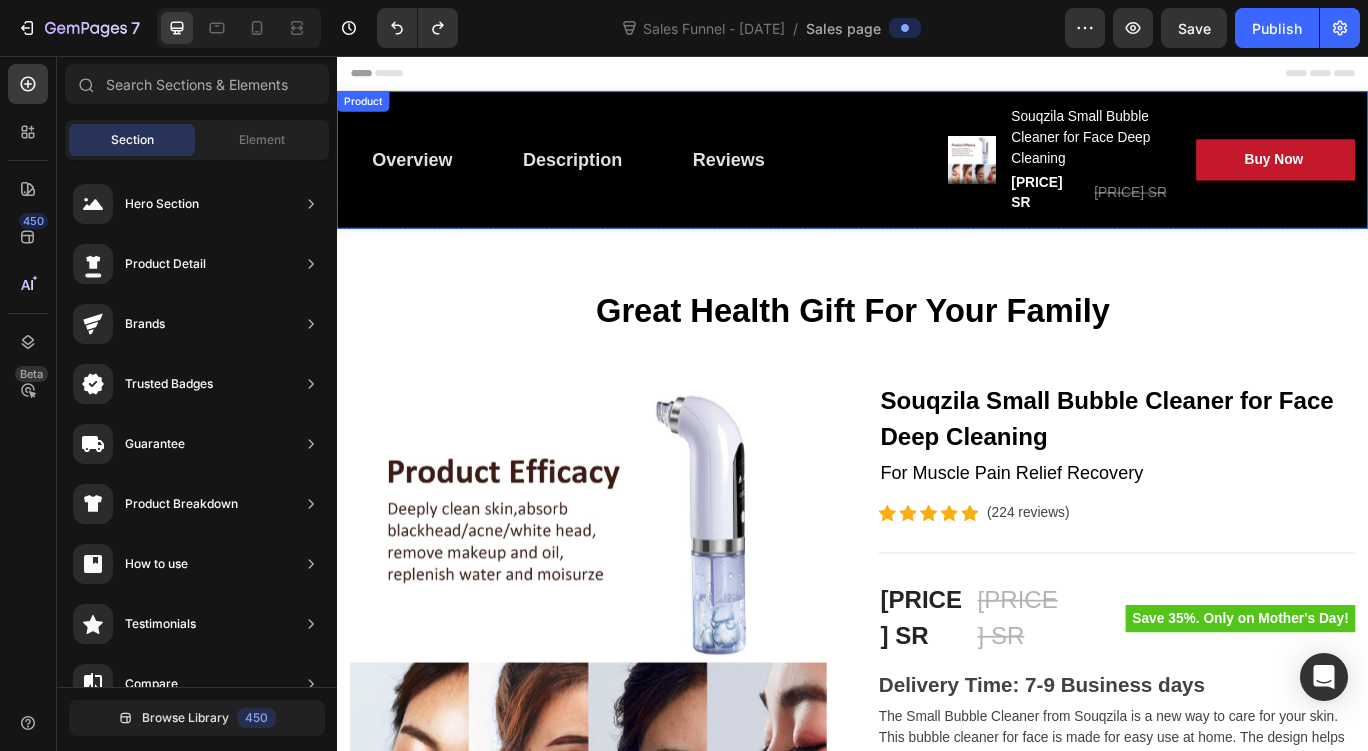 click on "Overview Button Description Button Reviews Button Row" at bounding box center [684, 177] 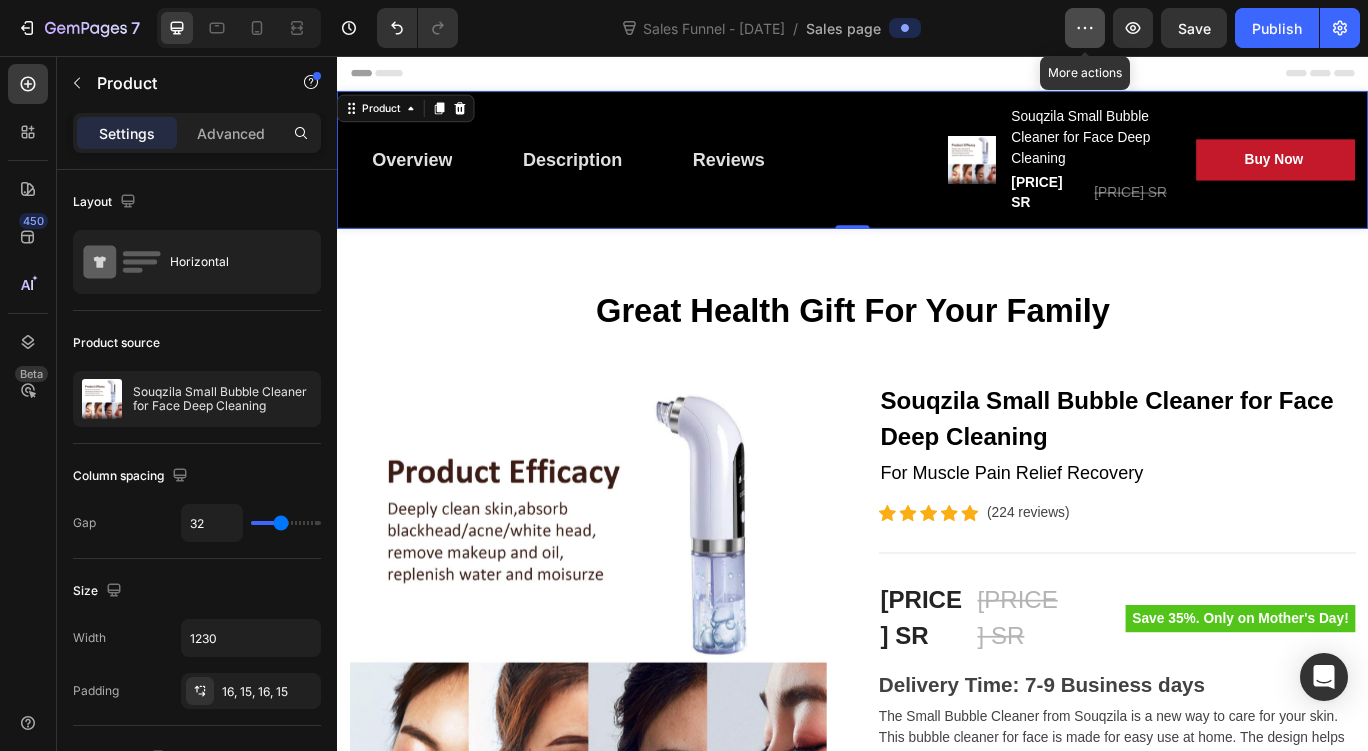 click 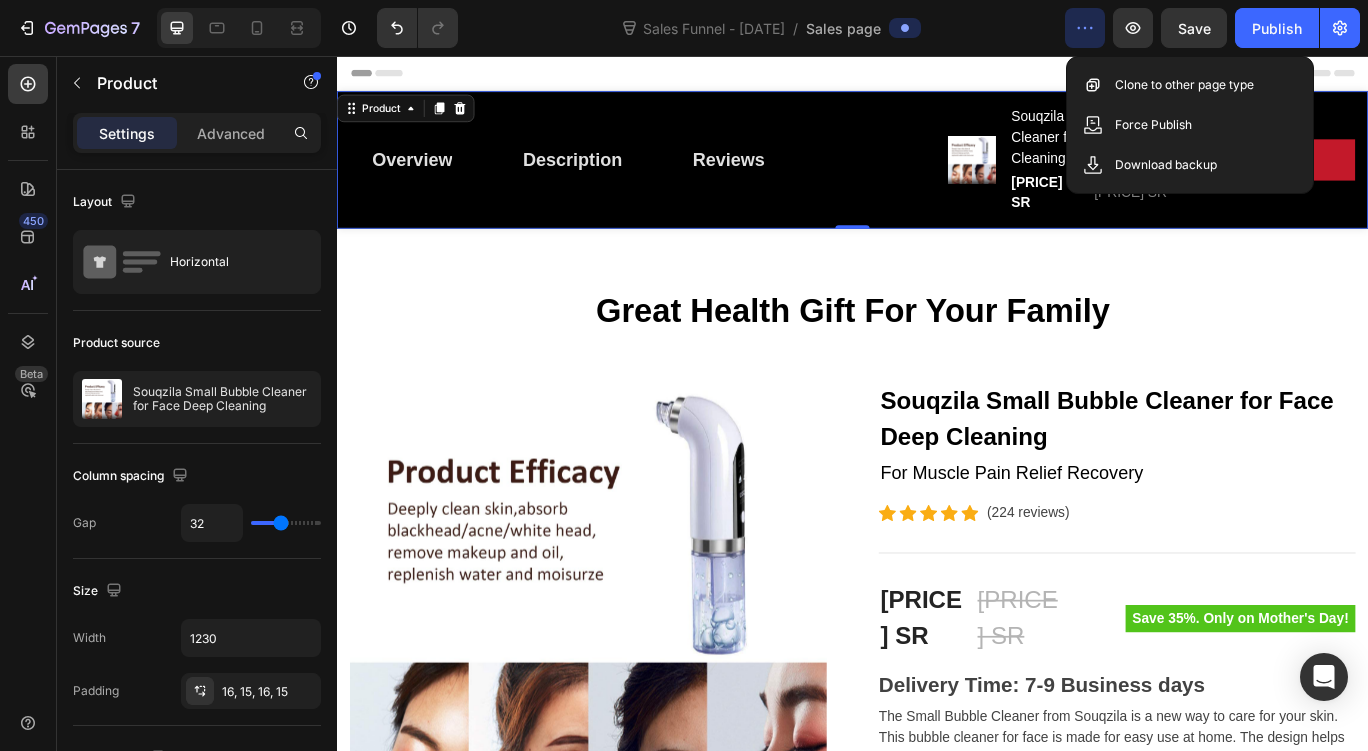 click on "Header" at bounding box center [937, 76] 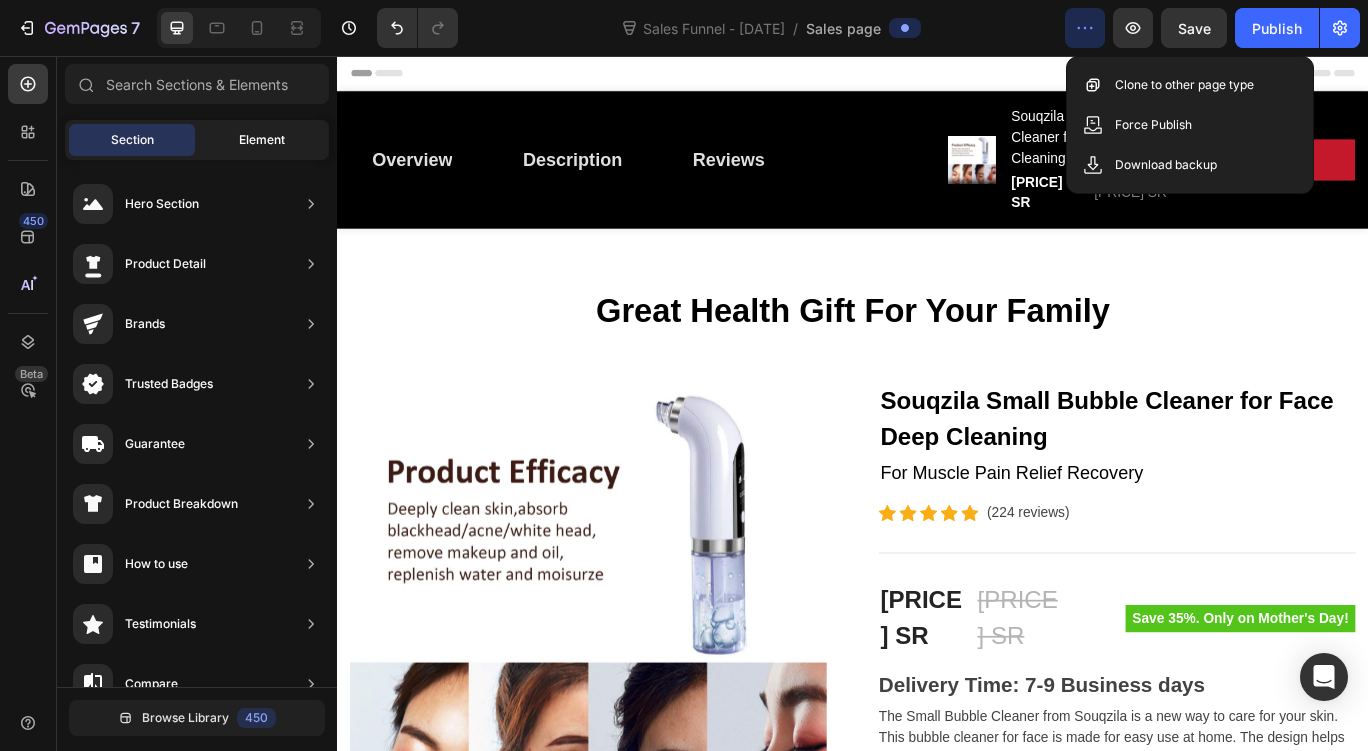 click on "Element" at bounding box center [262, 140] 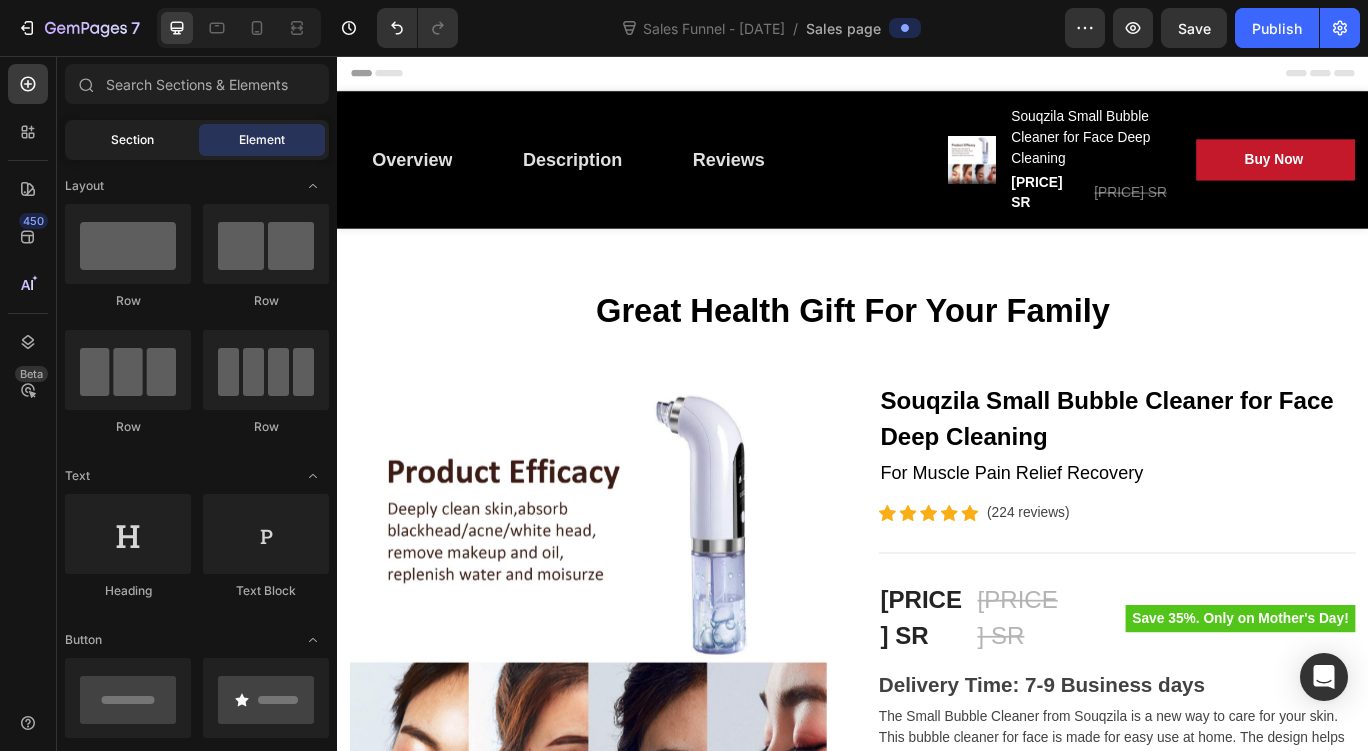 click on "Section" at bounding box center [132, 140] 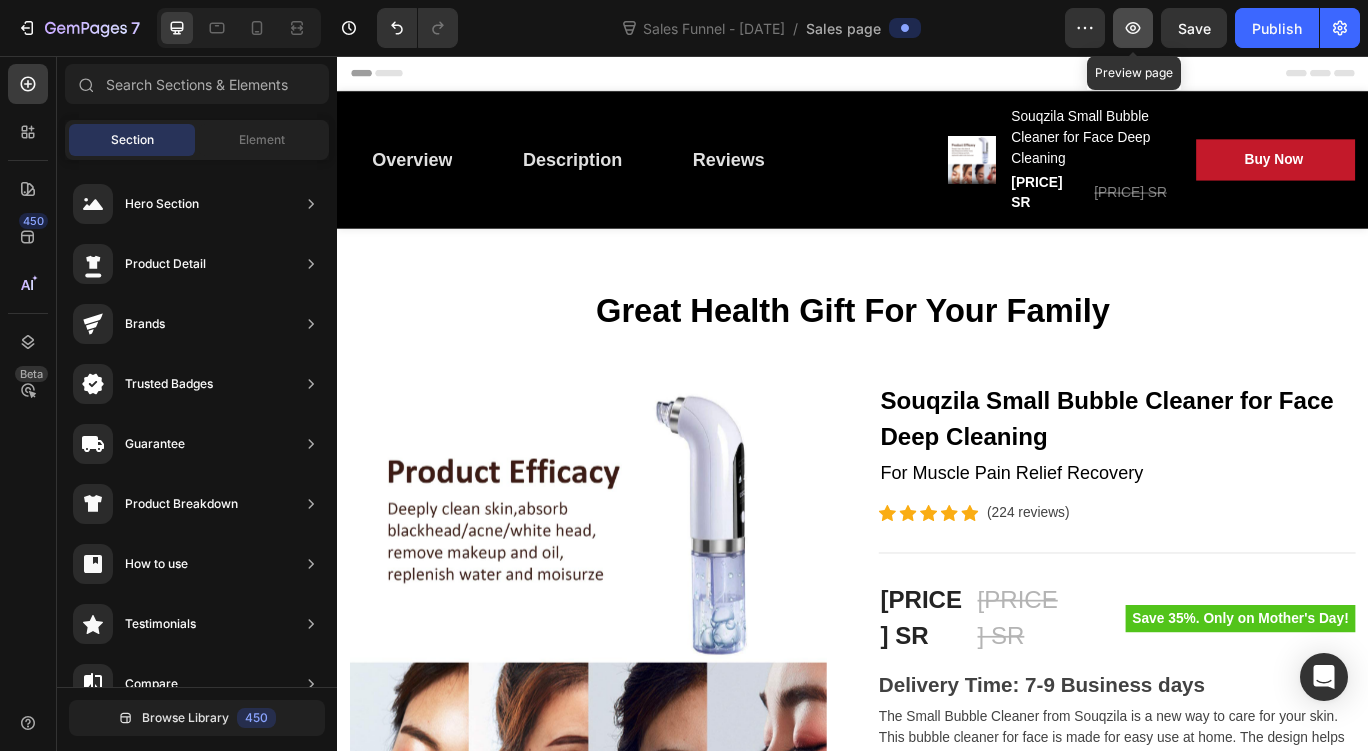 click 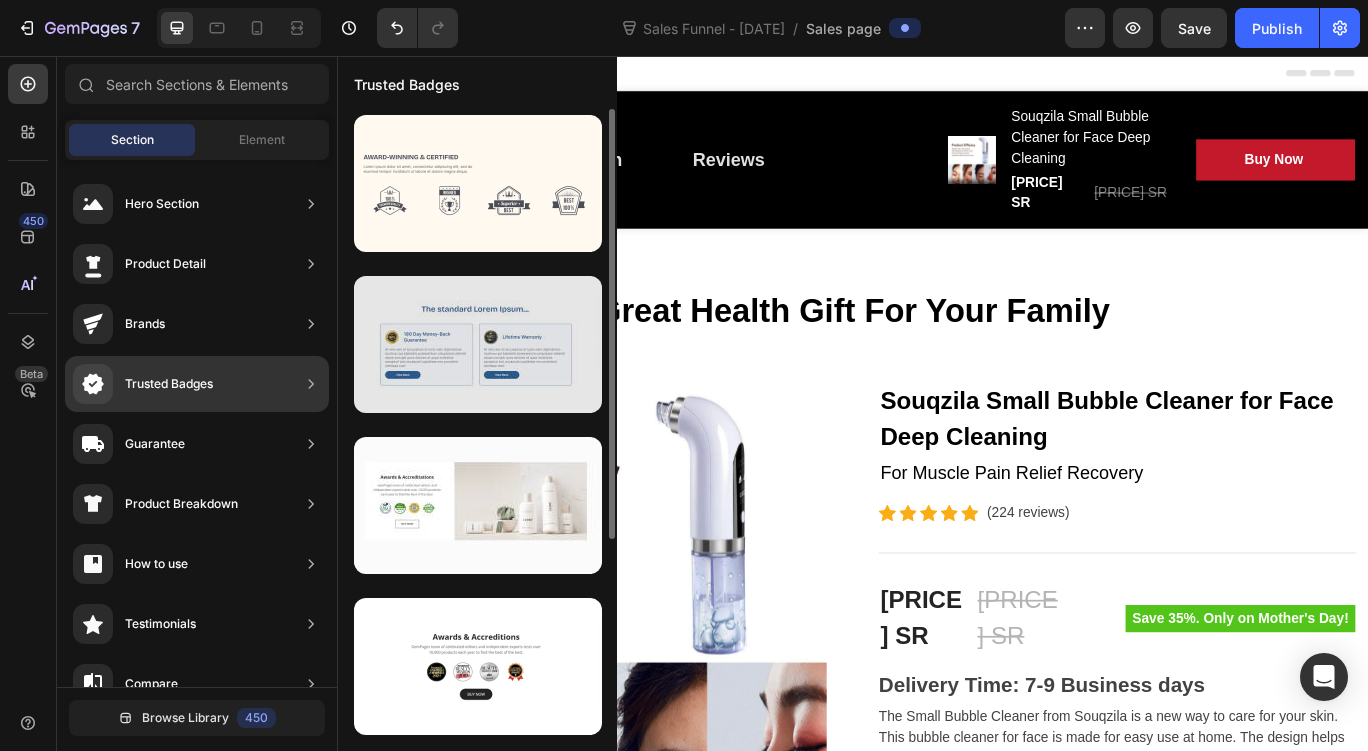 click at bounding box center [478, 344] 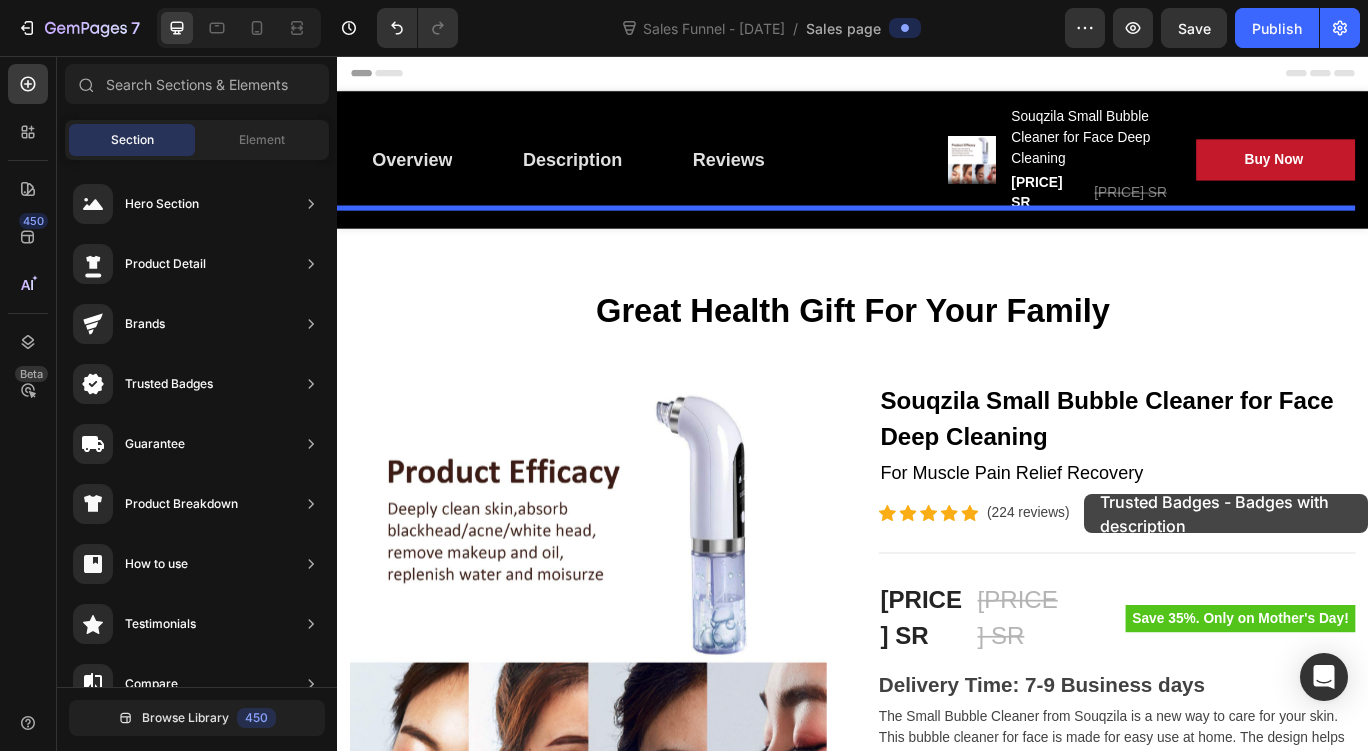drag, startPoint x: 853, startPoint y: 408, endPoint x: 1206, endPoint y: 565, distance: 386.33923 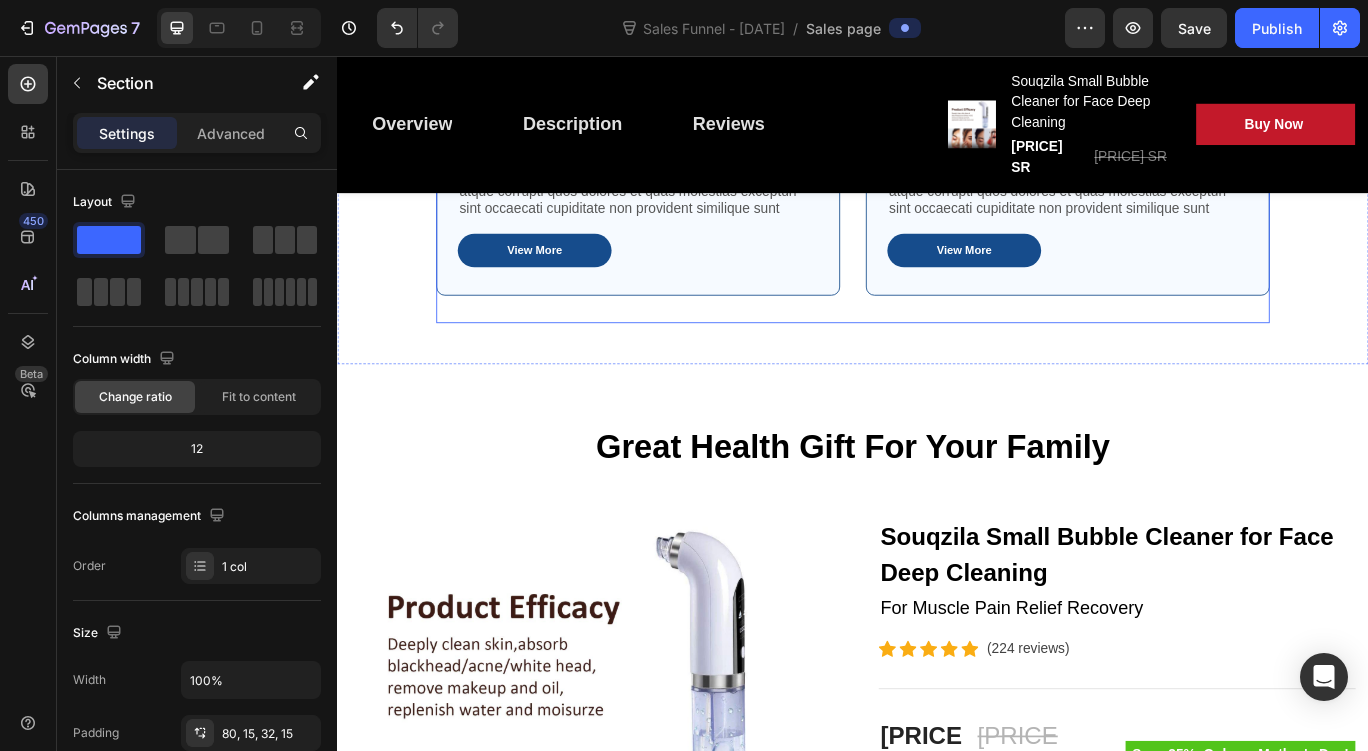 scroll, scrollTop: 0, scrollLeft: 0, axis: both 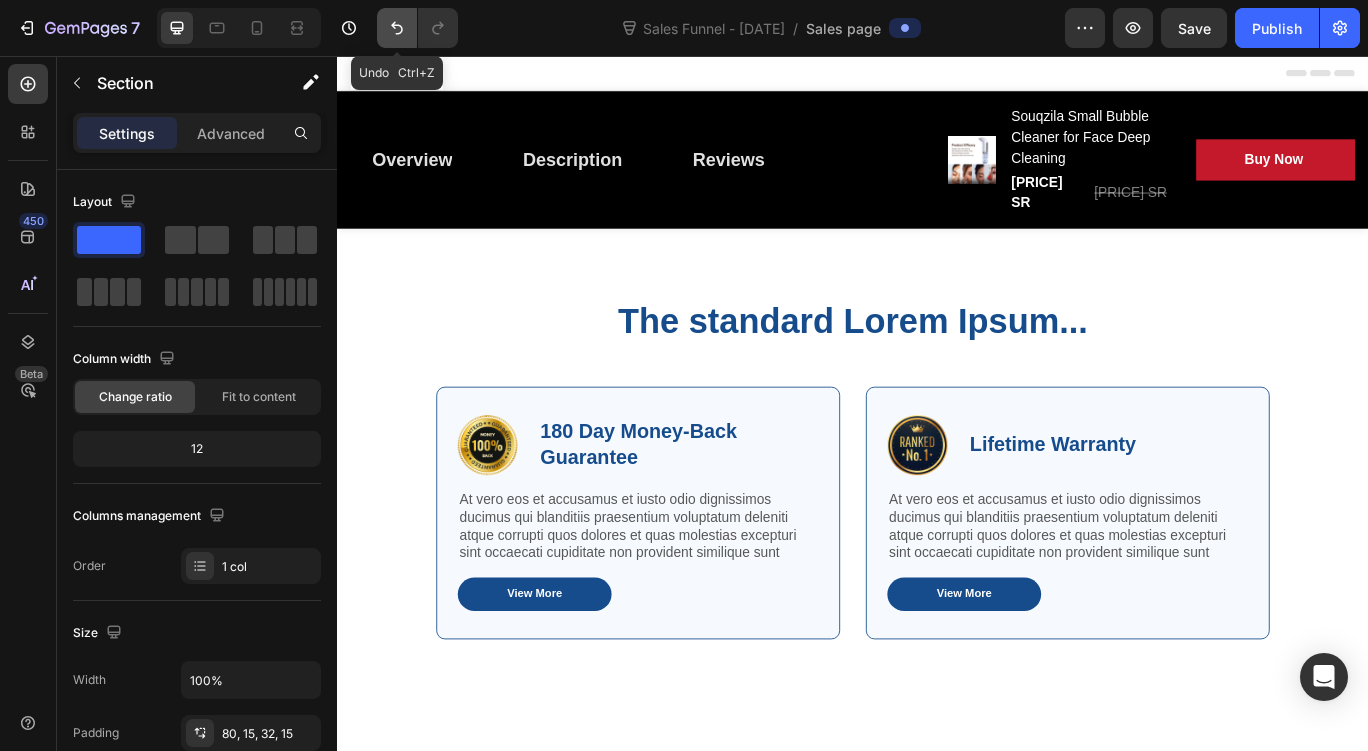 click 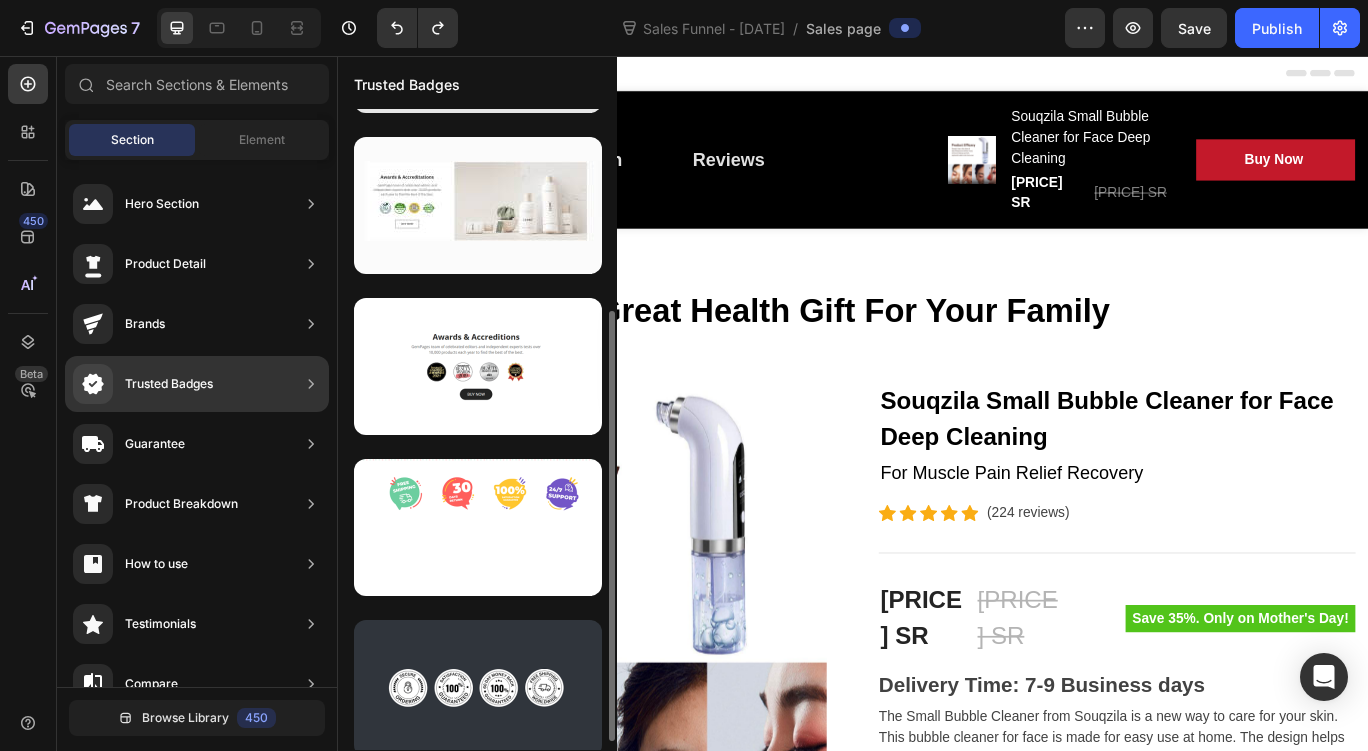scroll, scrollTop: 313, scrollLeft: 0, axis: vertical 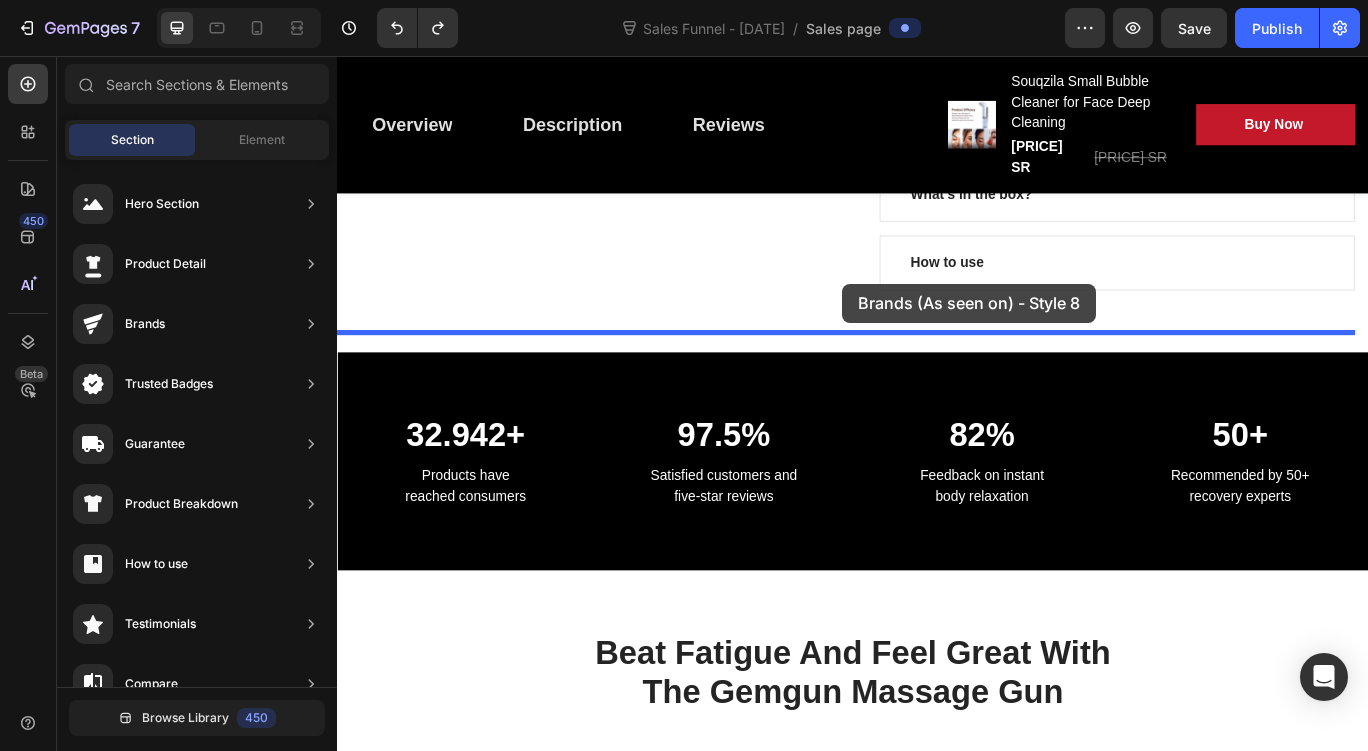 drag, startPoint x: 787, startPoint y: 399, endPoint x: 925, endPoint y: 321, distance: 158.51814 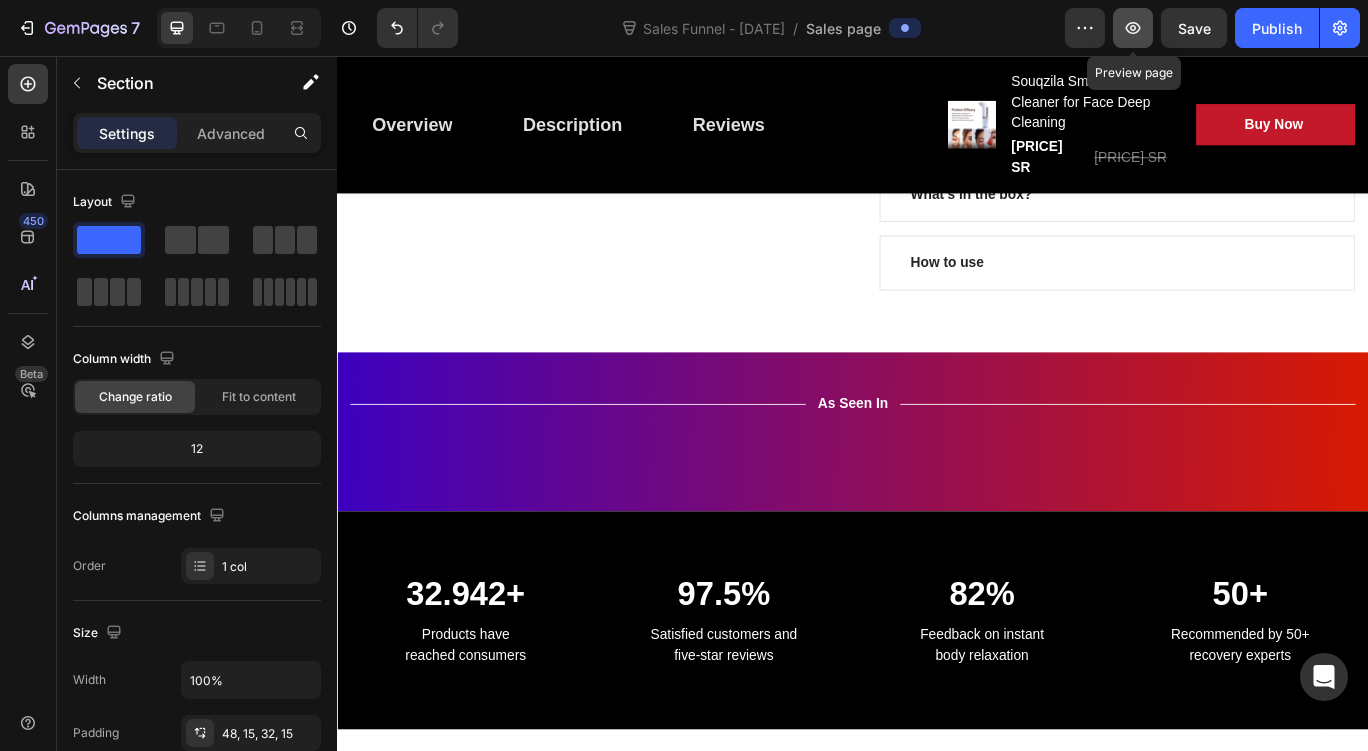 click 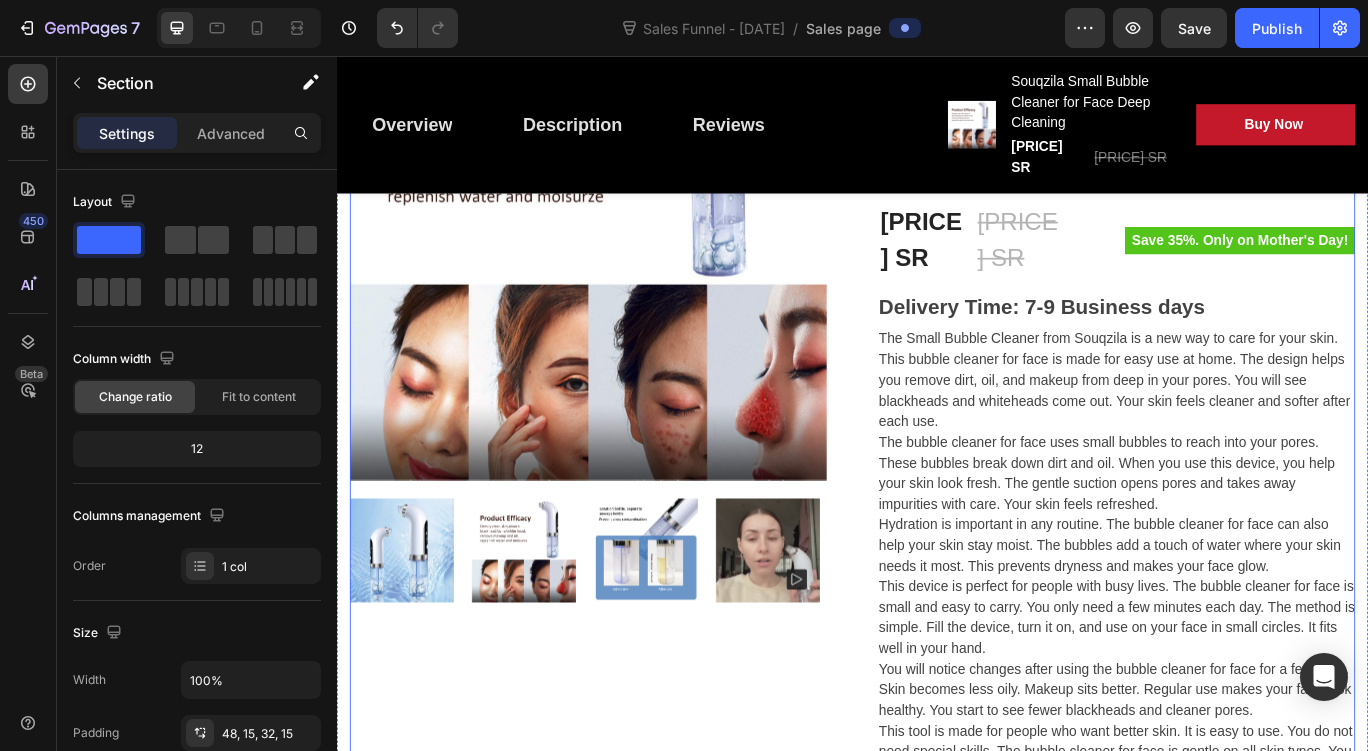 scroll, scrollTop: 0, scrollLeft: 0, axis: both 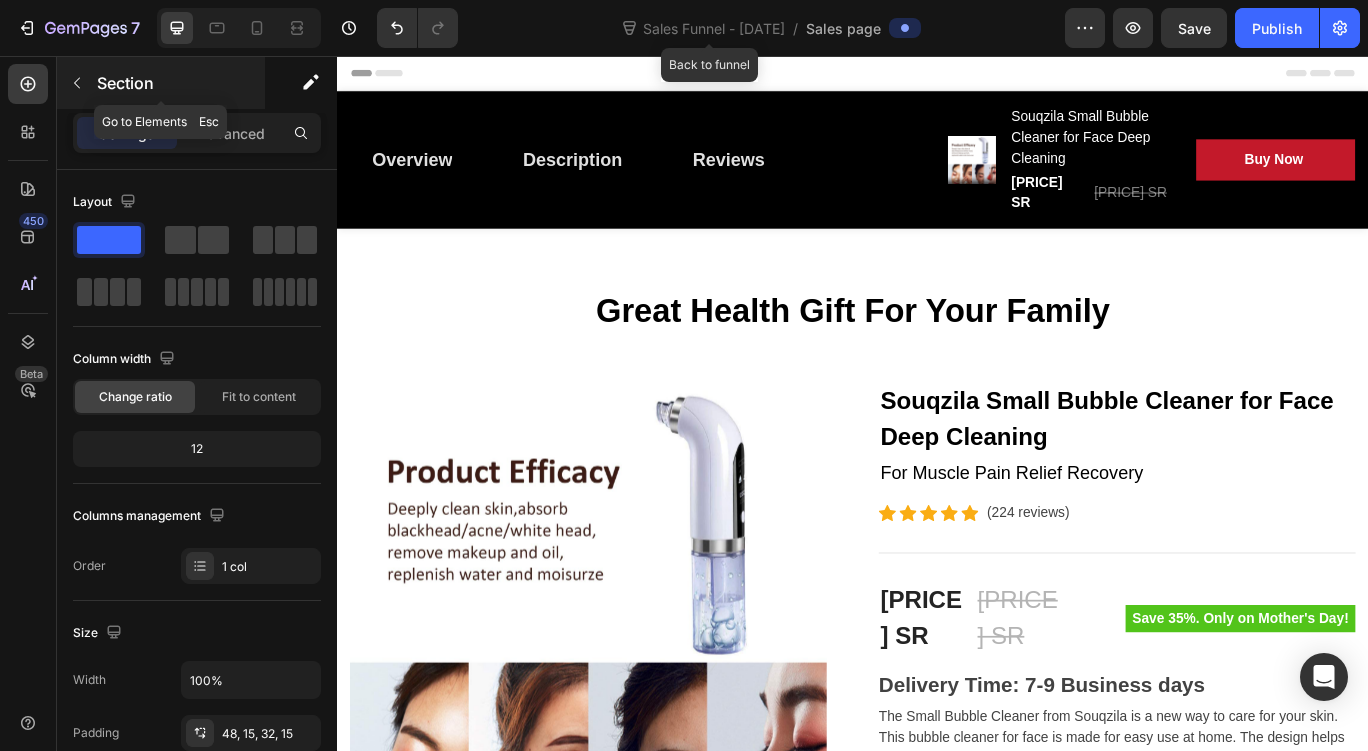 click 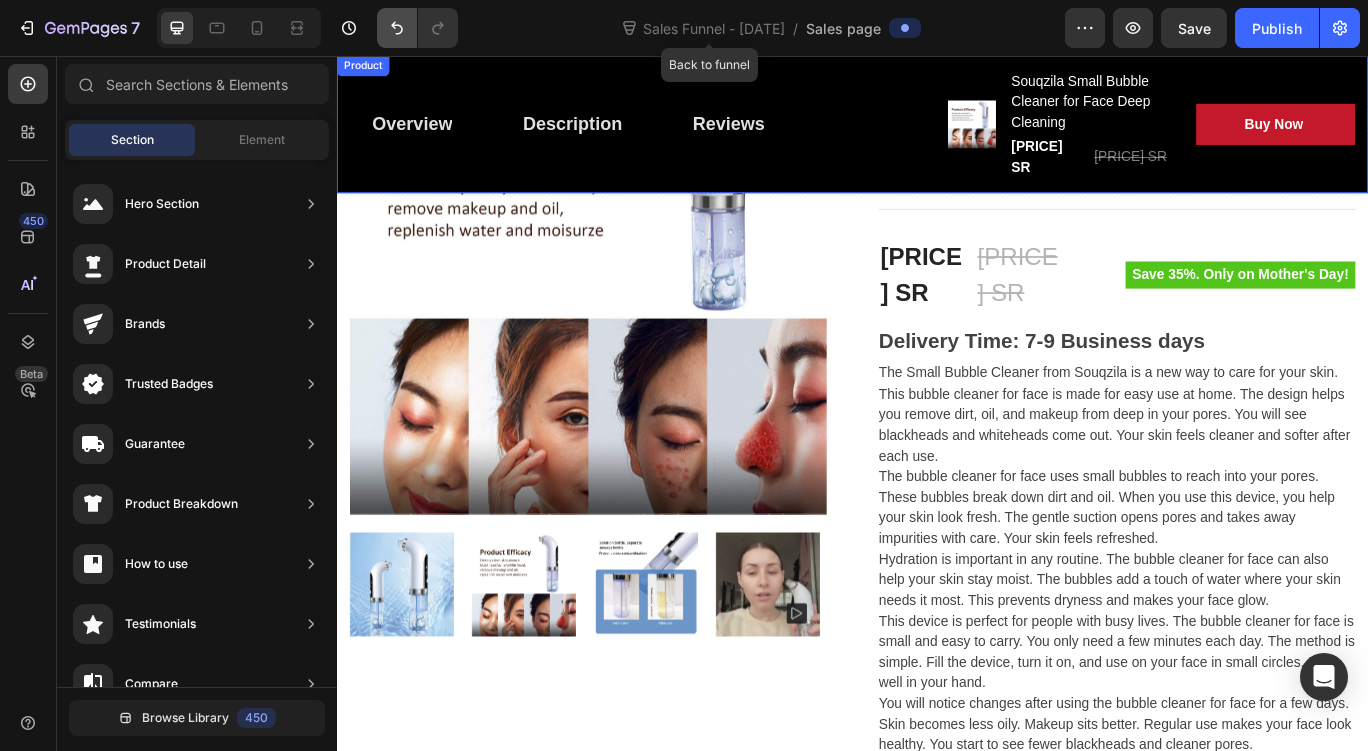 scroll, scrollTop: 200, scrollLeft: 0, axis: vertical 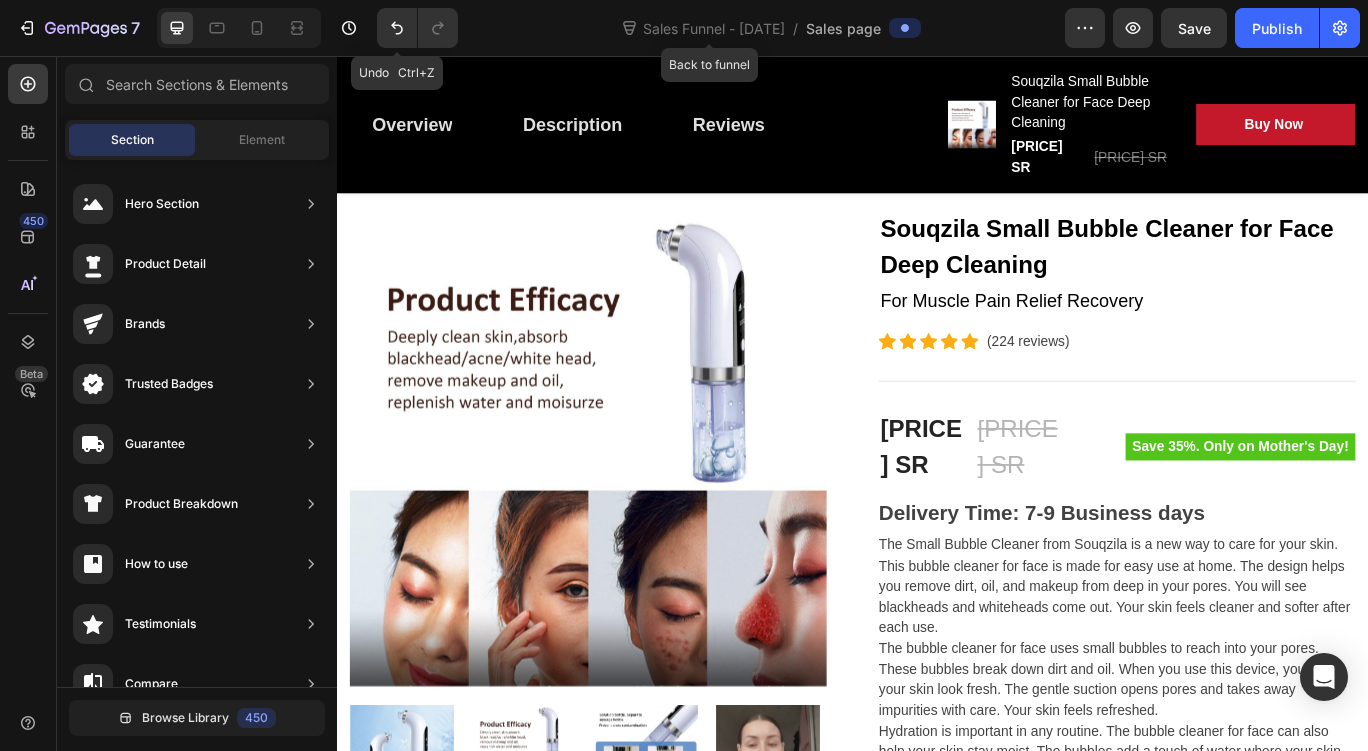 drag, startPoint x: 389, startPoint y: 23, endPoint x: 534, endPoint y: 13, distance: 145.34442 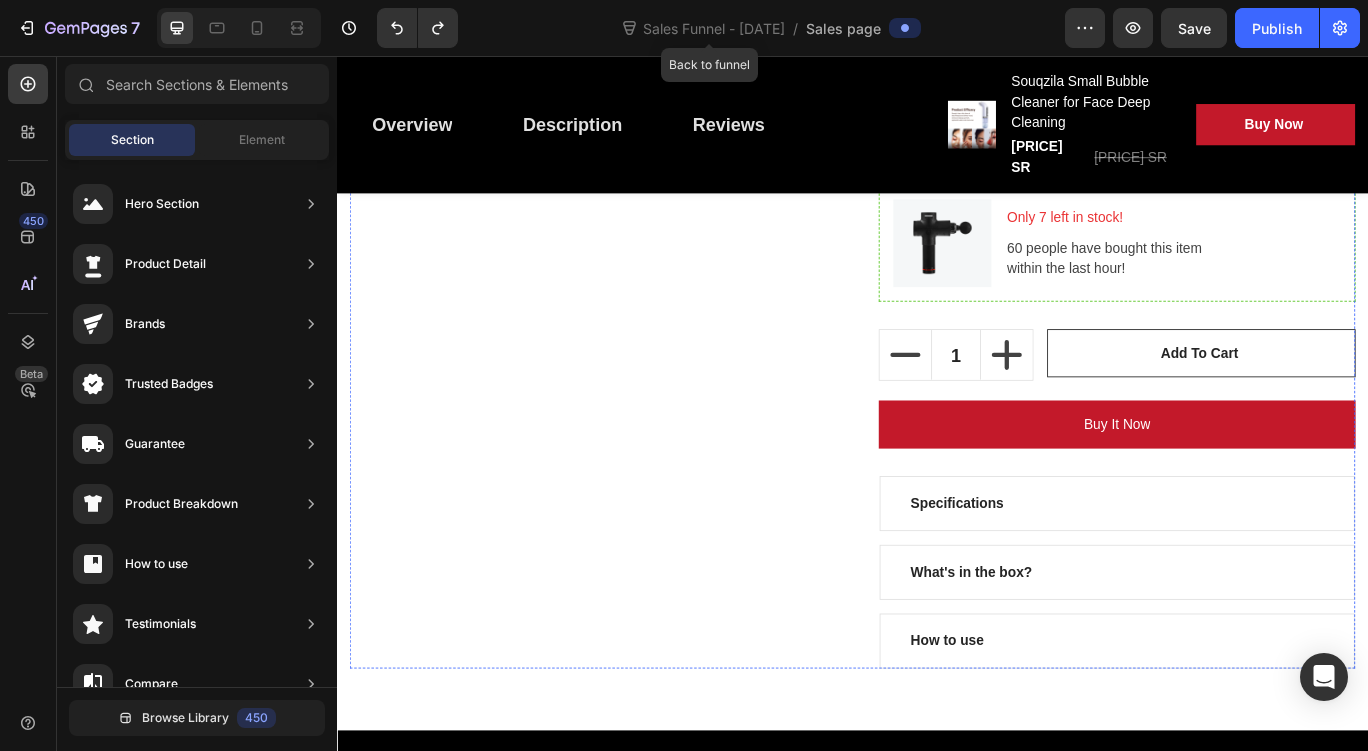 scroll, scrollTop: 1500, scrollLeft: 0, axis: vertical 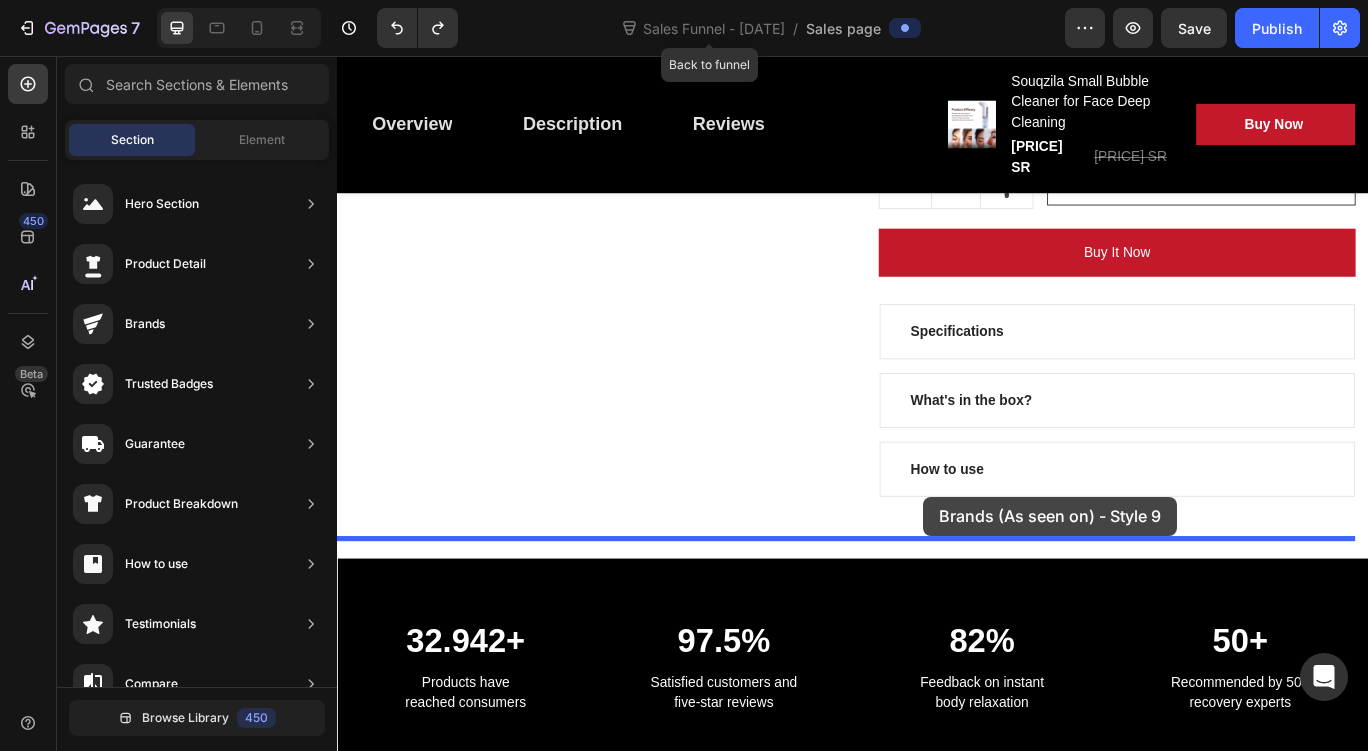 drag, startPoint x: 847, startPoint y: 586, endPoint x: 1019, endPoint y: 569, distance: 172.83807 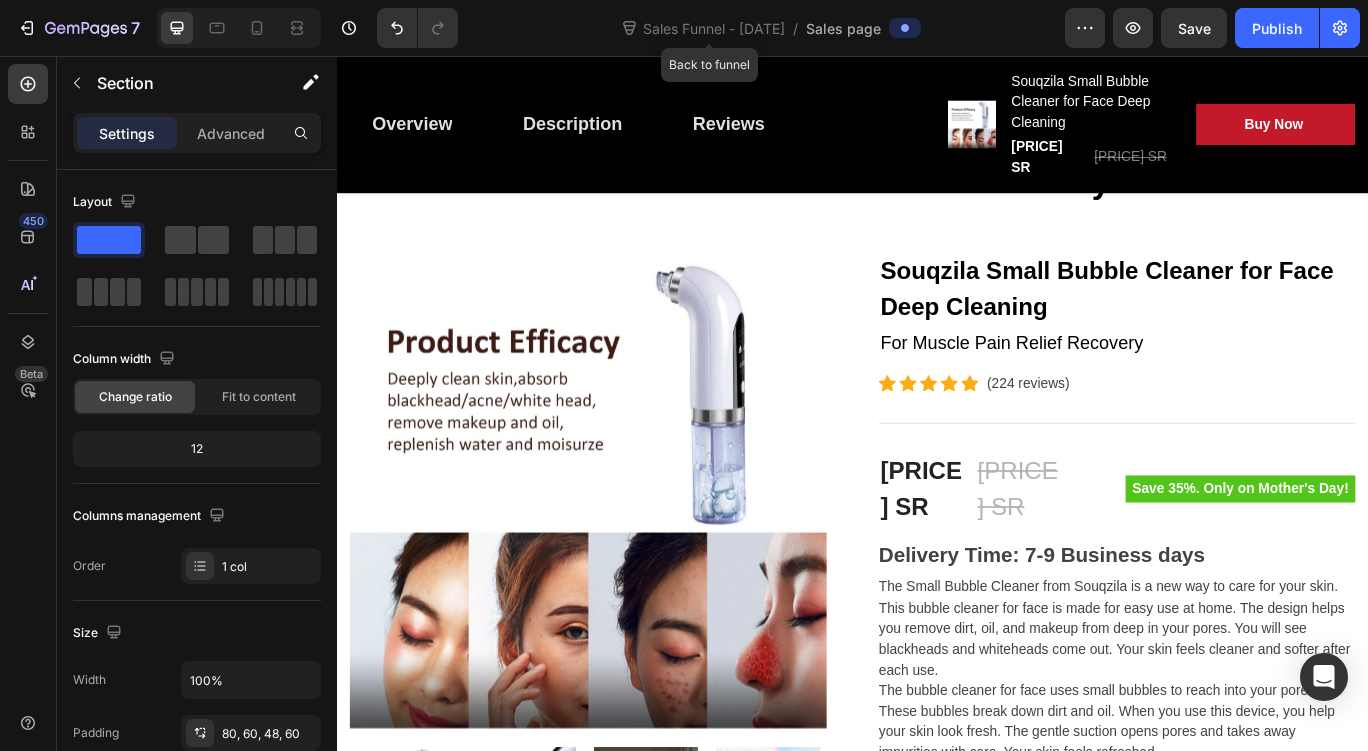 scroll, scrollTop: 0, scrollLeft: 0, axis: both 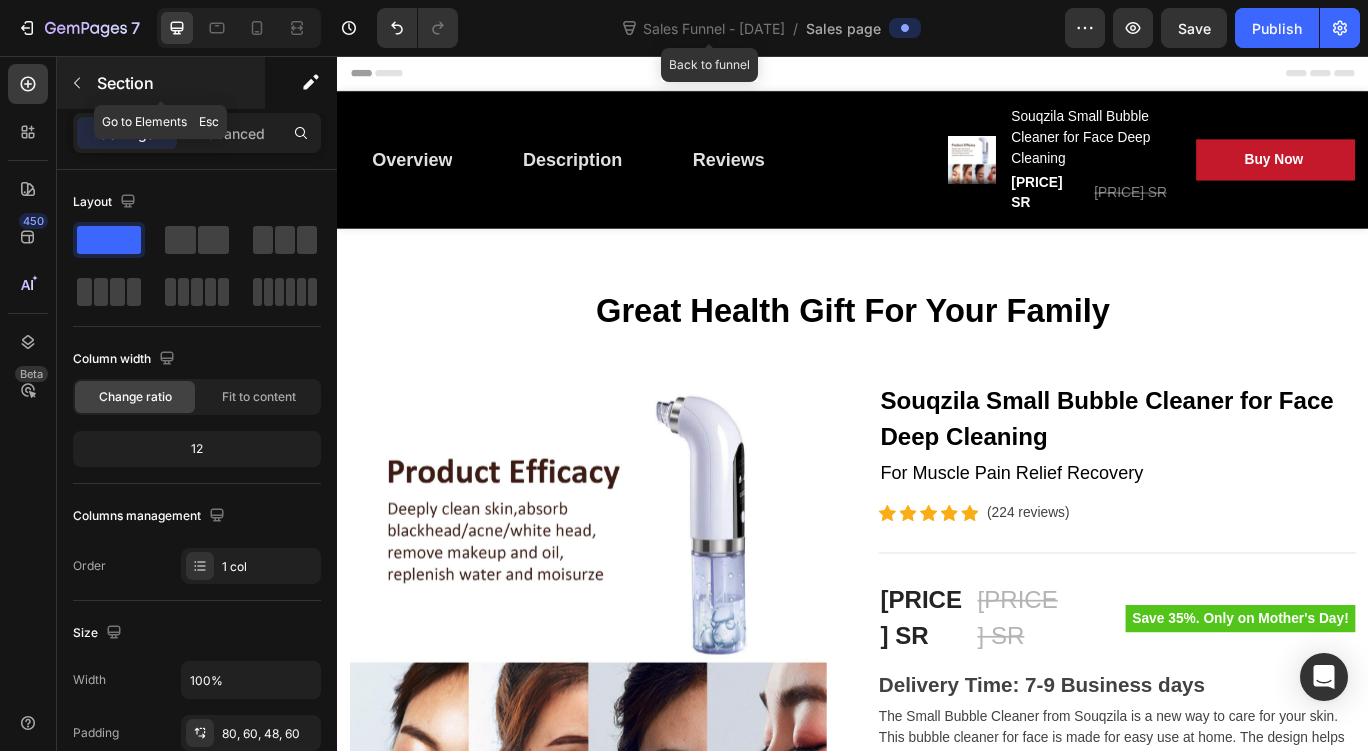 click 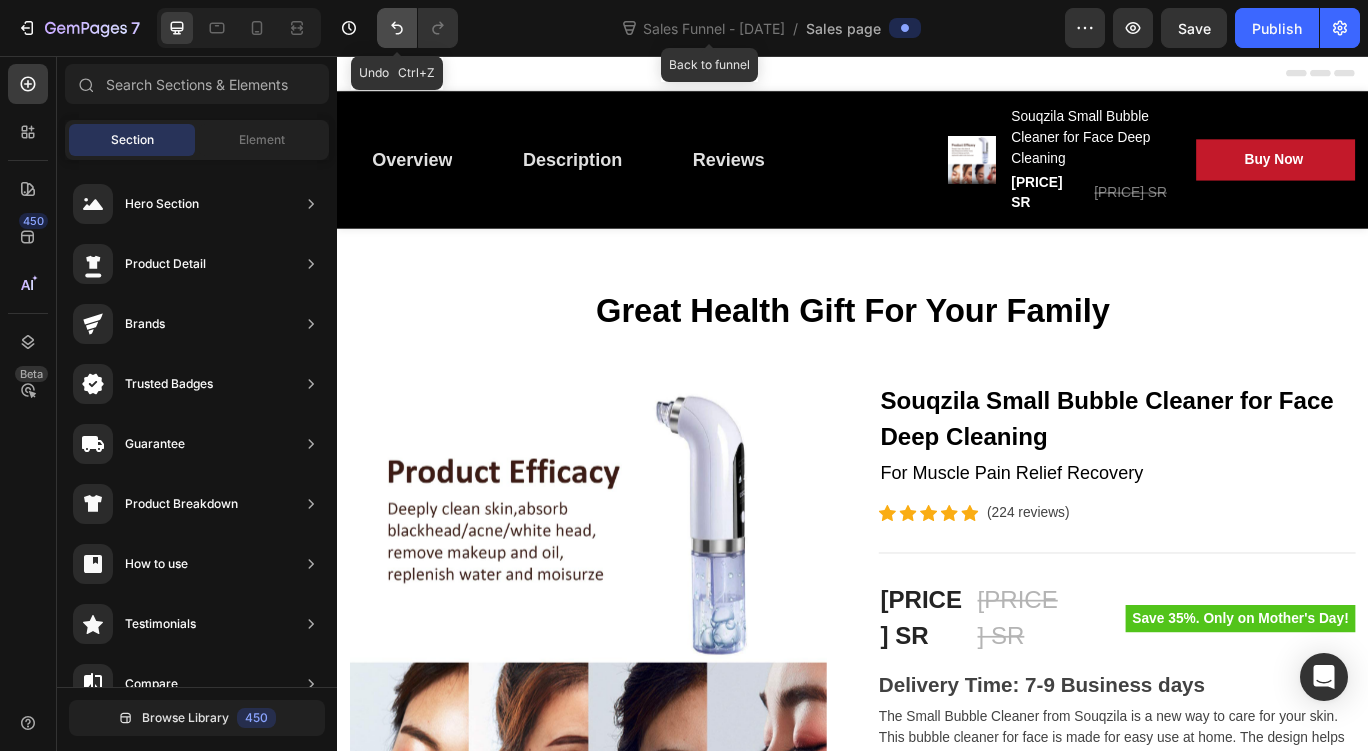click 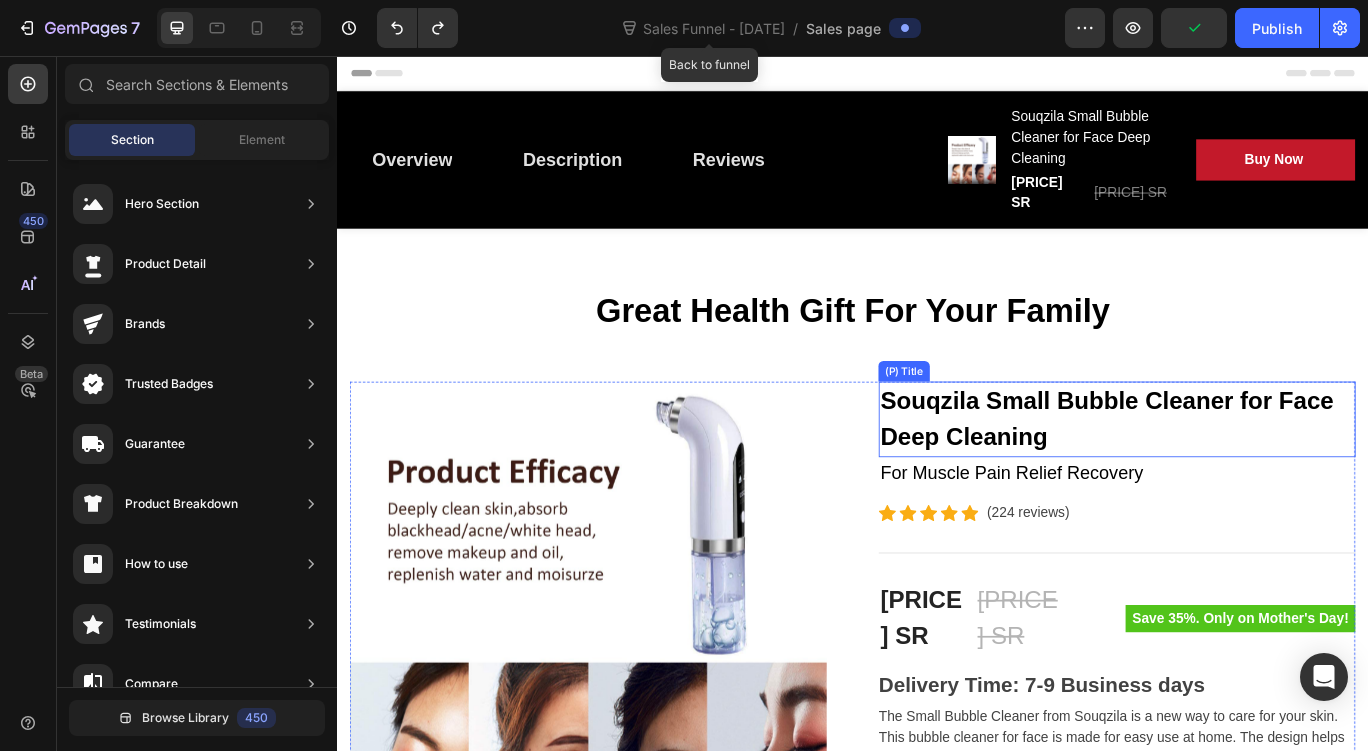 click on "Souqzila Small Bubble Cleaner for Face Deep Cleaning" at bounding box center (1244, 479) 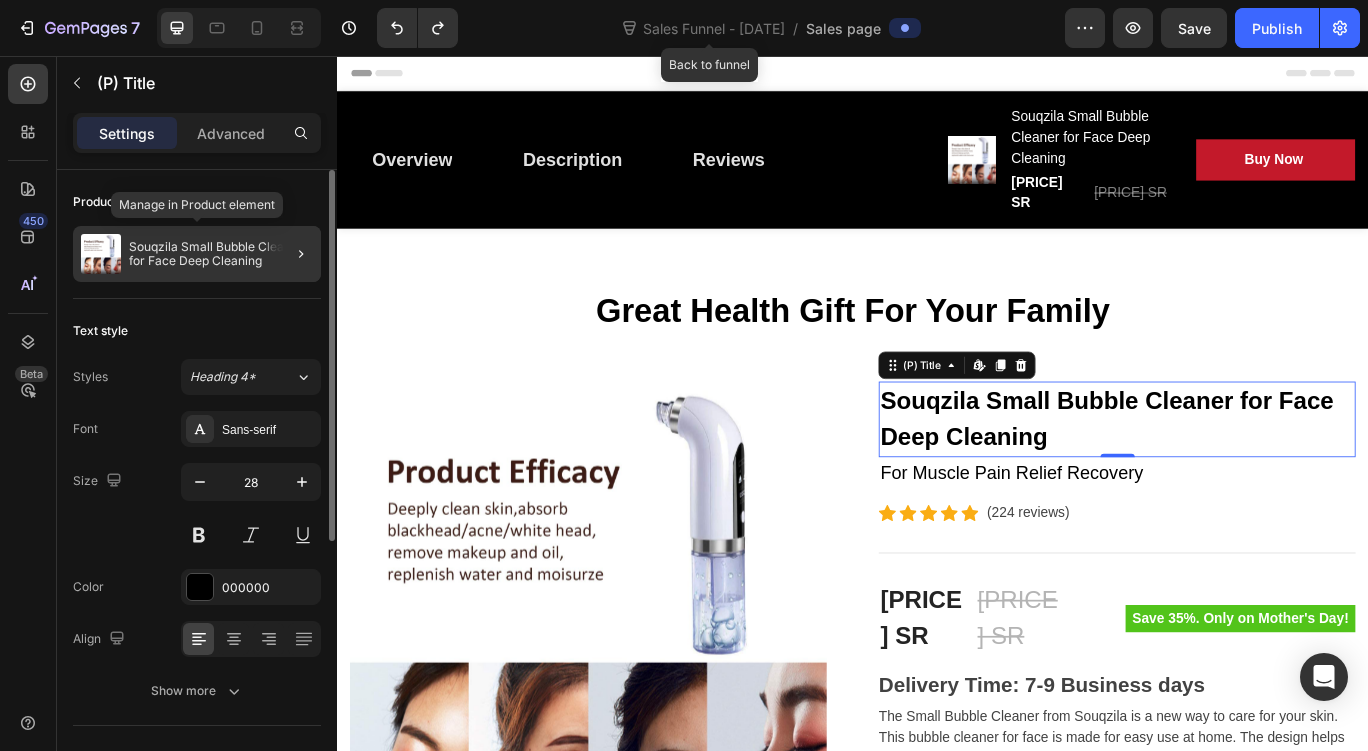 click on "Souqzila Small Bubble Cleaner for Face Deep Cleaning" at bounding box center (221, 254) 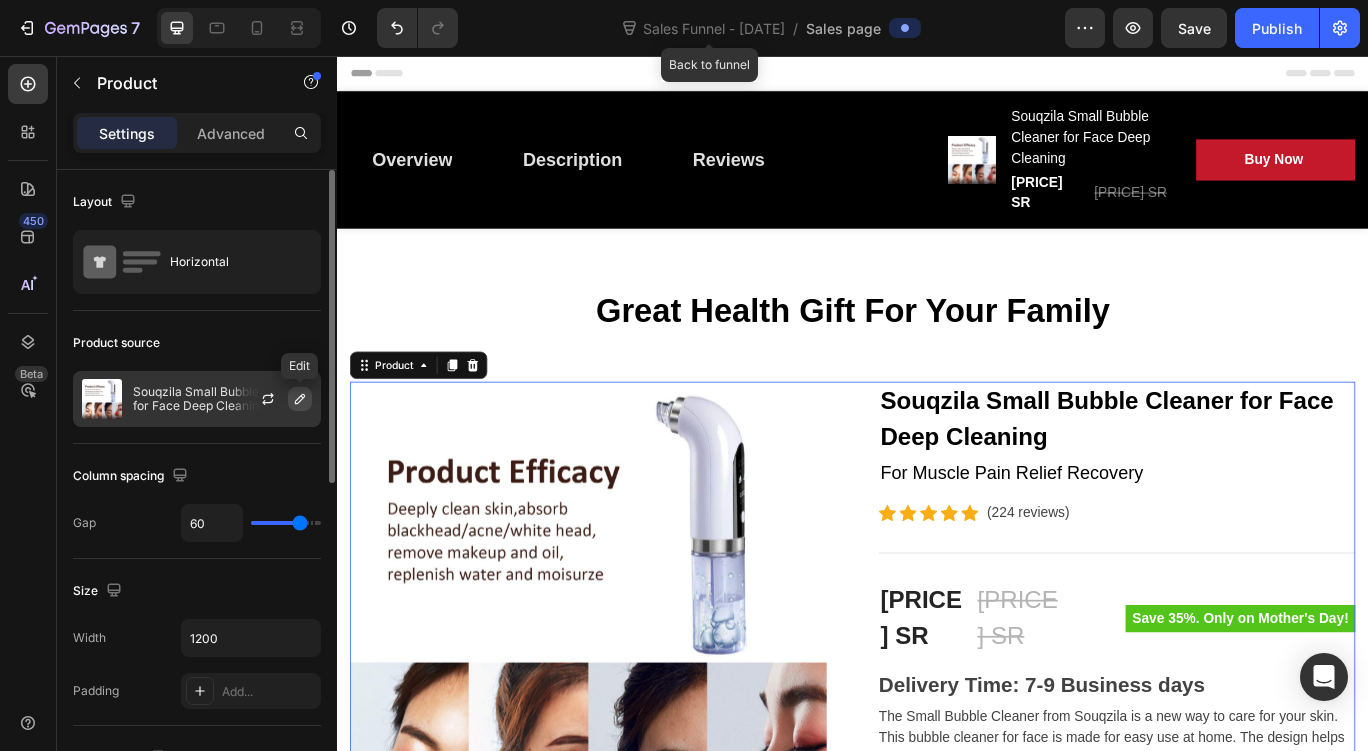 click 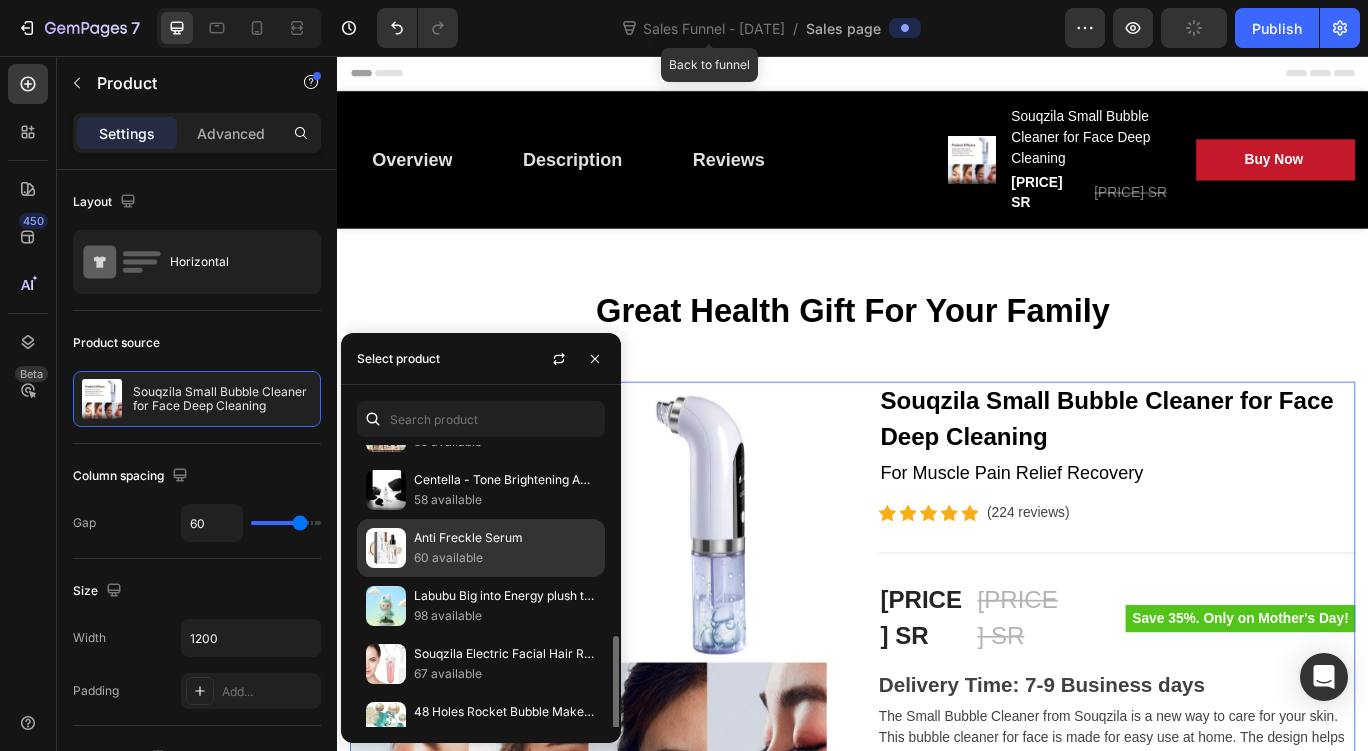 scroll, scrollTop: 200, scrollLeft: 0, axis: vertical 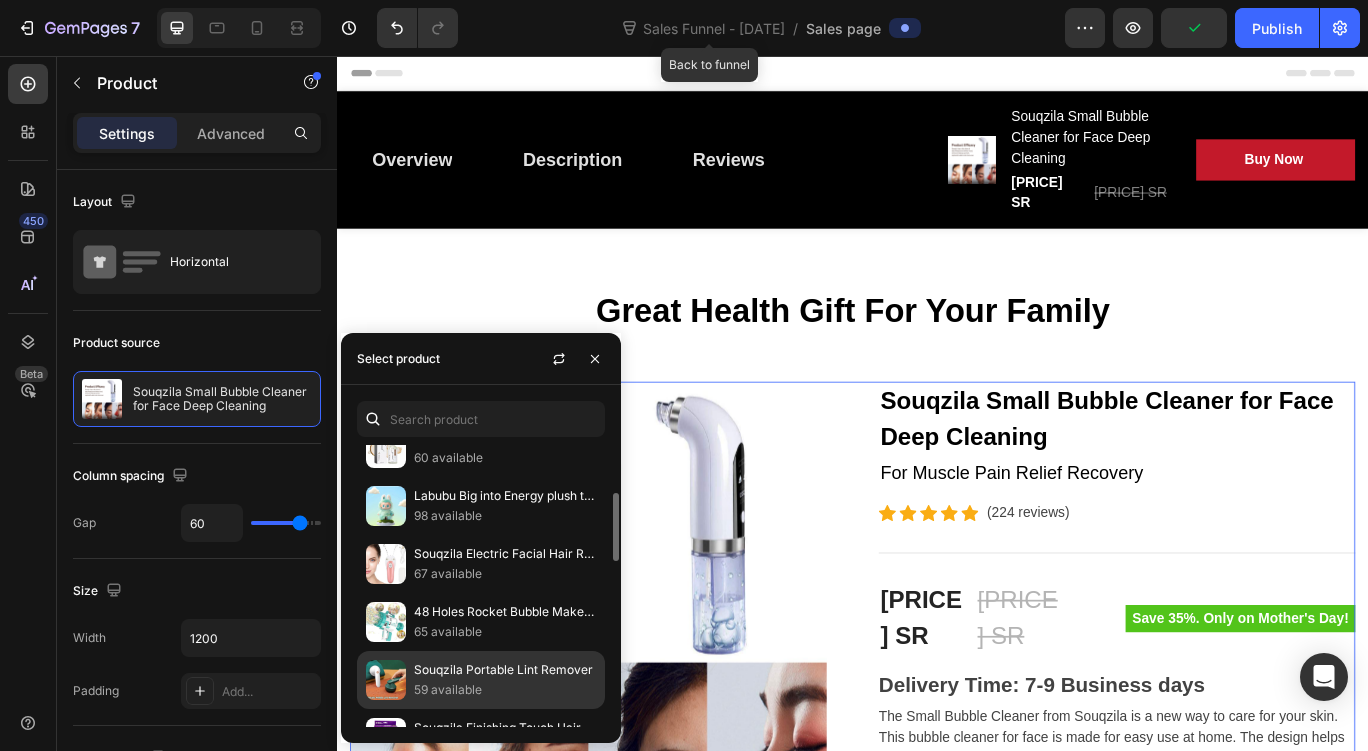 click on "59 available" at bounding box center (505, 690) 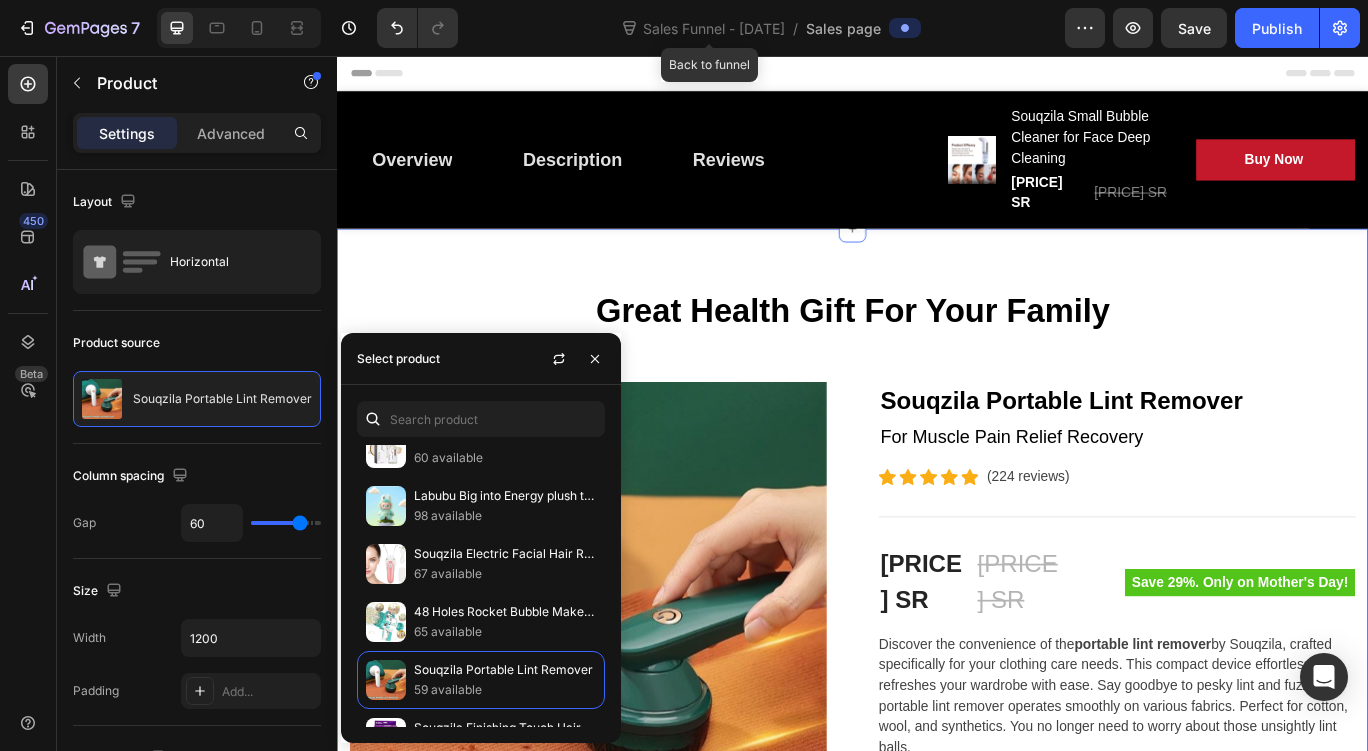 click on "Great Health Gift For Your Family Heading Row Product Images Souqzila Portable Lint Remover (P) Title For Muscle Pain Relief Recovery Text block Icon Icon Icon Icon Icon Icon List Hoz (224 reviews) Text block Row Title Line [PRICE] SR (P) Price (P) Price [PRICE] SR (P) Price (P) Price Row Save 29%. Only on Mother's Day! Product Badge Row Discover the convenience of the  portable lint remover  by Souqzila, crafted specifically for your clothing care needs. This compact device effortlessly refreshes your wardrobe with ease. Say goodbye to pesky lint and fuzz. This portable lint remover operates smoothly on various fabrics. Perfect for cotton, wool, and synthetics. You no longer need to worry about those unsightly lint balls.
(P) Description Image 12H+ work time Text block Row Image 6 Massage heads  Text block Row Image 4 Speed options Text block Row Row Image Only 7 left in stock! Text block Text block Row 1" at bounding box center (937, 1204) 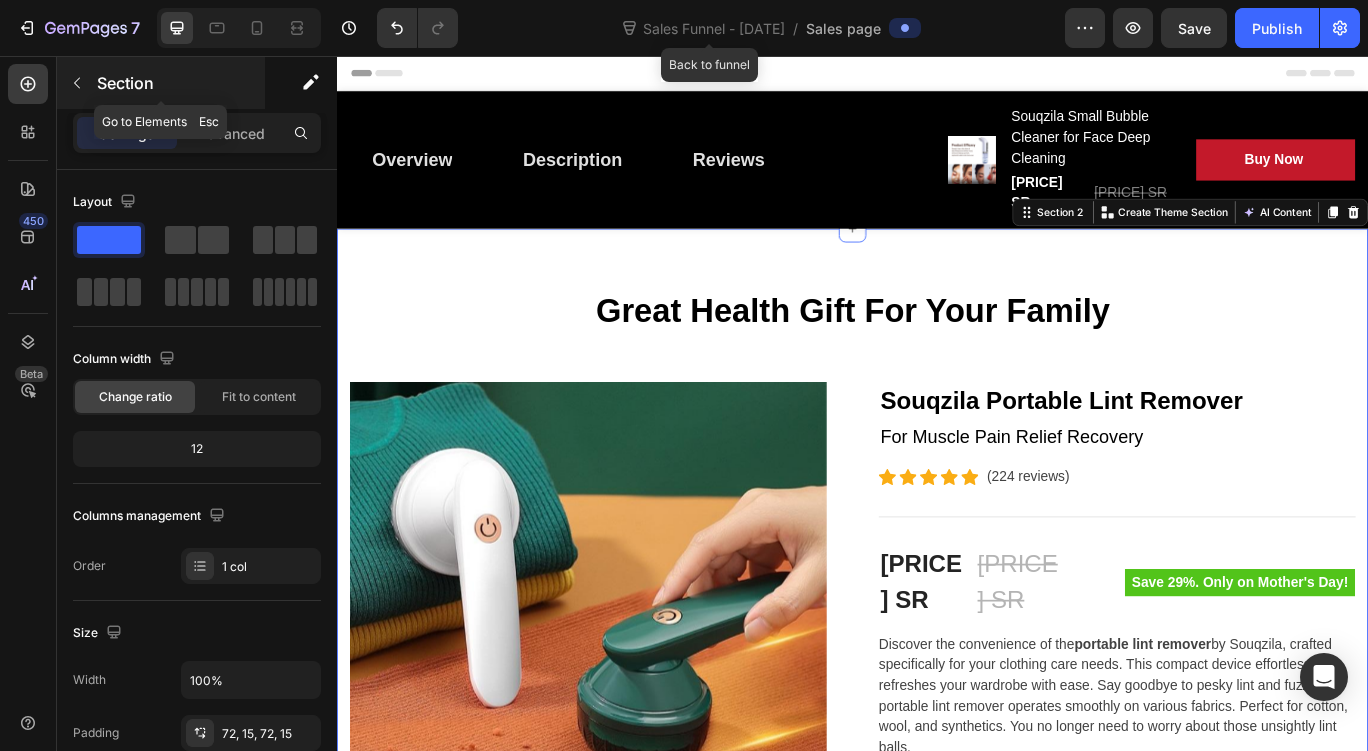 click 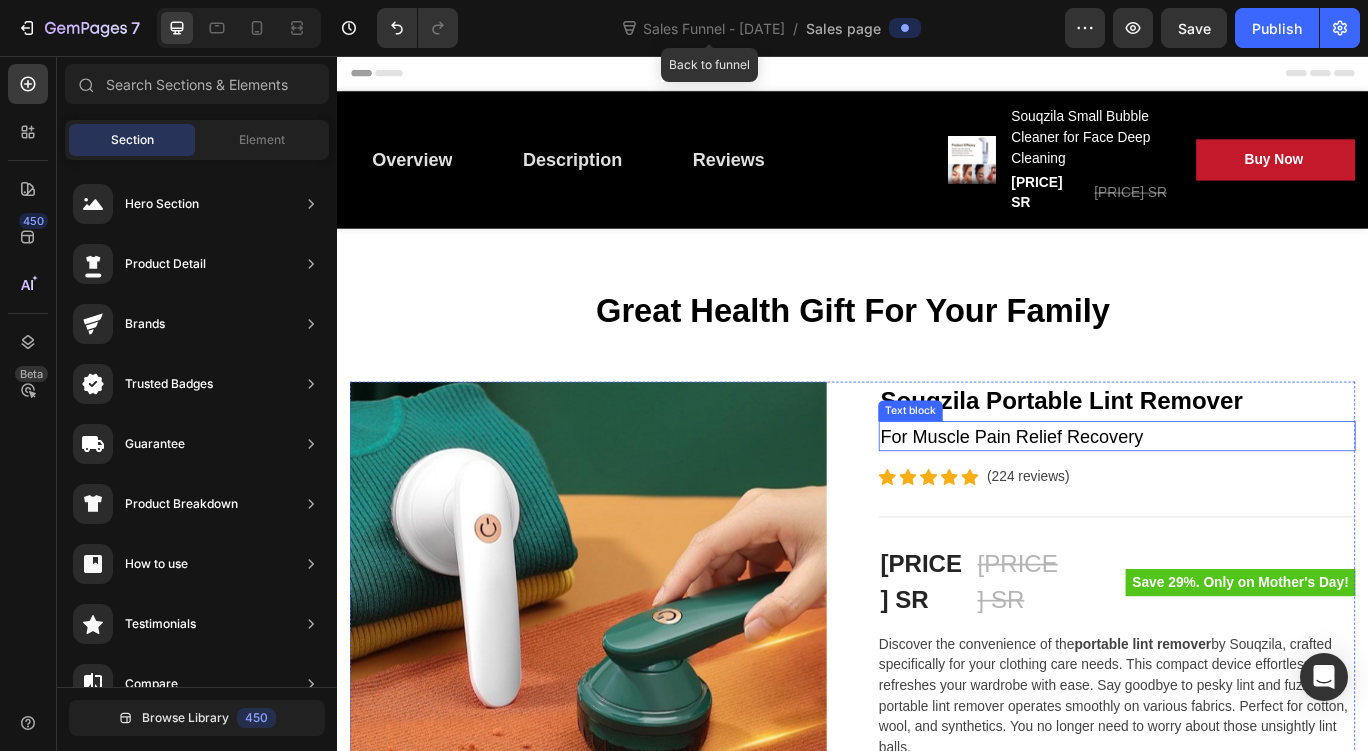 click on "For Muscle Pain Relief Recovery" at bounding box center (1244, 499) 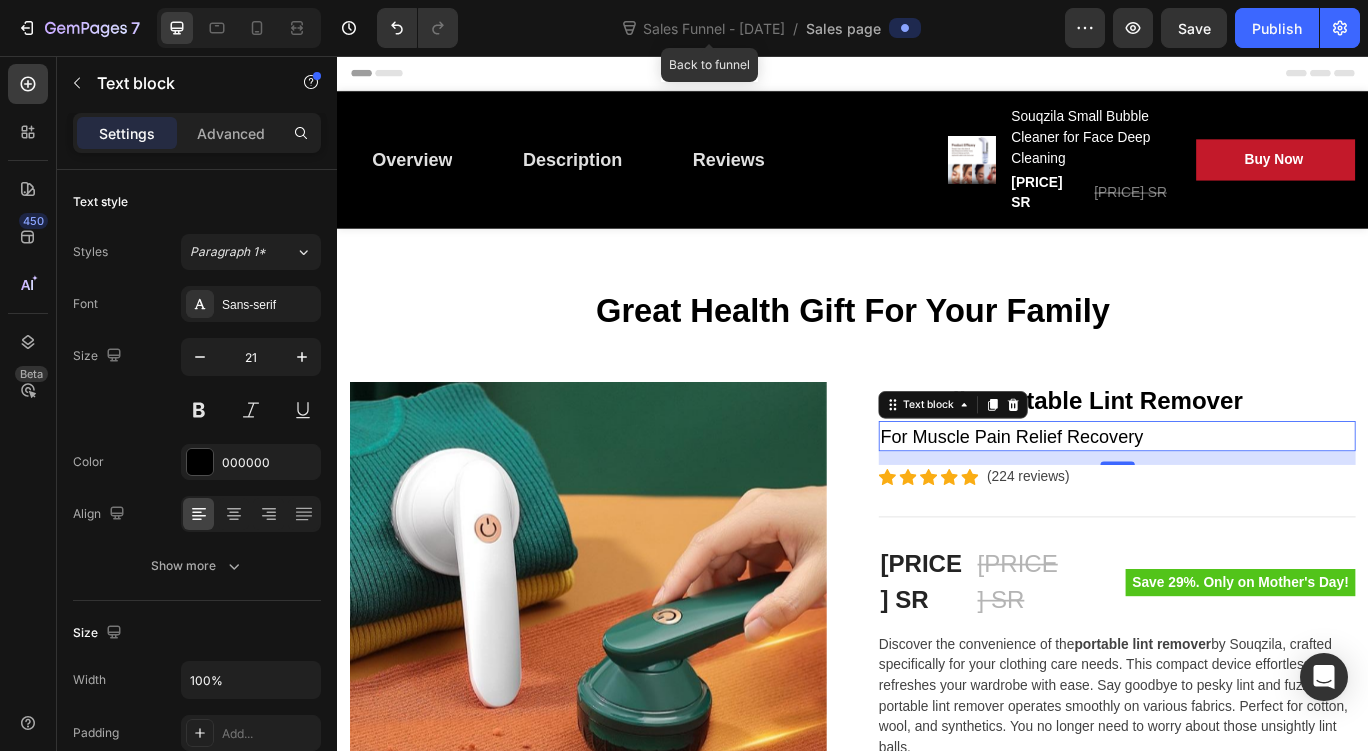 click on "For Muscle Pain Relief Recovery" at bounding box center [1244, 499] 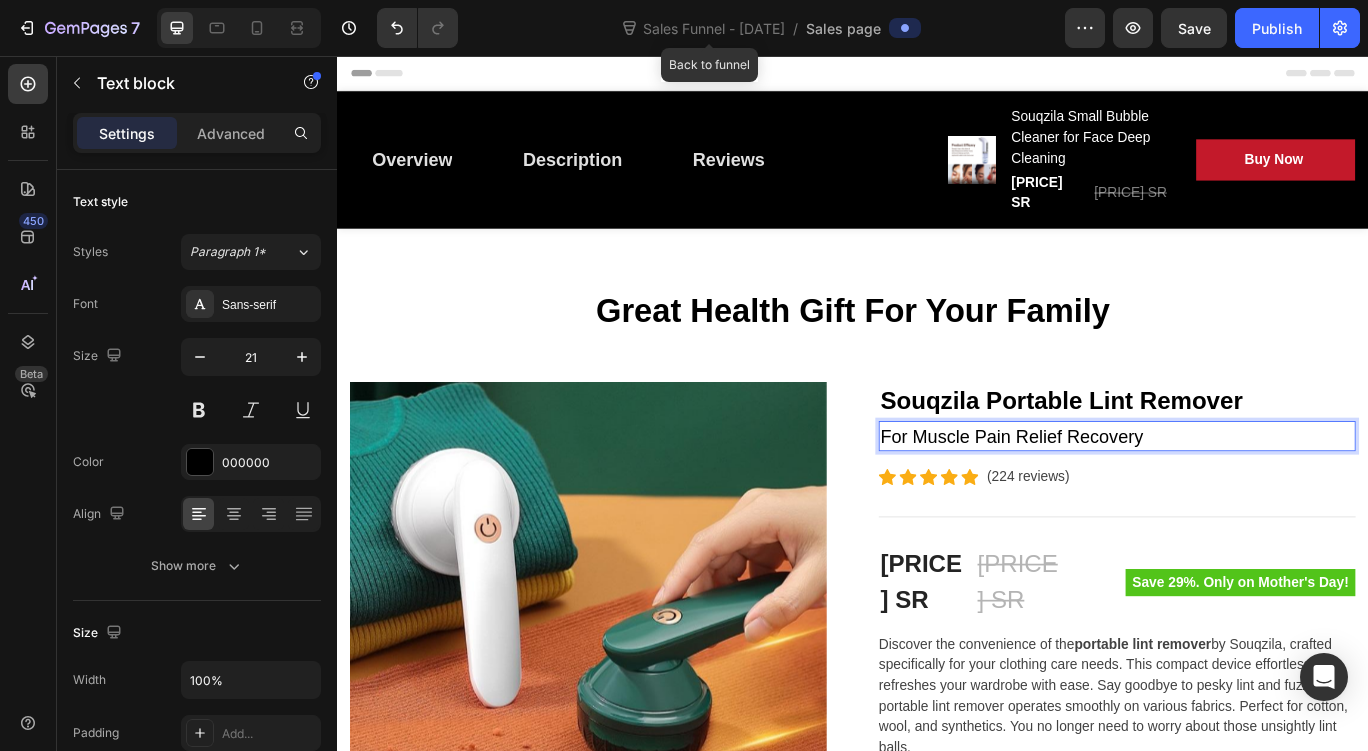 click on "For Muscle Pain Relief Recovery" at bounding box center (1244, 499) 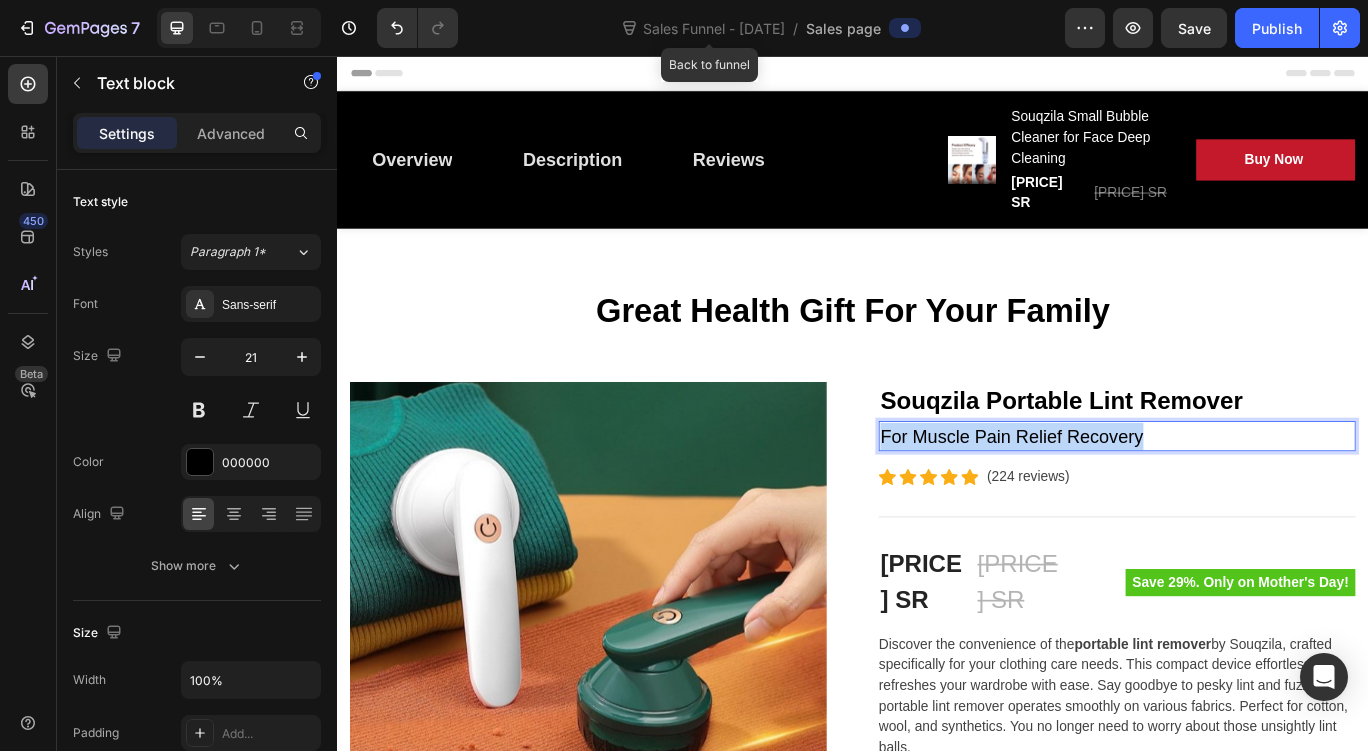 click on "For Muscle Pain Relief Recovery" at bounding box center [1244, 499] 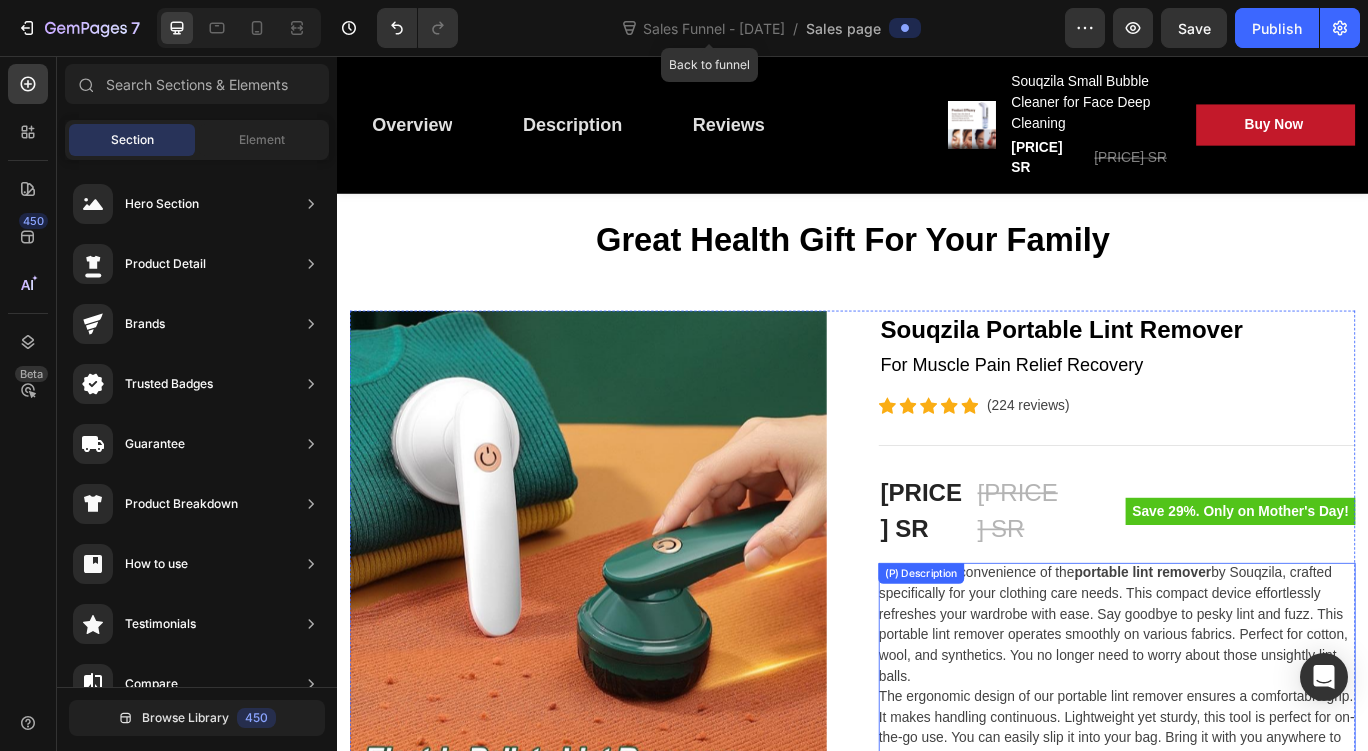 scroll, scrollTop: 7, scrollLeft: 0, axis: vertical 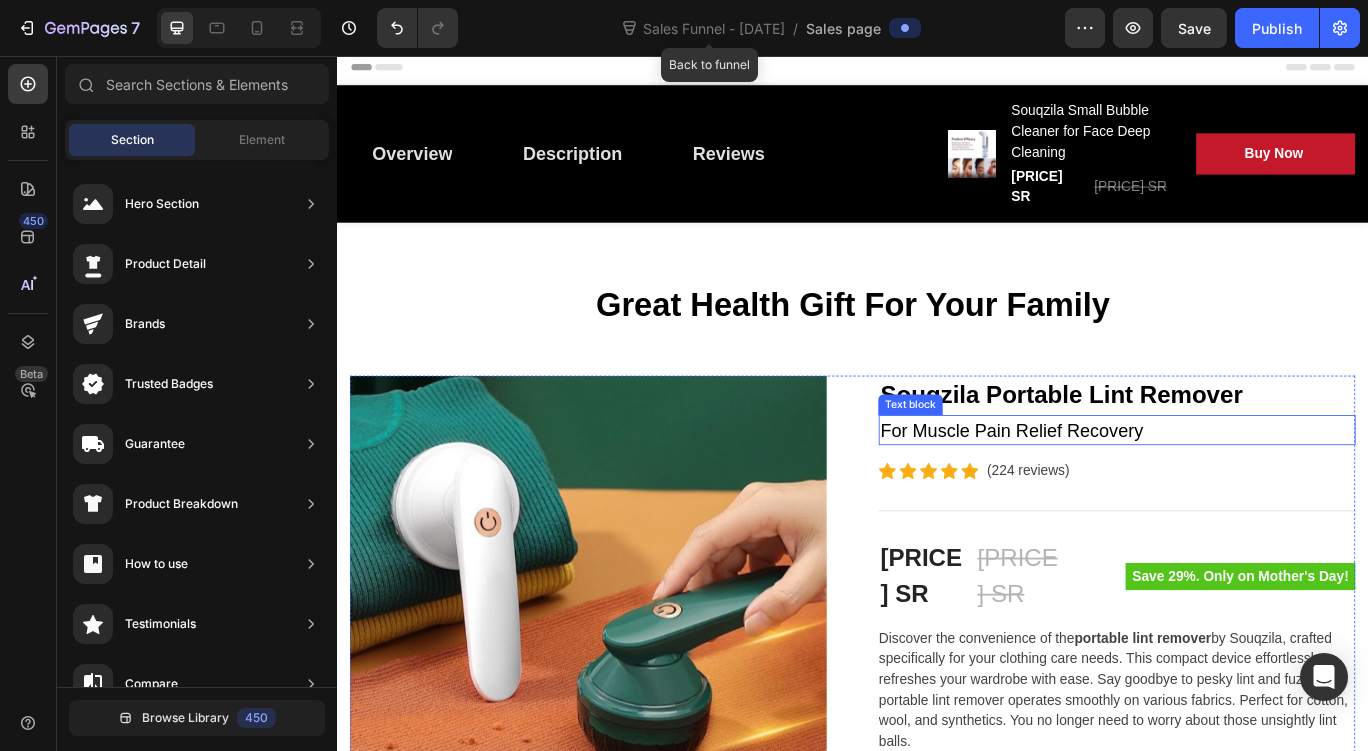 click on "For Muscle Pain Relief Recovery" at bounding box center (1244, 492) 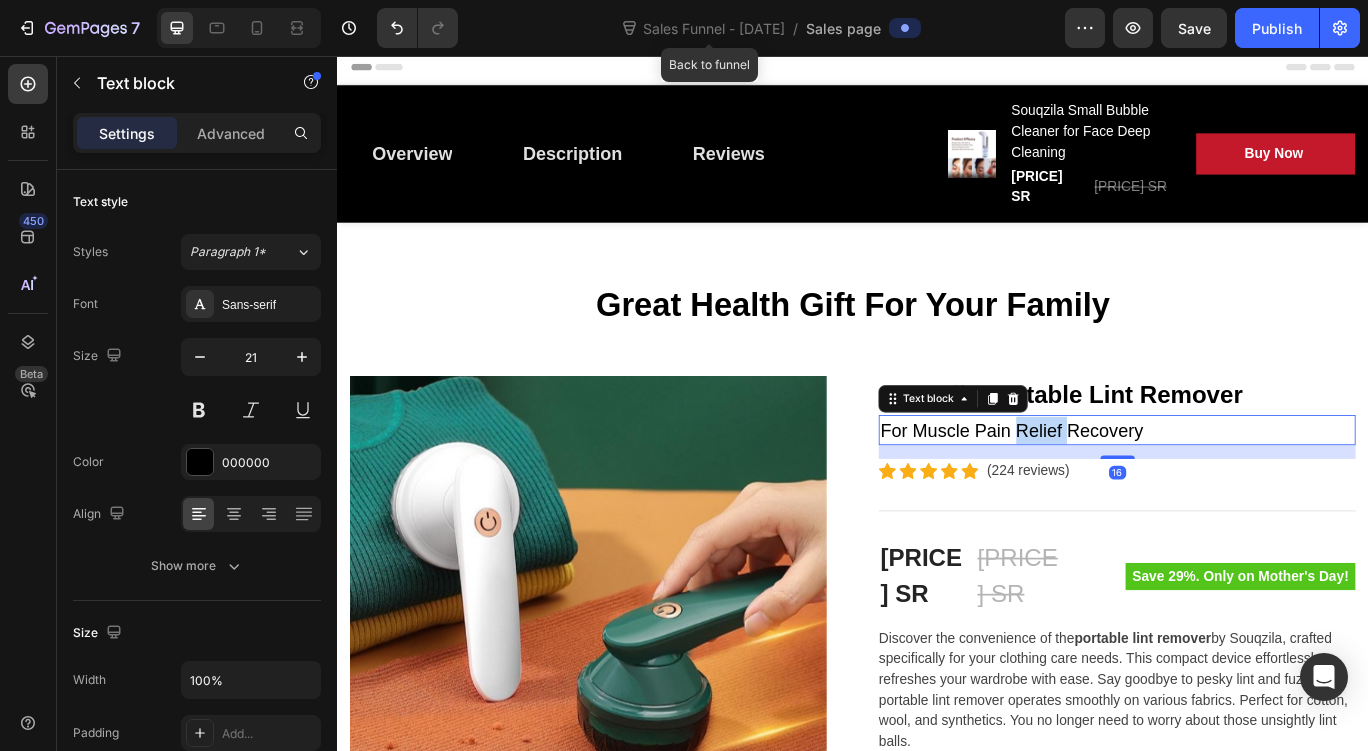 click on "For Muscle Pain Relief Recovery" at bounding box center (1244, 492) 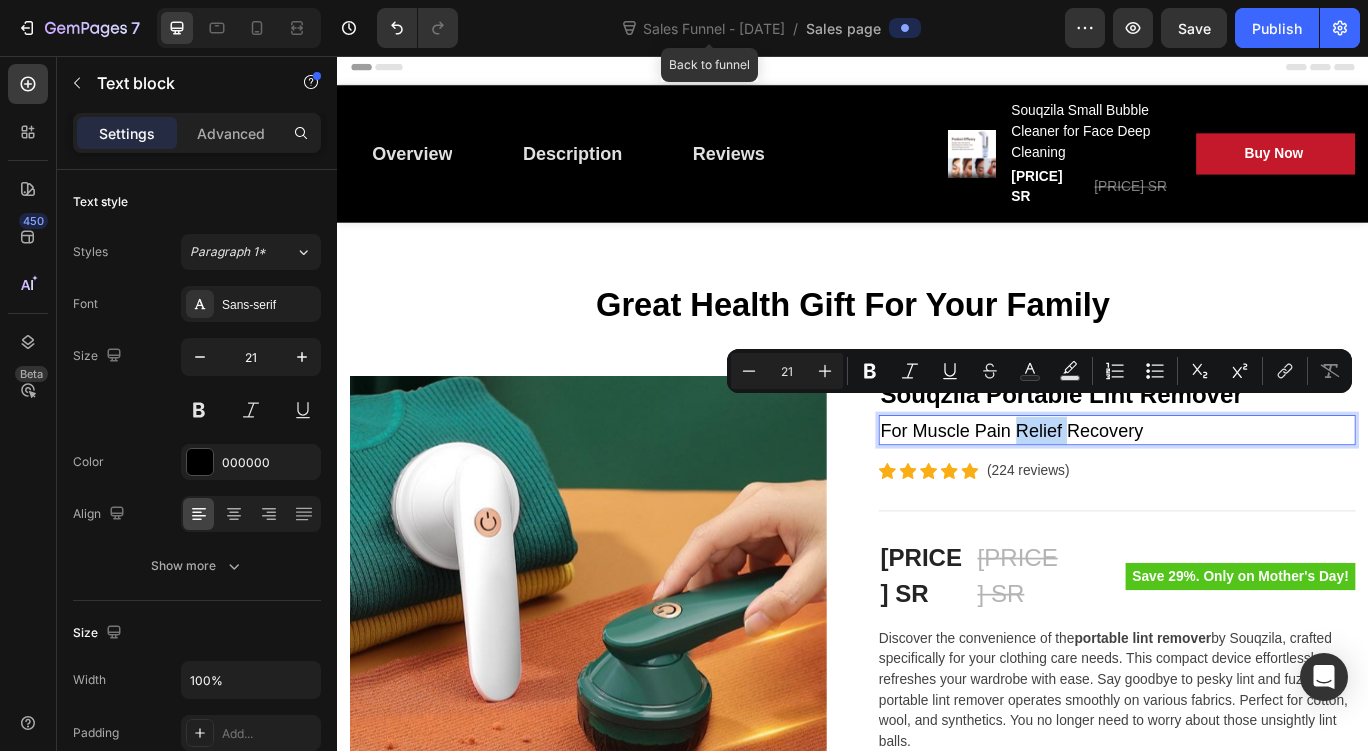 click on "For Muscle Pain Relief Recovery" at bounding box center [1244, 492] 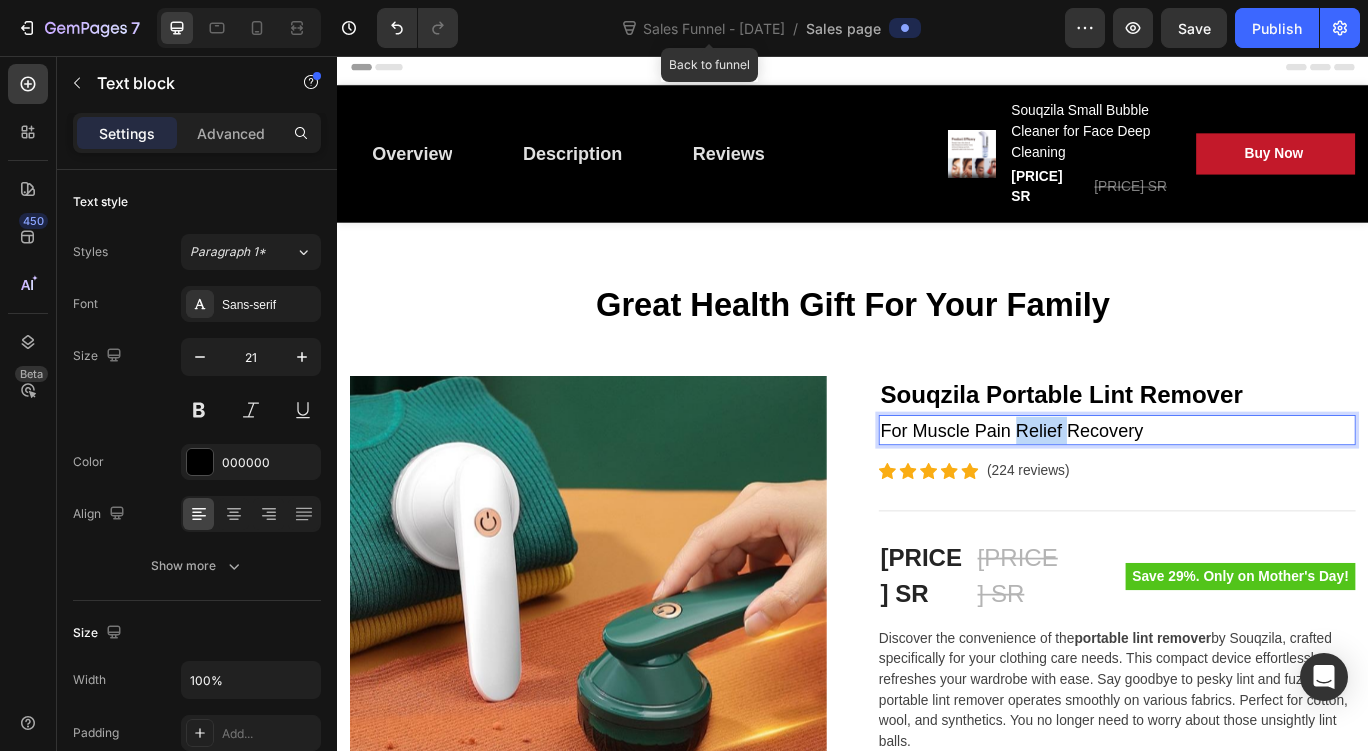 click on "For Muscle Pain Relief Recovery" at bounding box center [1244, 492] 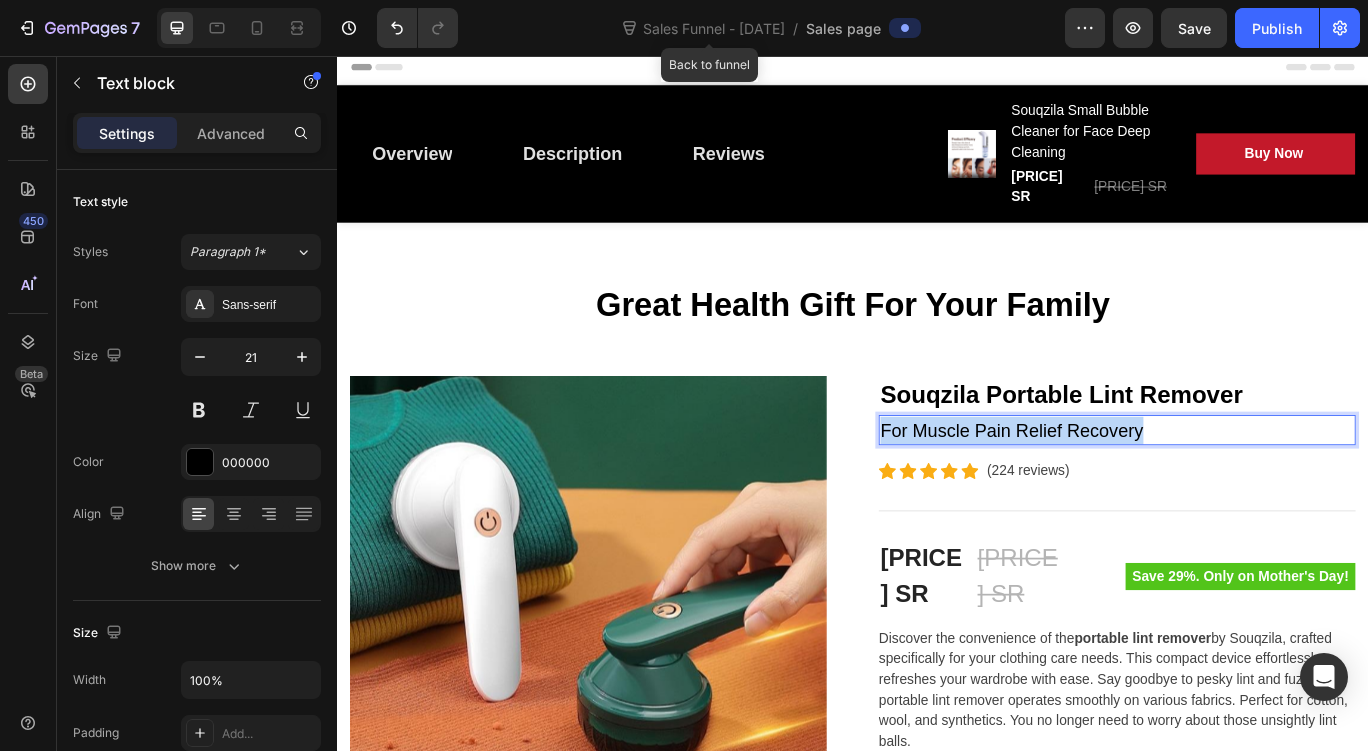 click on "For Muscle Pain Relief Recovery" at bounding box center [1244, 492] 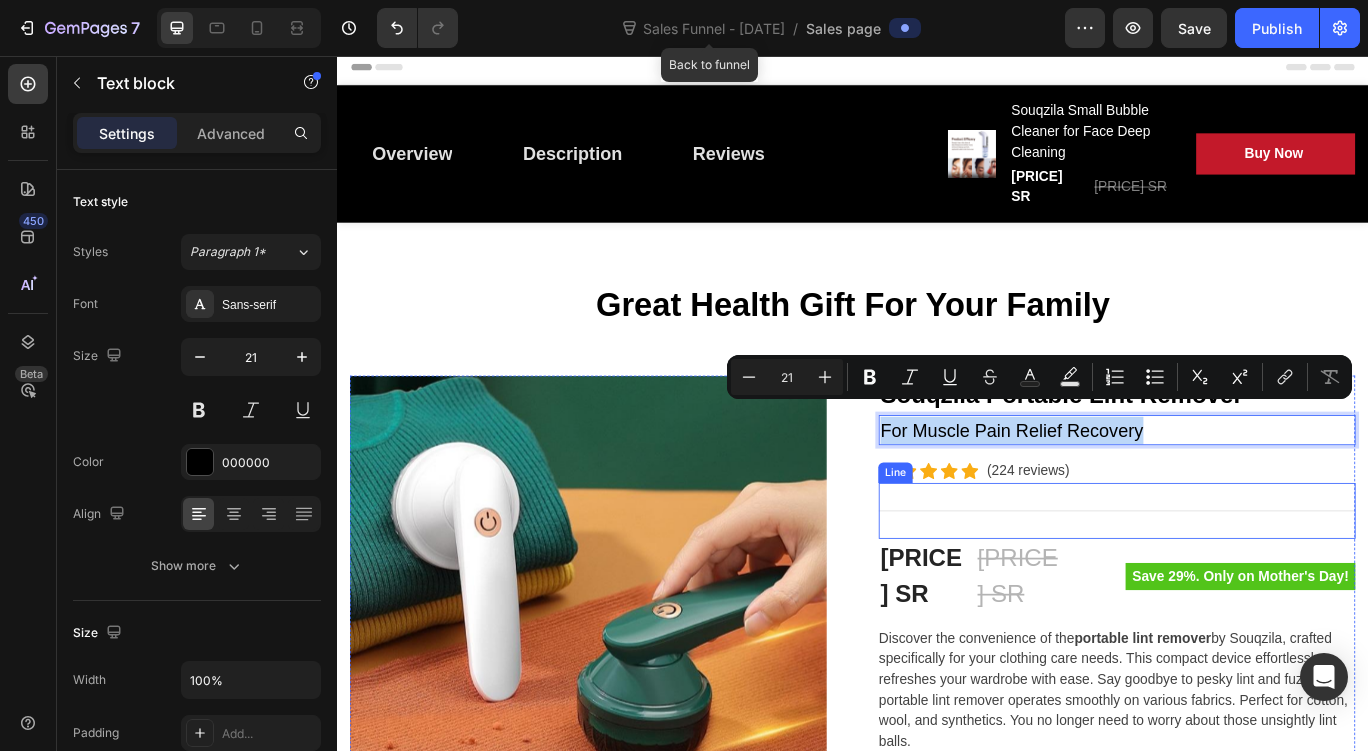 scroll, scrollTop: 0, scrollLeft: 0, axis: both 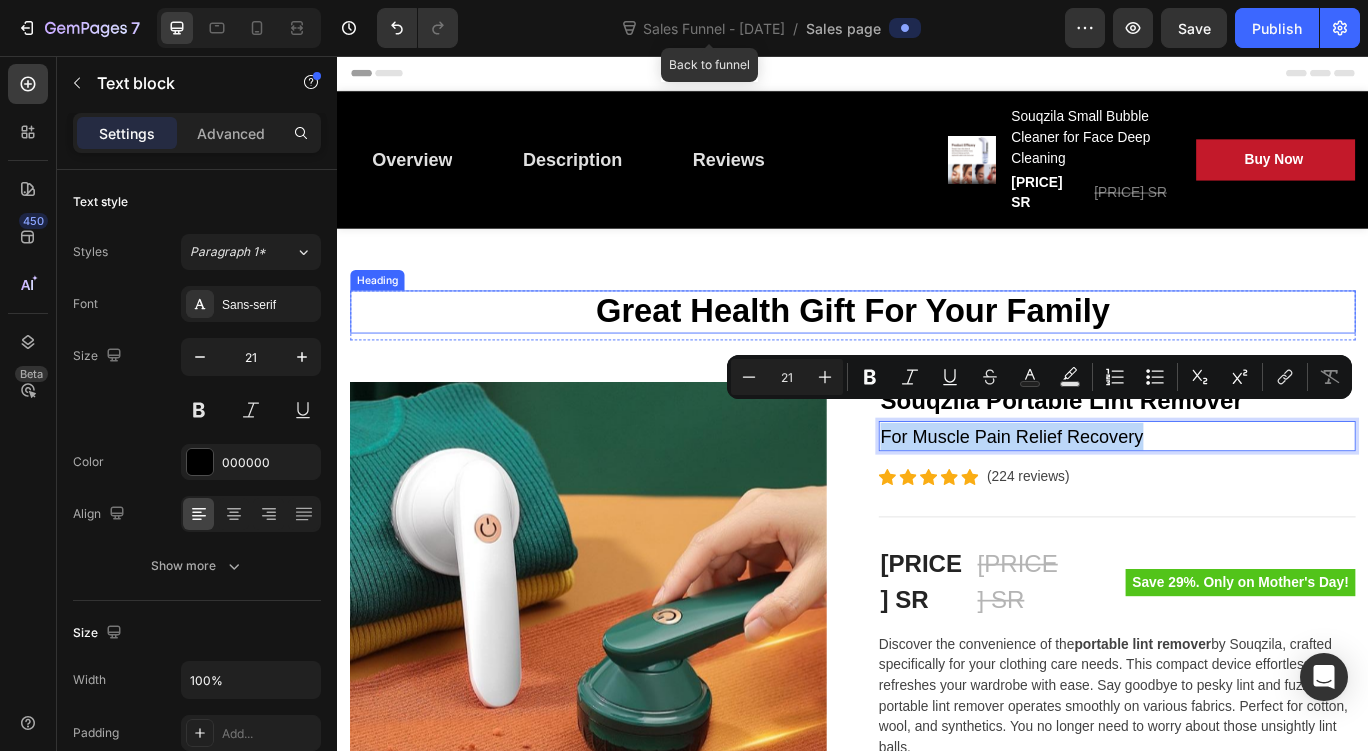 click on "Great Health Gift For Your Family" at bounding box center [937, 354] 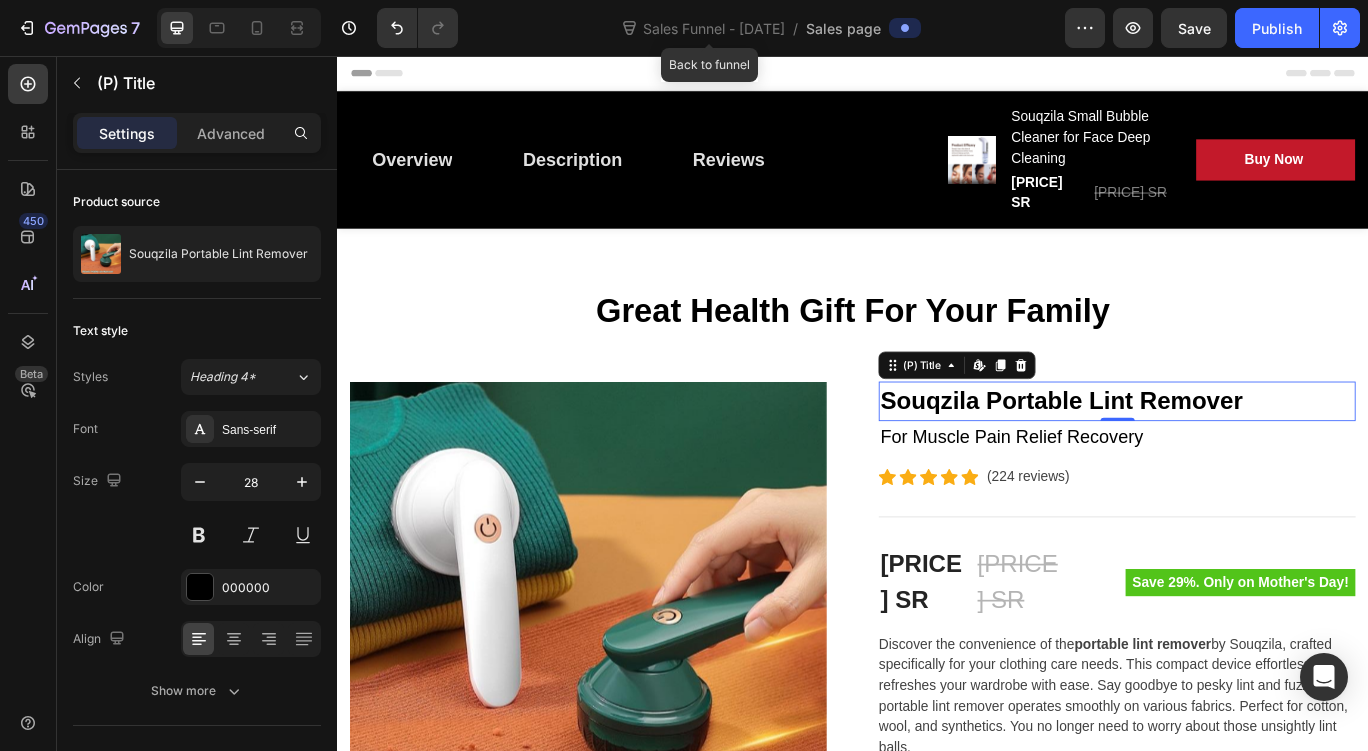 click on "Souqzila Portable Lint Remover" at bounding box center [1244, 458] 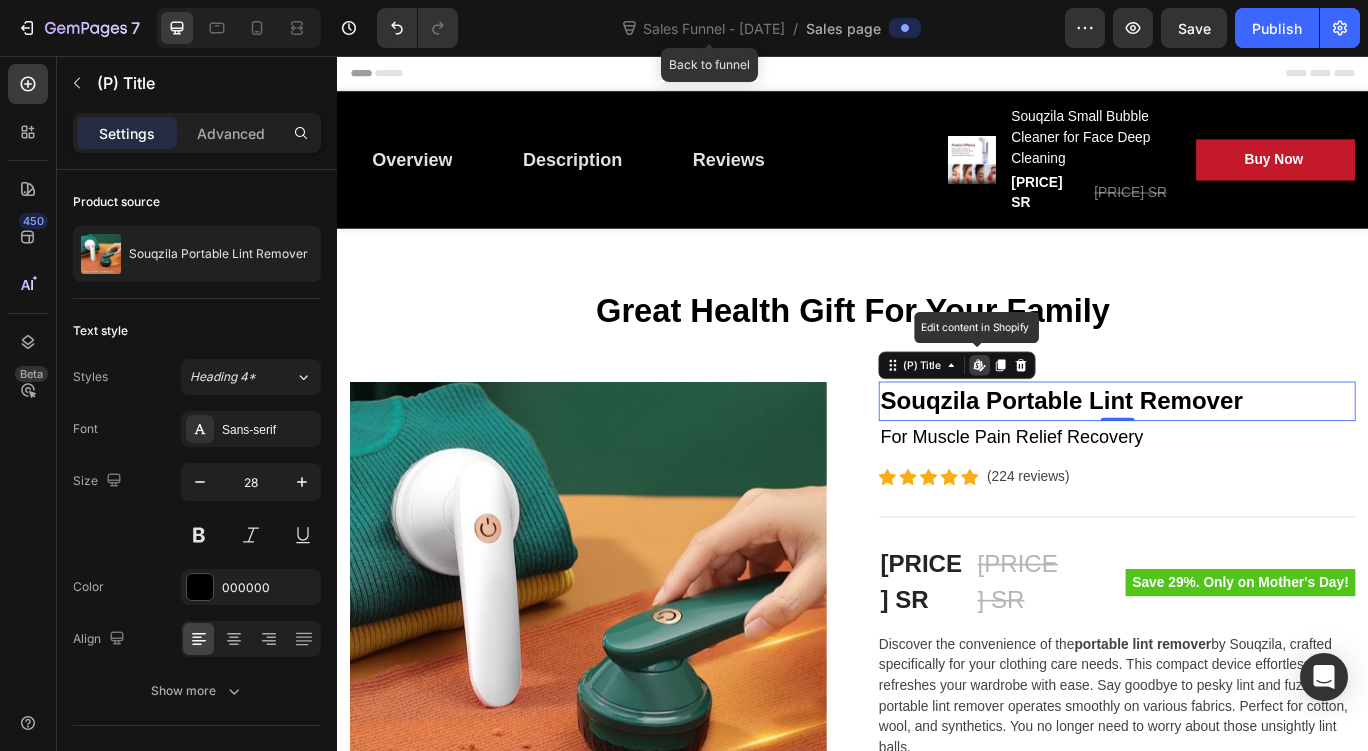 click on "Souqzila Portable Lint Remover" at bounding box center [1244, 458] 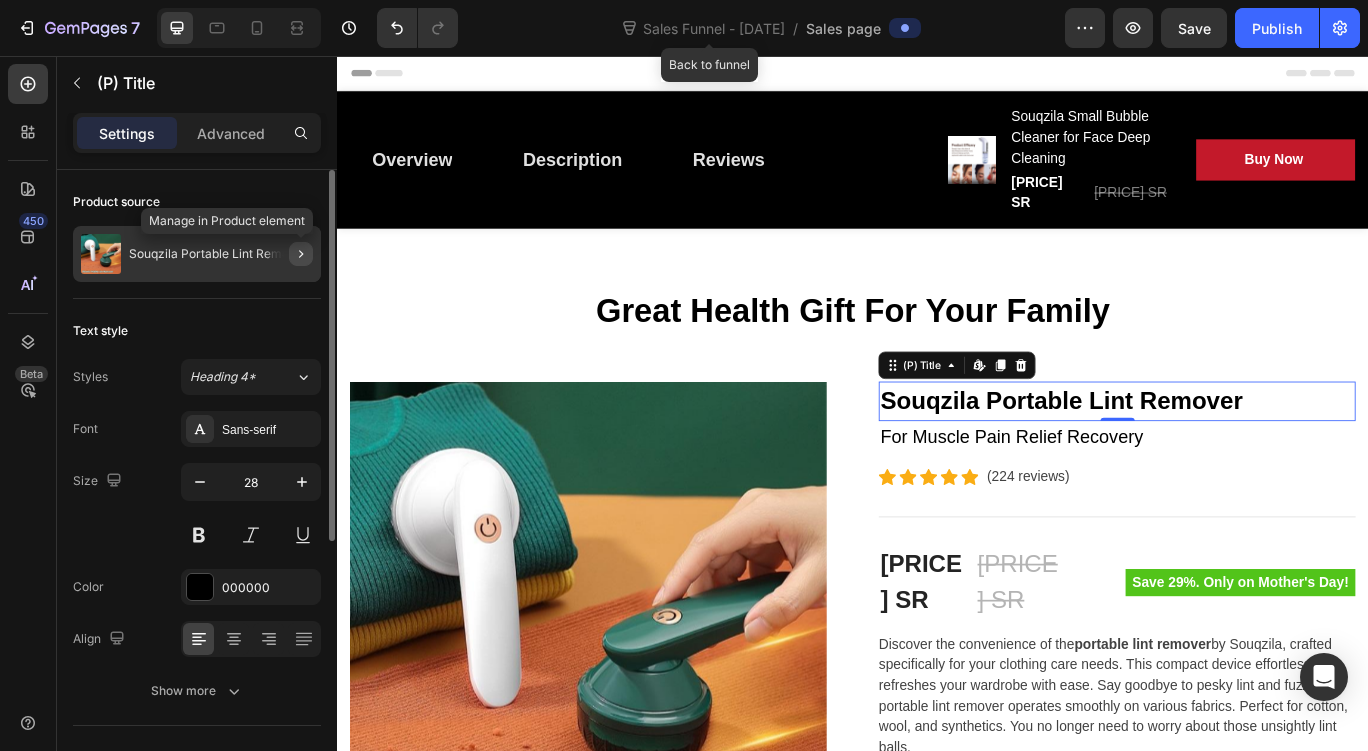 click 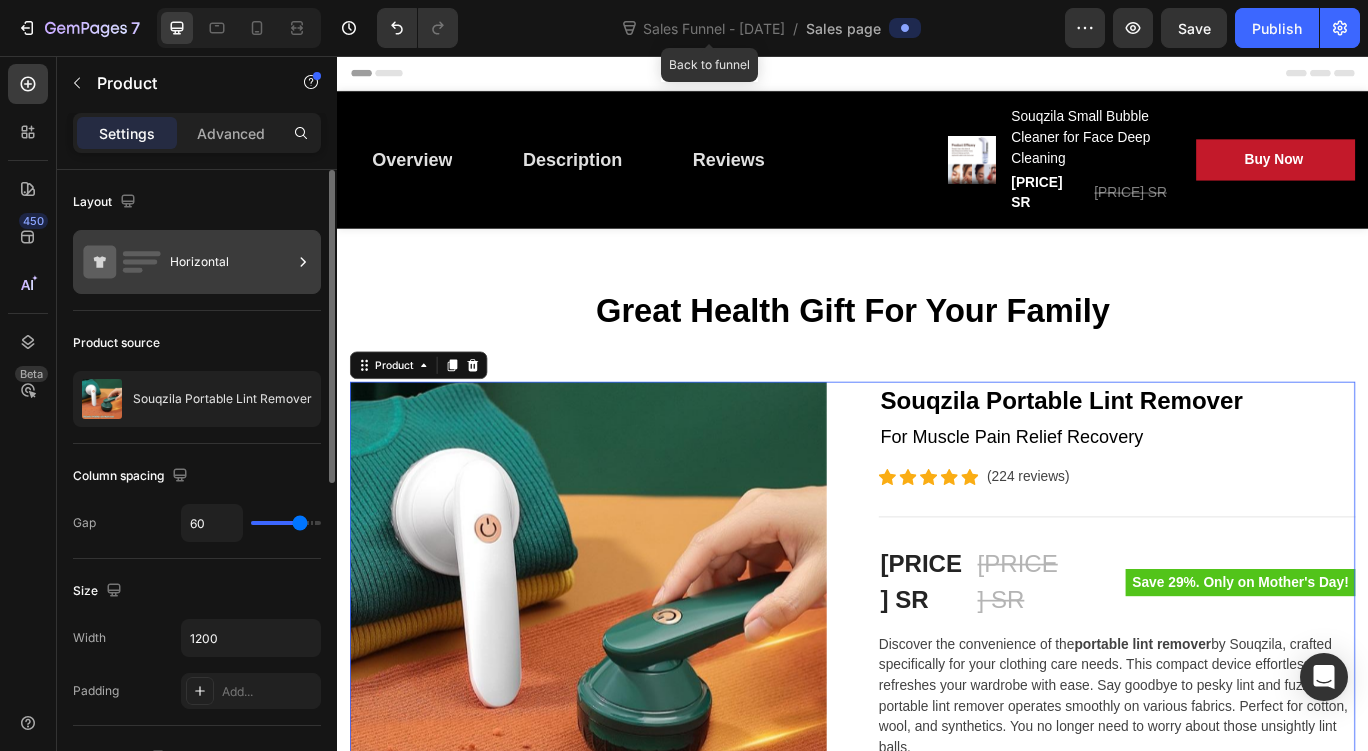click 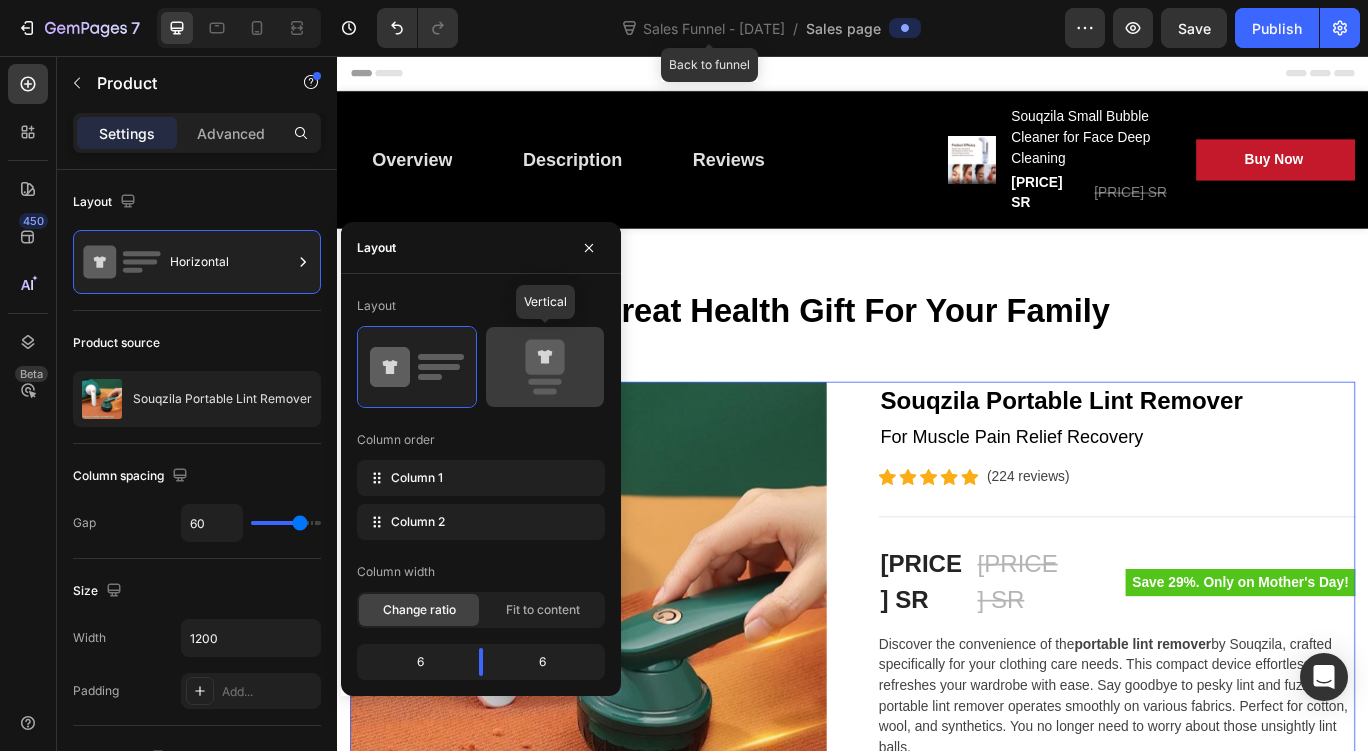 click 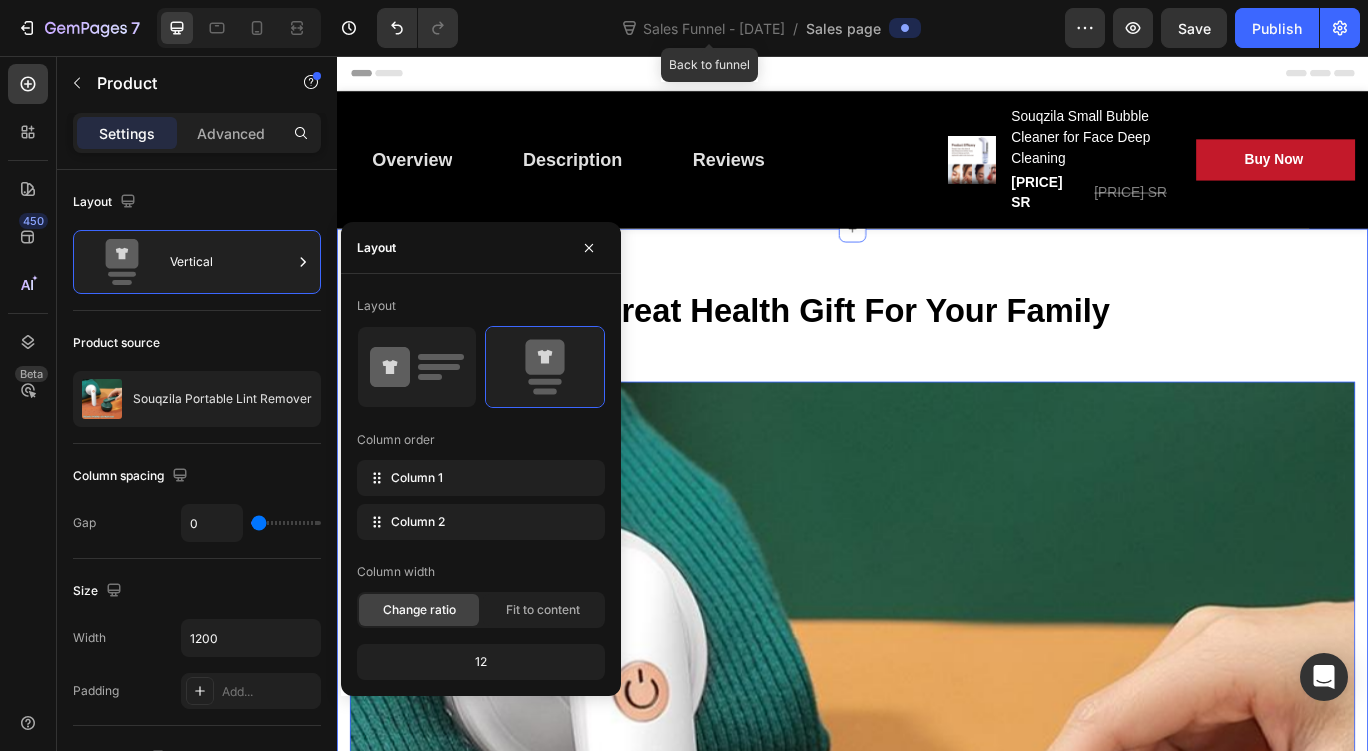 click on "Great Health Gift For Your Family Heading" at bounding box center [937, 358] 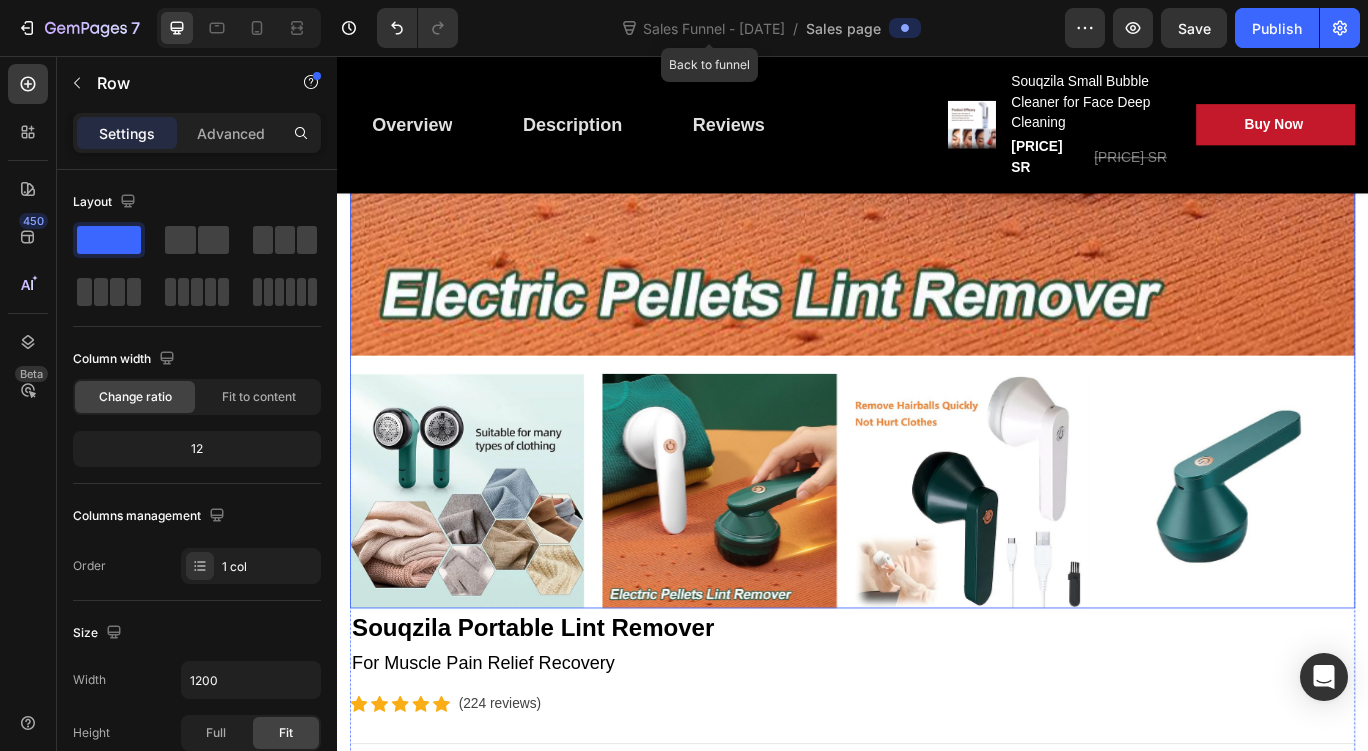 scroll, scrollTop: 800, scrollLeft: 0, axis: vertical 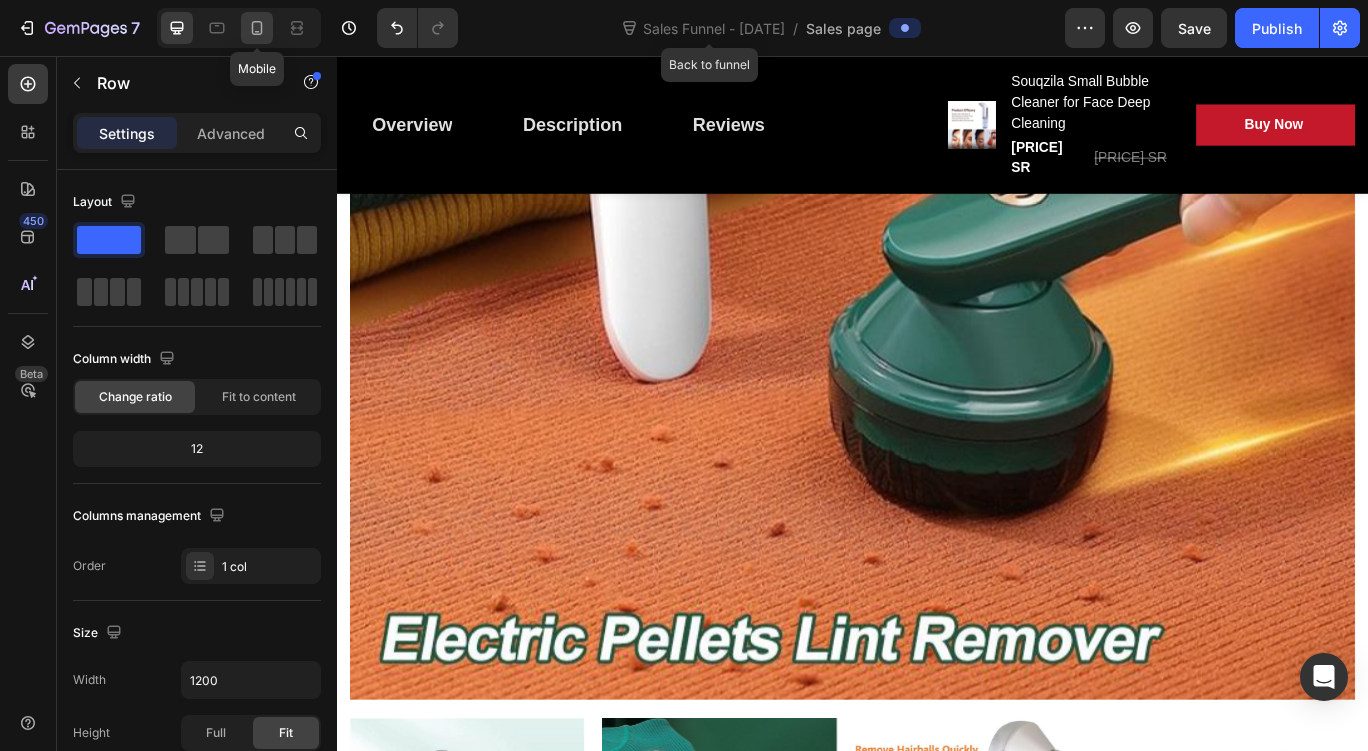 click 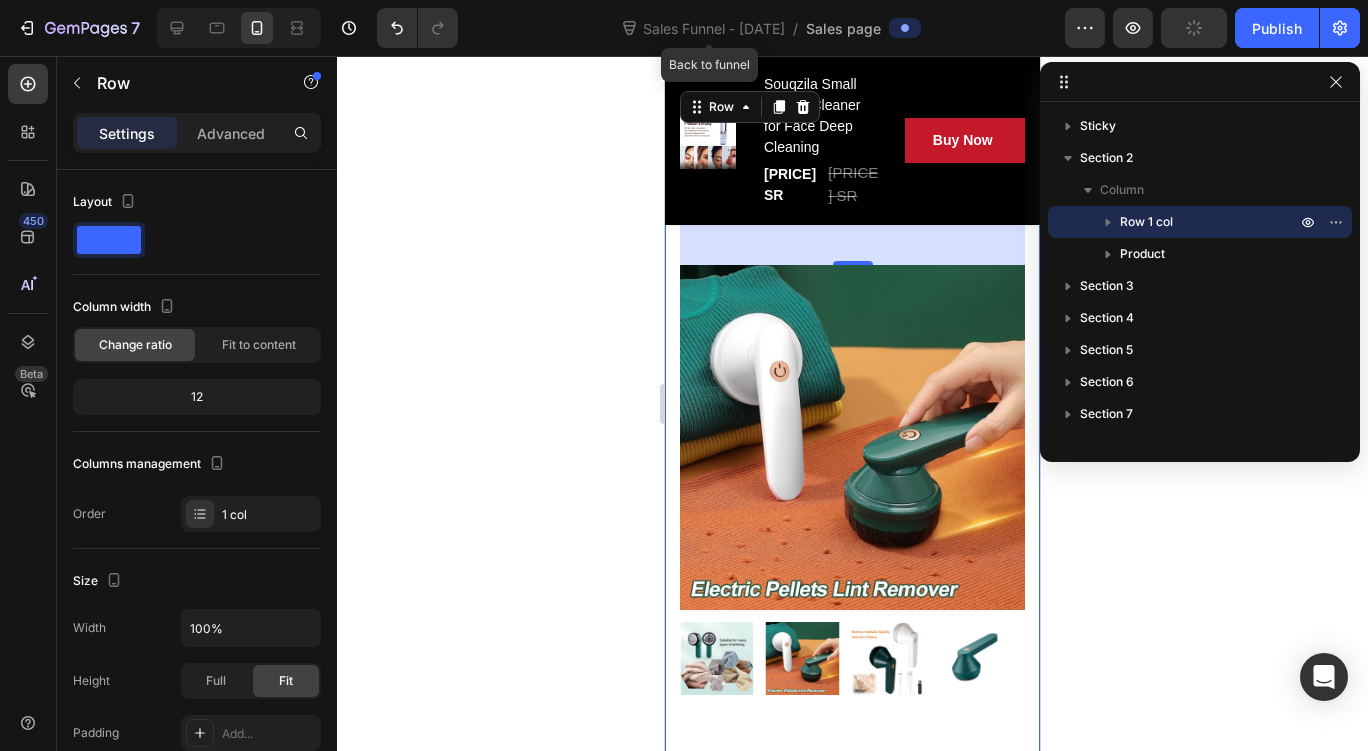 scroll, scrollTop: 0, scrollLeft: 0, axis: both 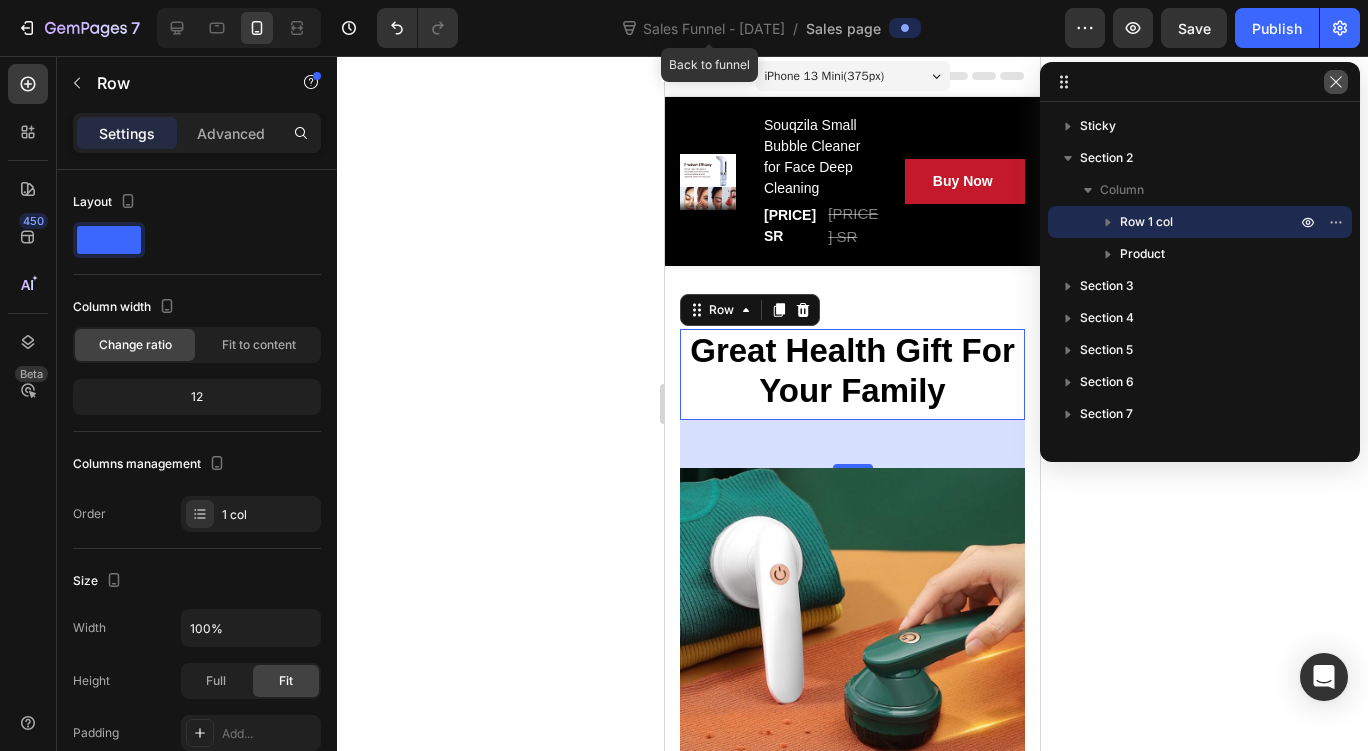 click 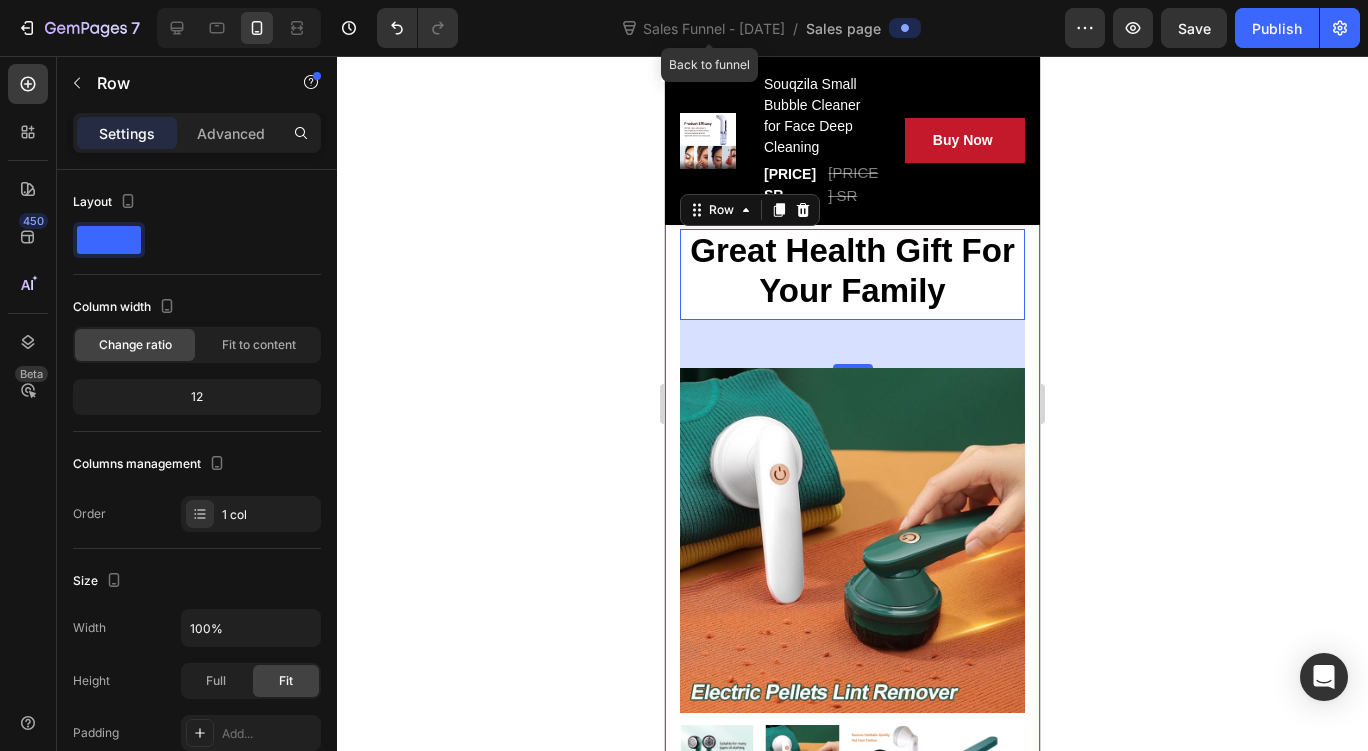 scroll, scrollTop: 0, scrollLeft: 0, axis: both 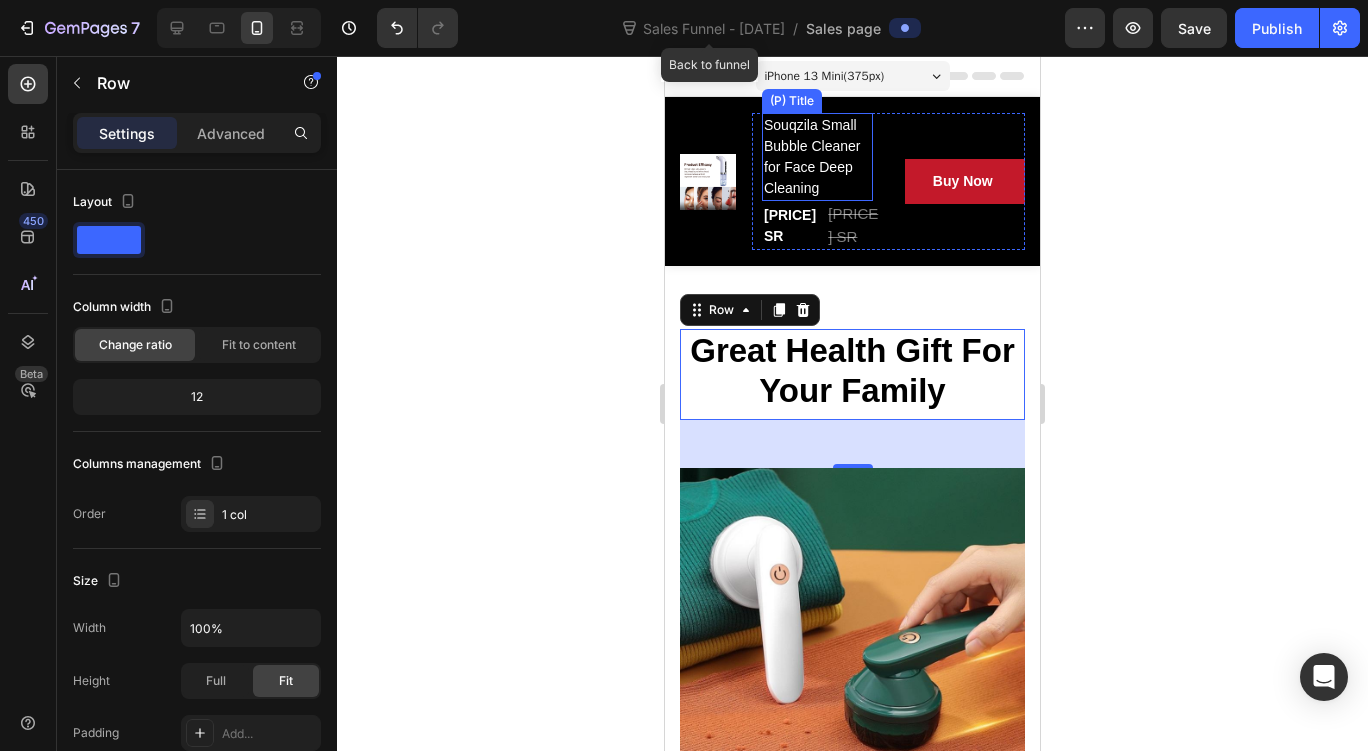 click on "Souqzila Small Bubble Cleaner for Face Deep Cleaning (P) Title" at bounding box center (817, 157) 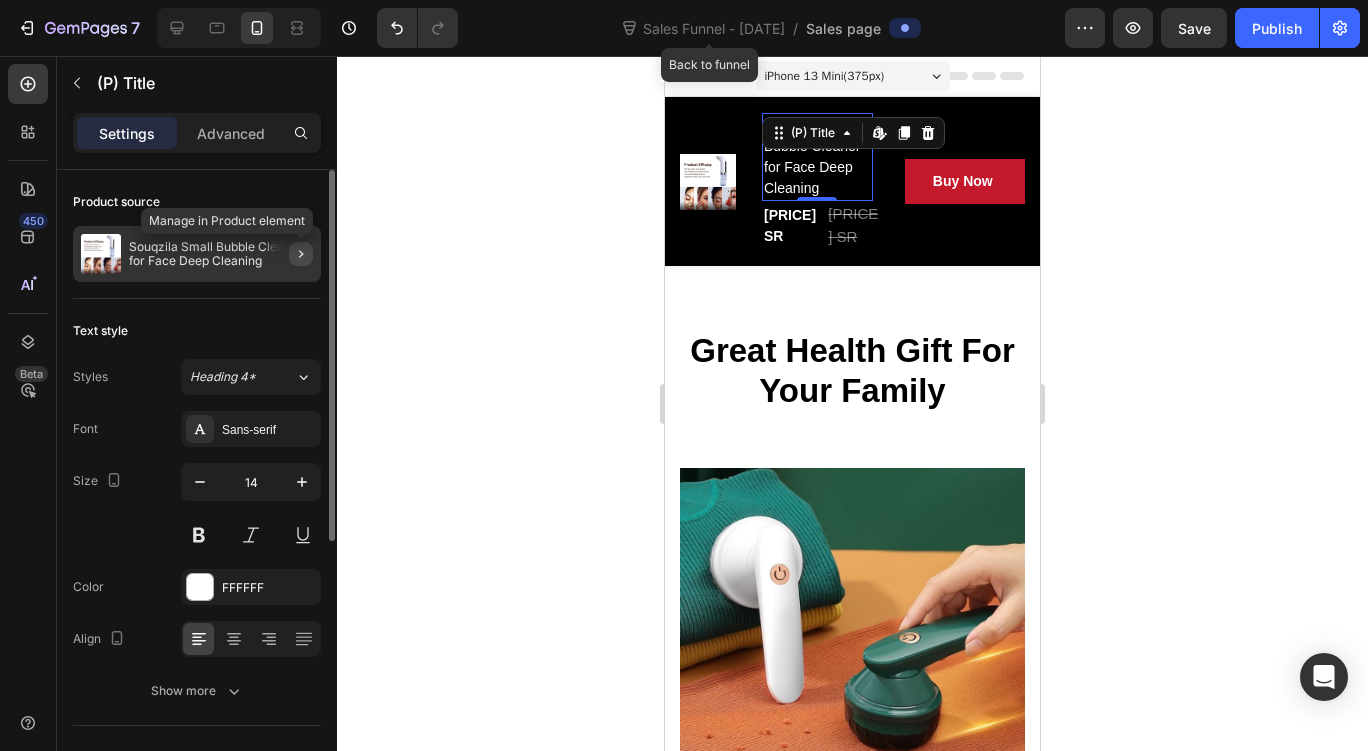 click 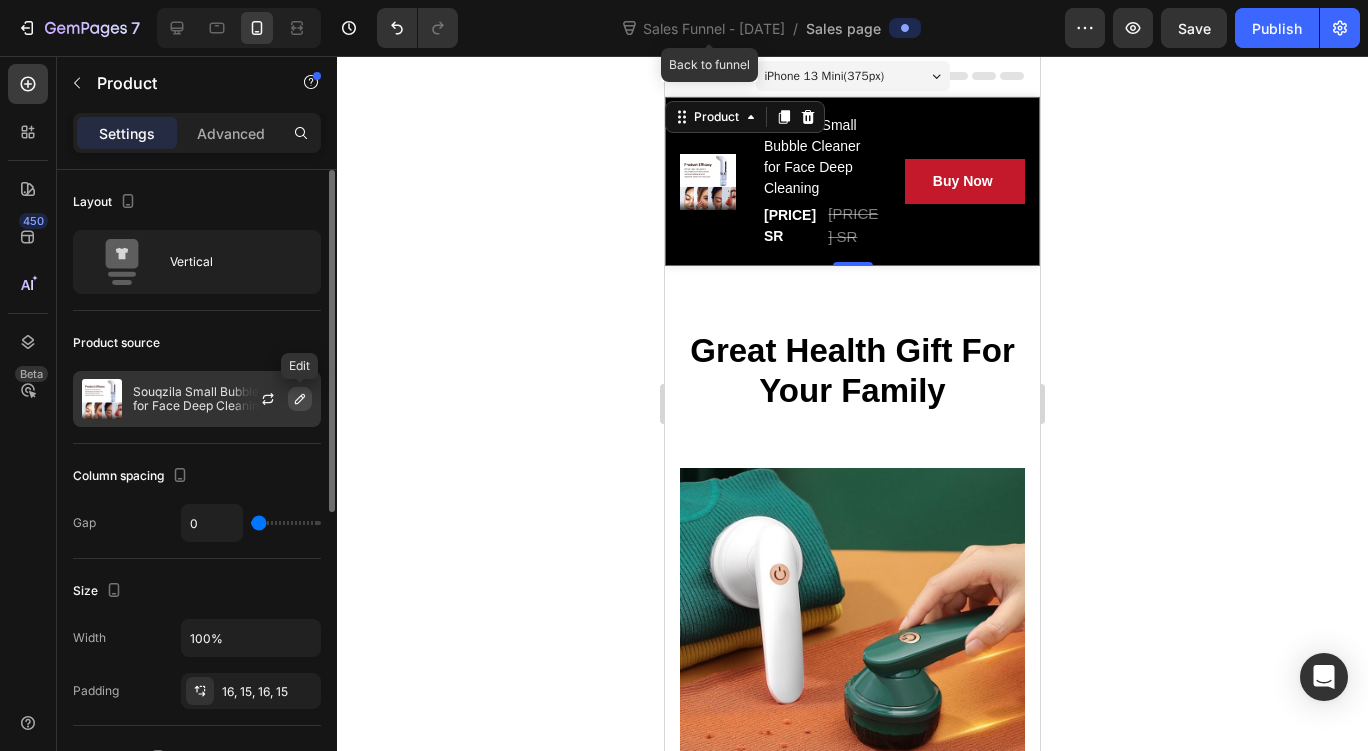 click 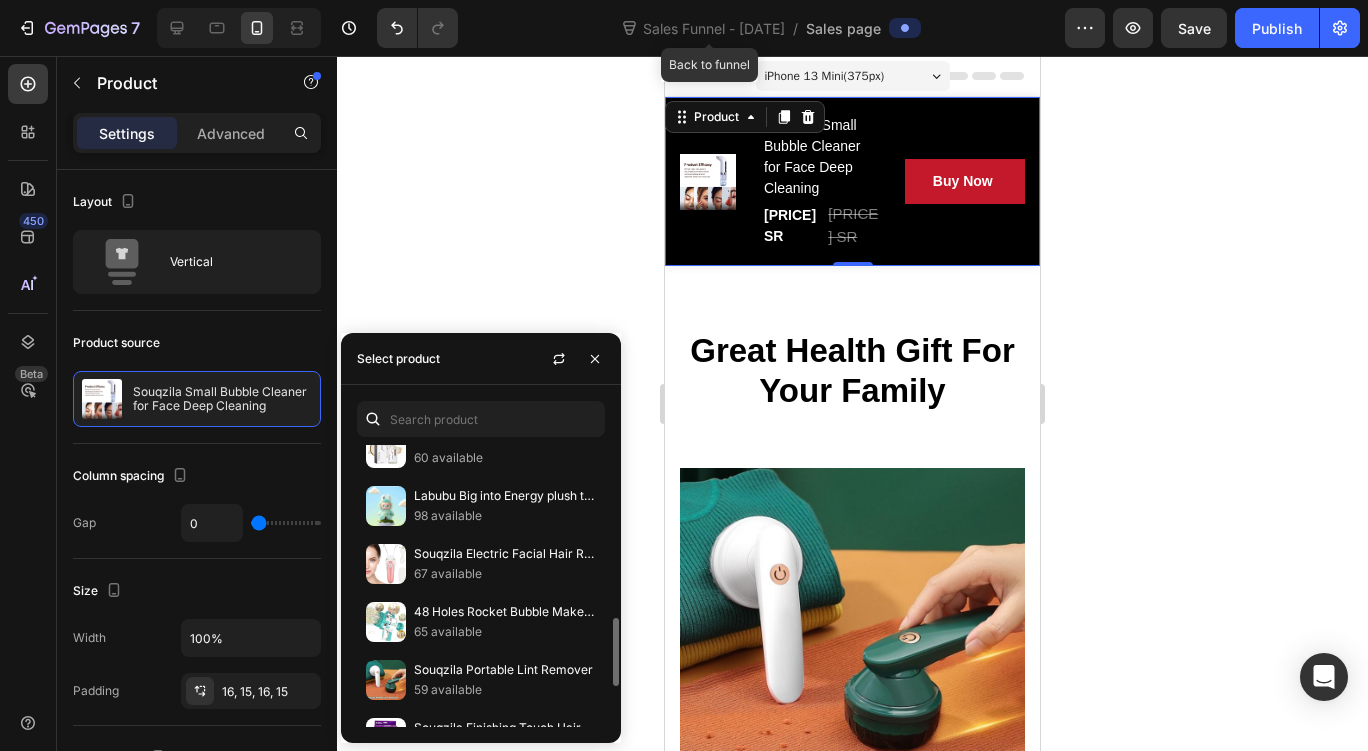 scroll, scrollTop: 300, scrollLeft: 0, axis: vertical 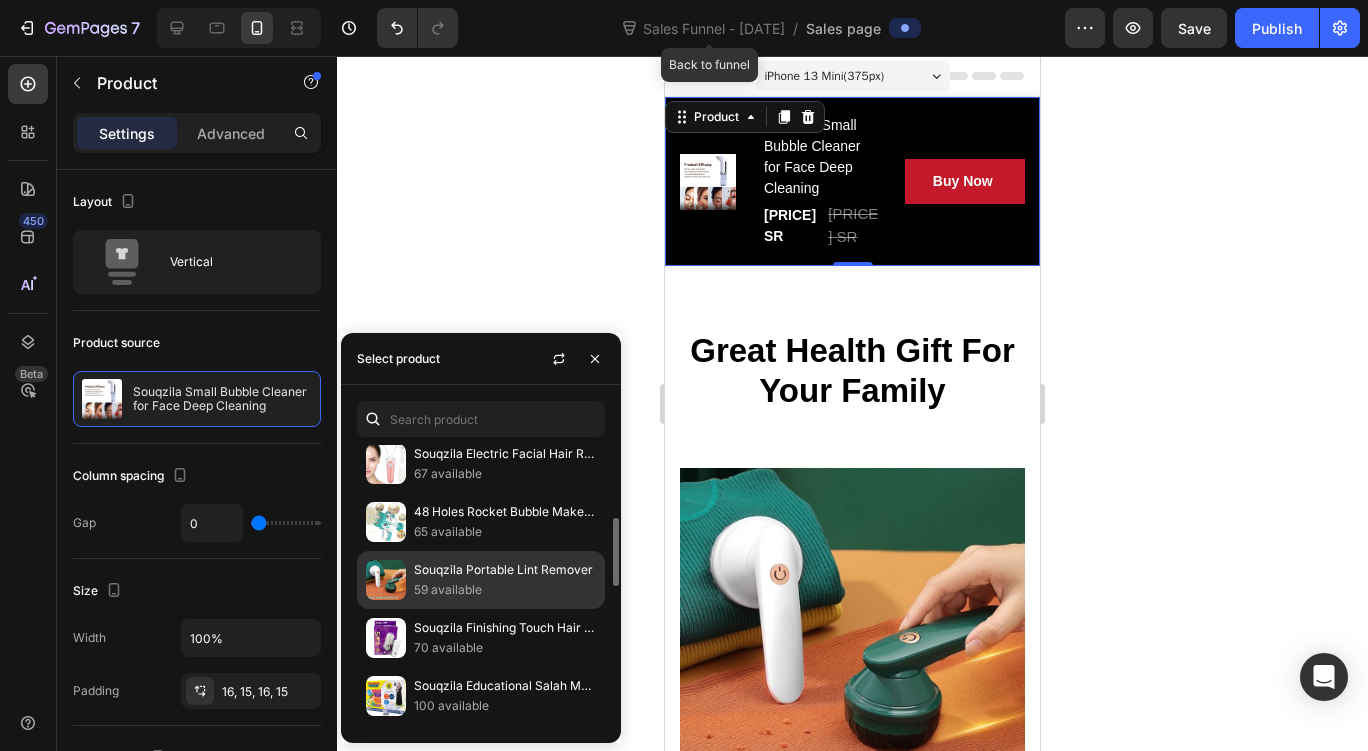 click on "59 available" at bounding box center (505, 590) 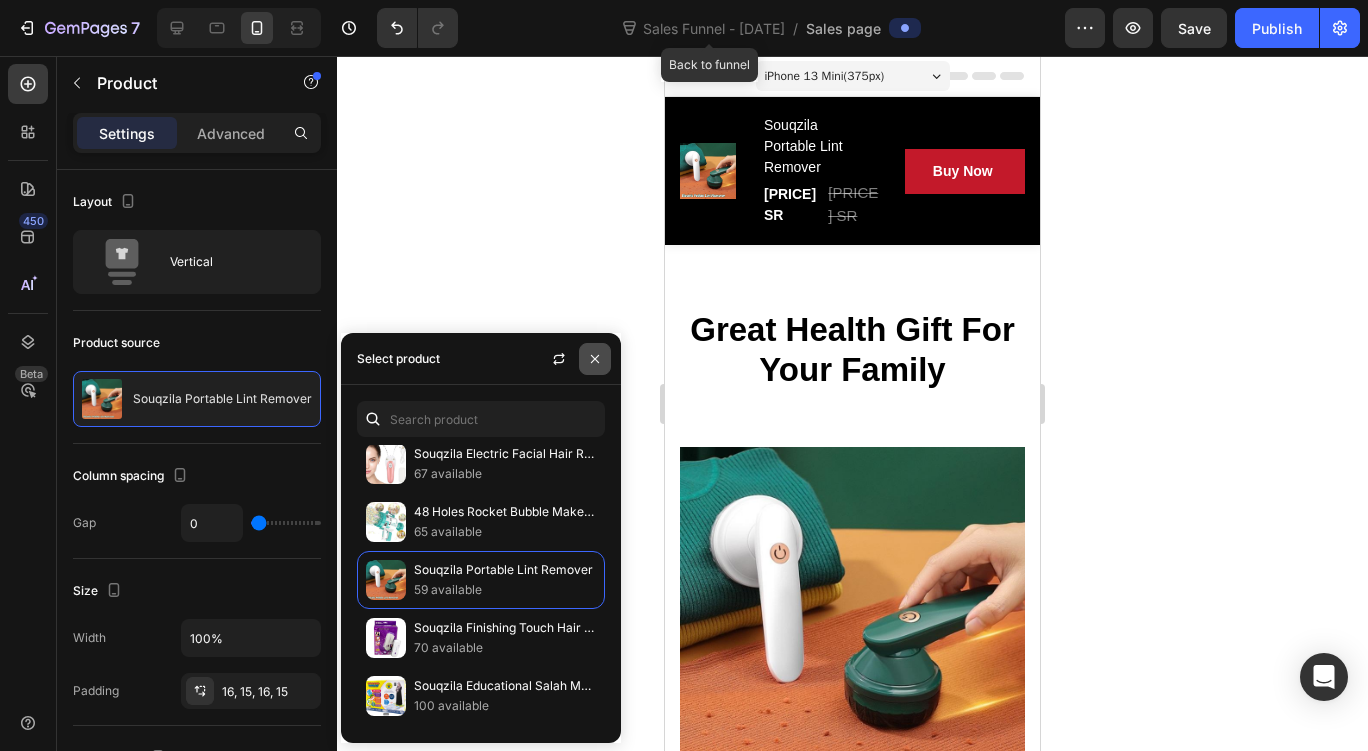 click 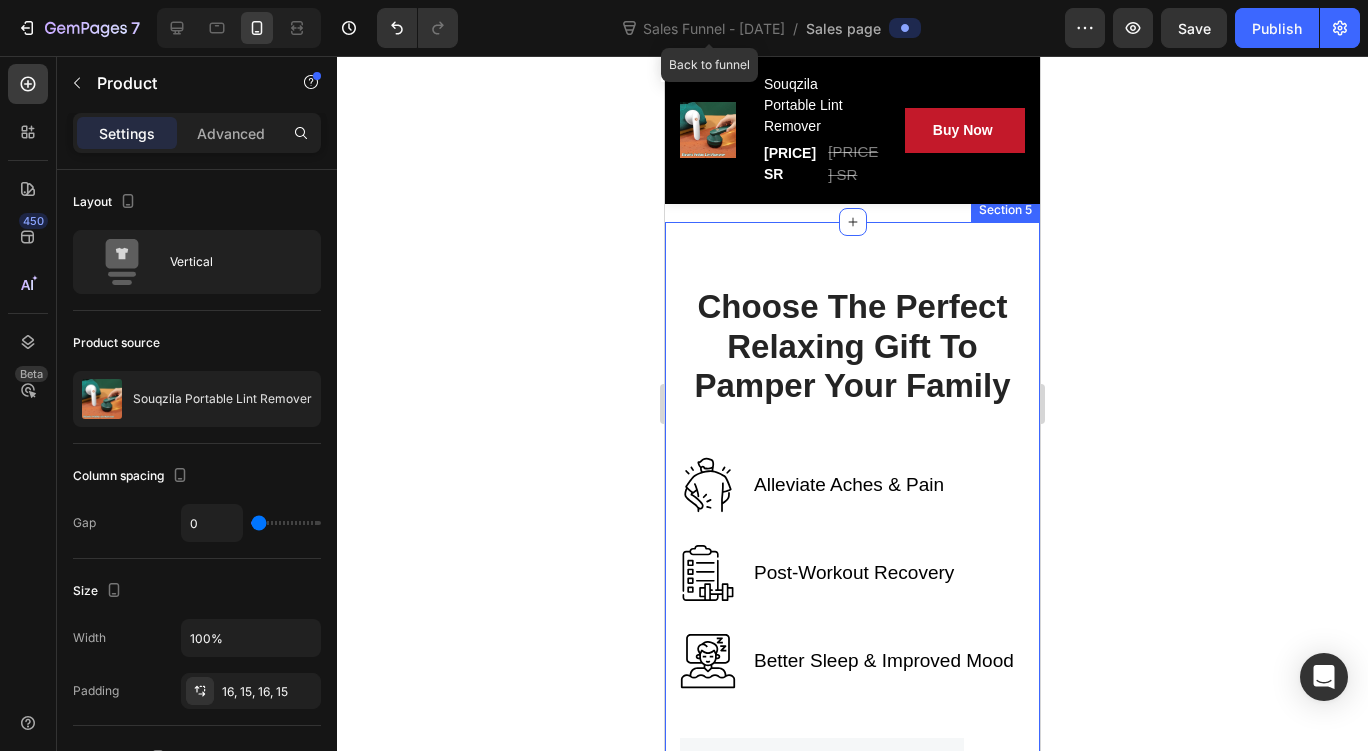 scroll, scrollTop: 4600, scrollLeft: 0, axis: vertical 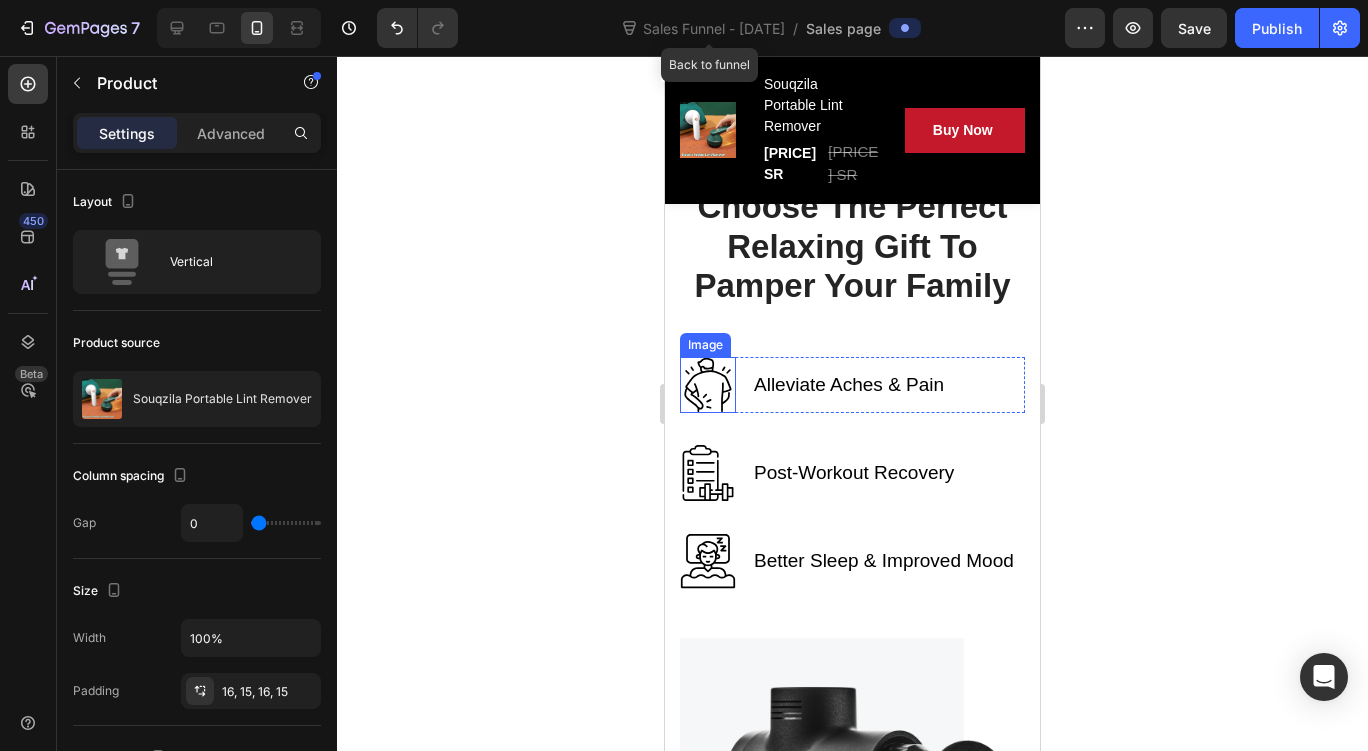 click at bounding box center [708, 385] 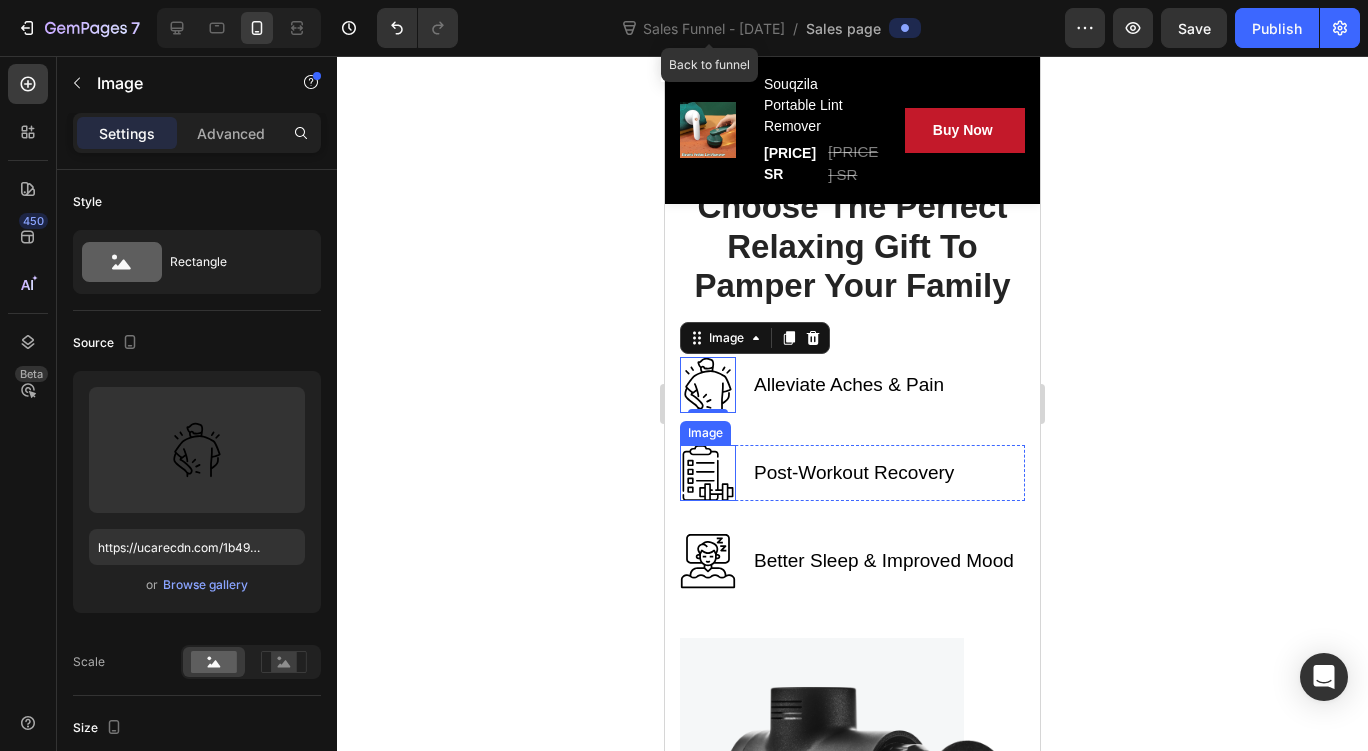 click at bounding box center [708, 473] 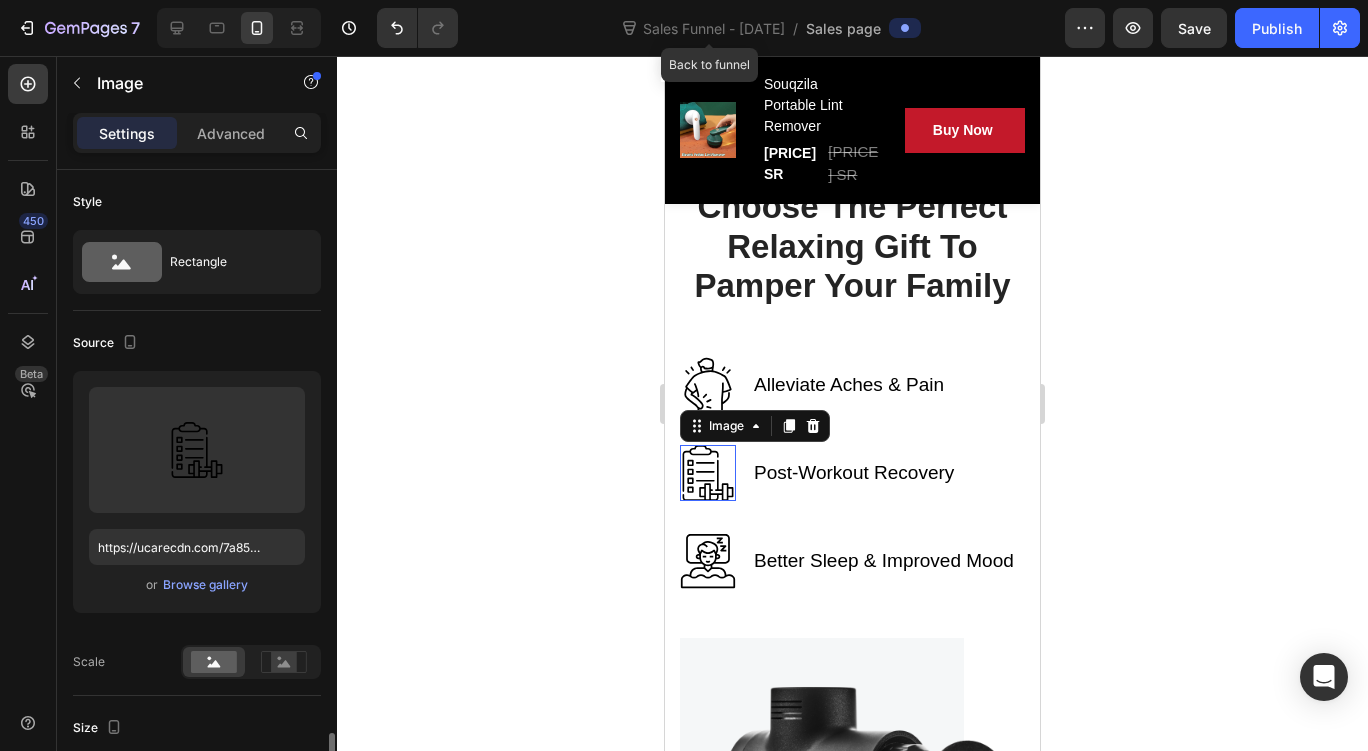 scroll, scrollTop: 400, scrollLeft: 0, axis: vertical 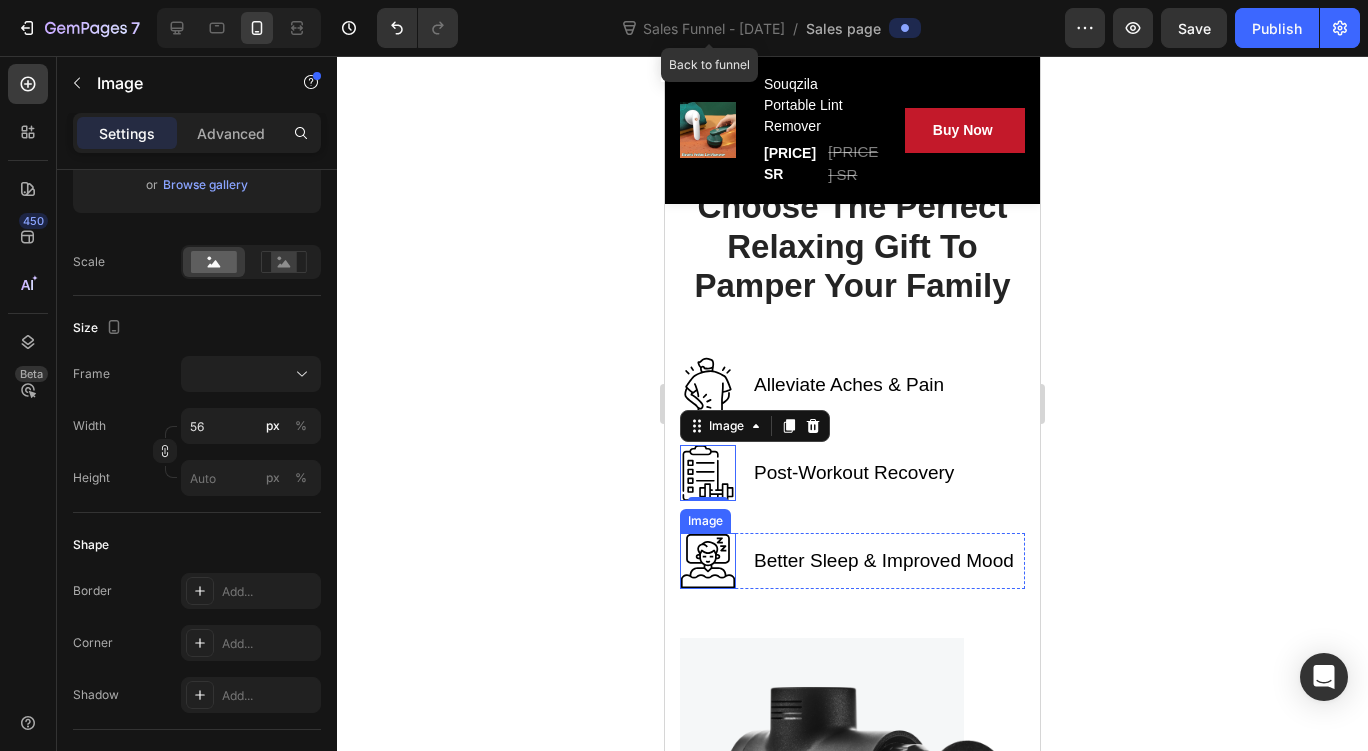click at bounding box center (708, 561) 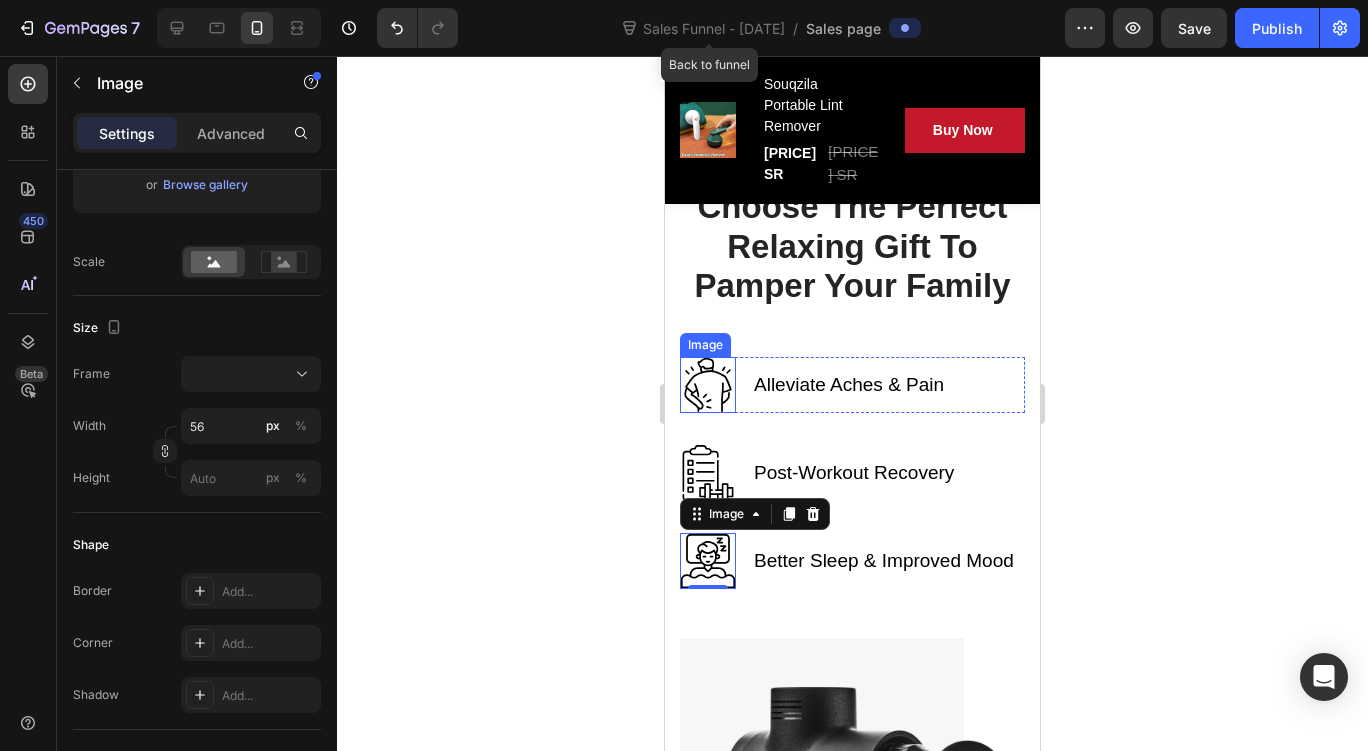 click at bounding box center (708, 385) 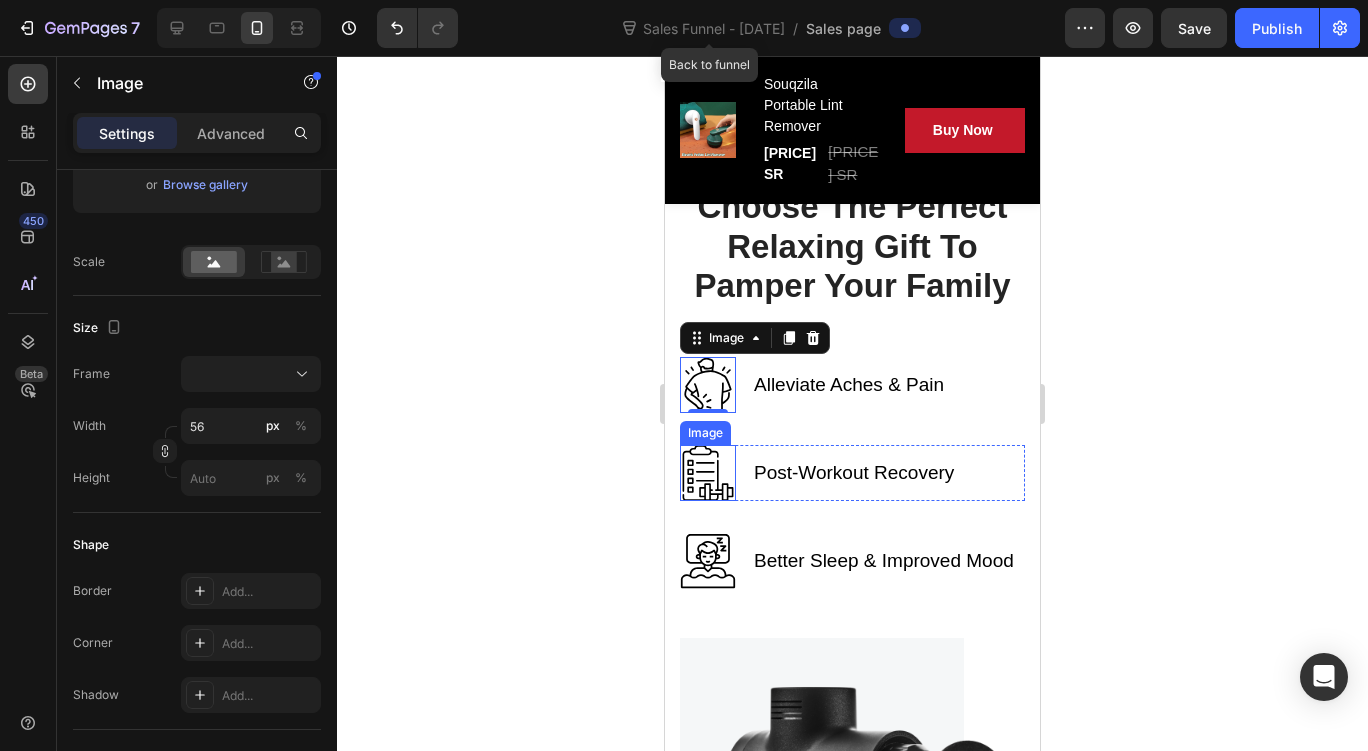 click at bounding box center (708, 473) 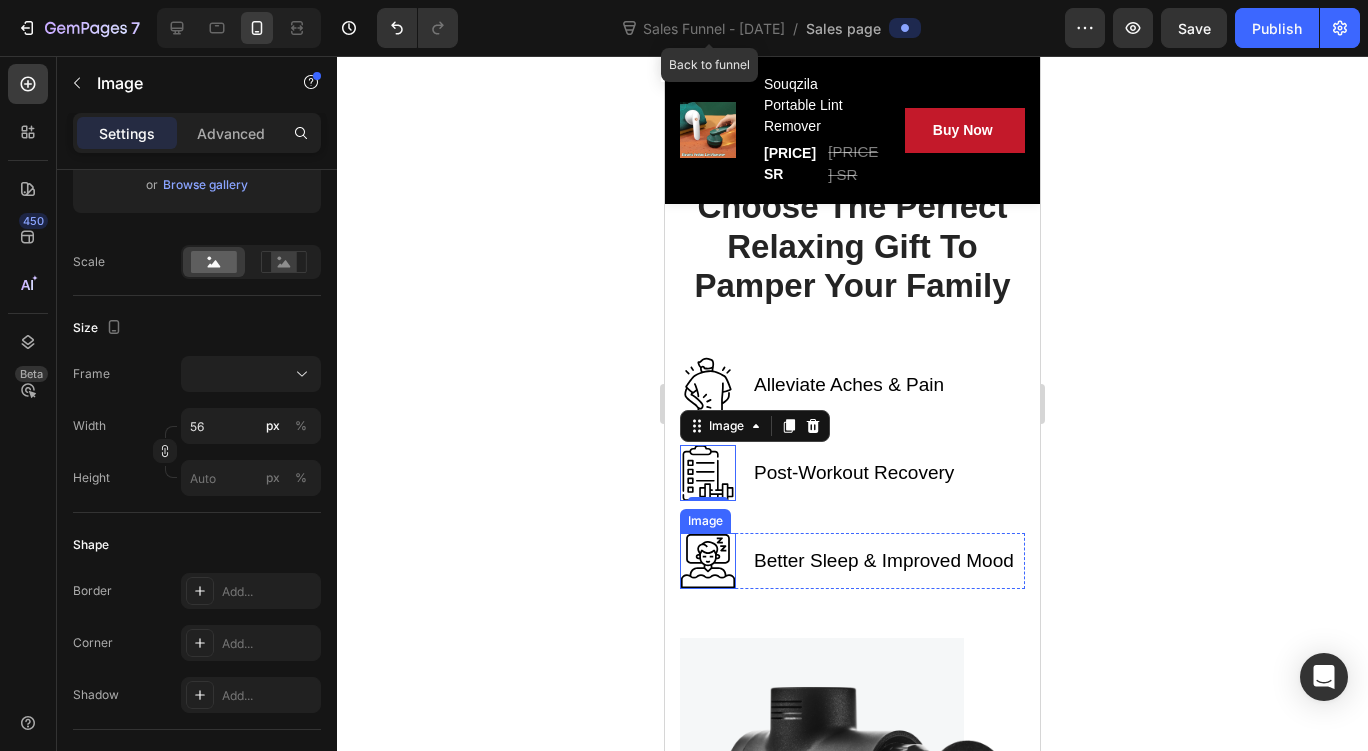 click at bounding box center (708, 561) 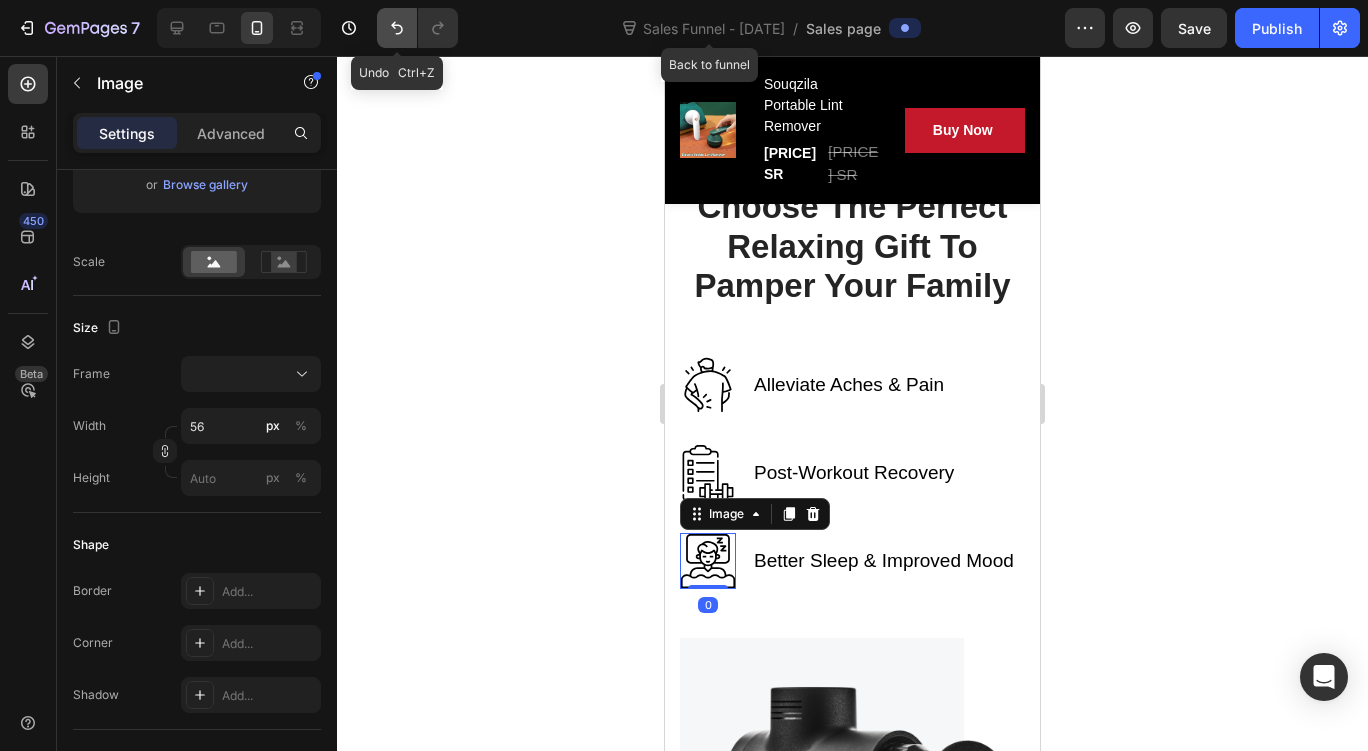 click 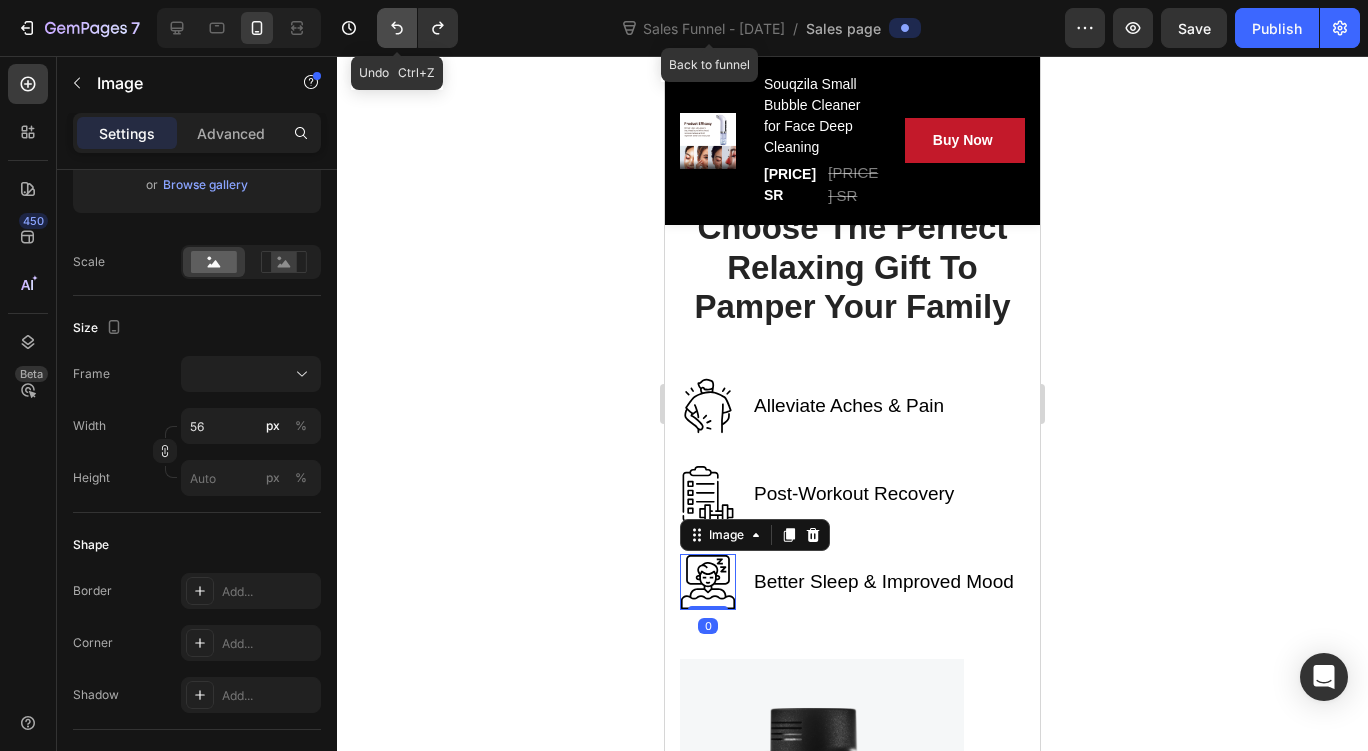scroll, scrollTop: 4621, scrollLeft: 0, axis: vertical 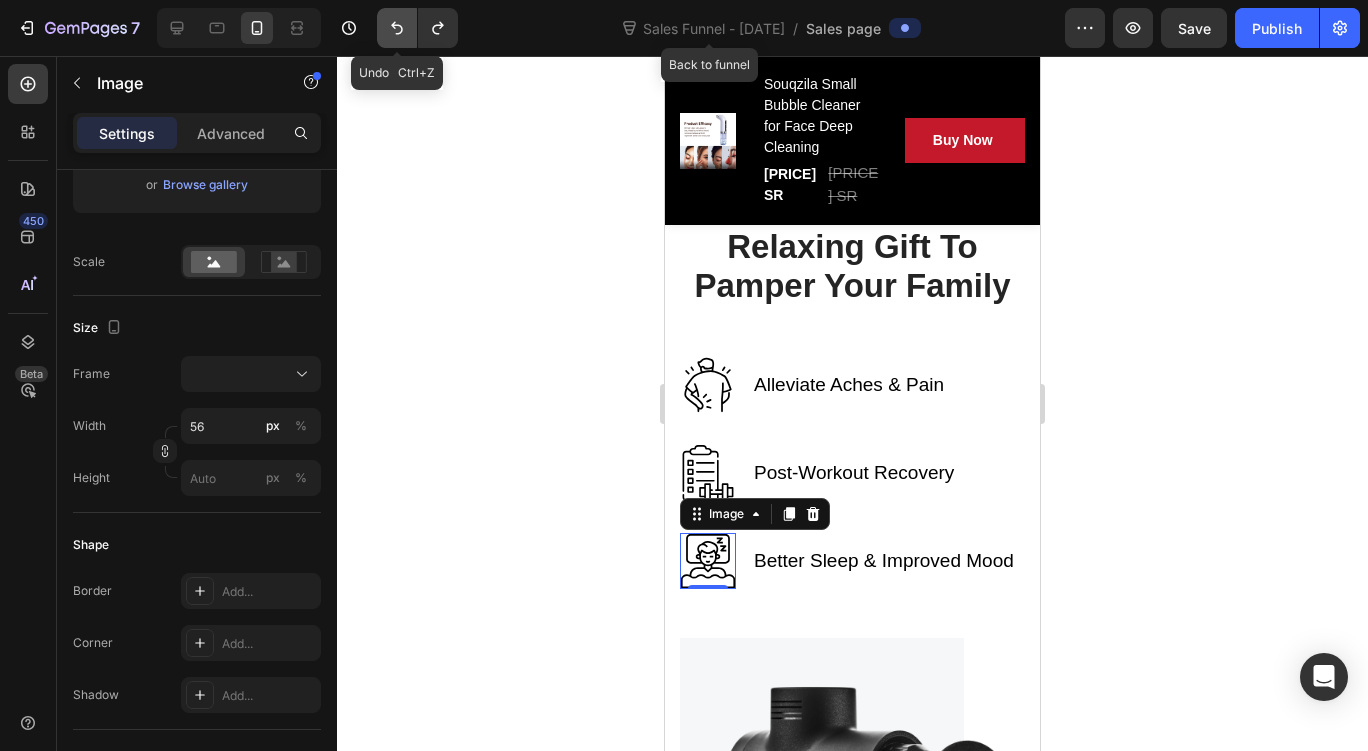 click 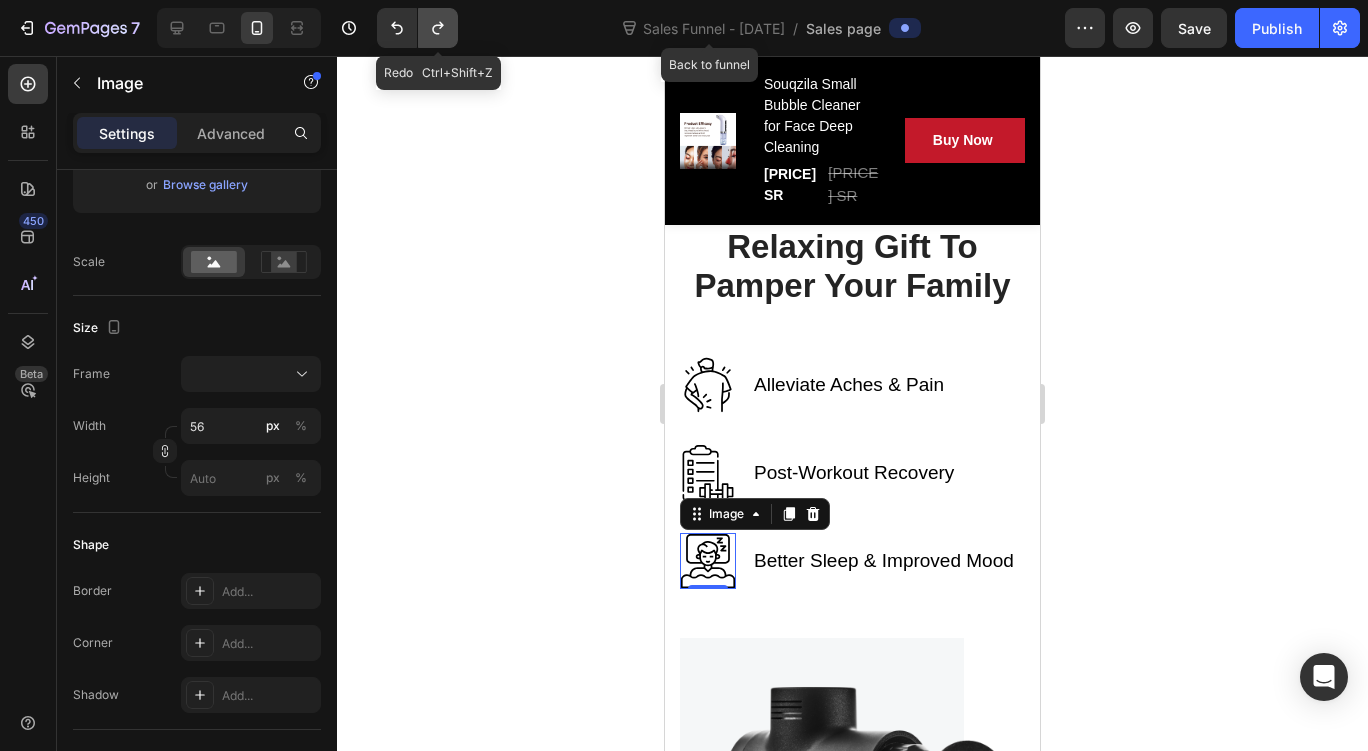 click 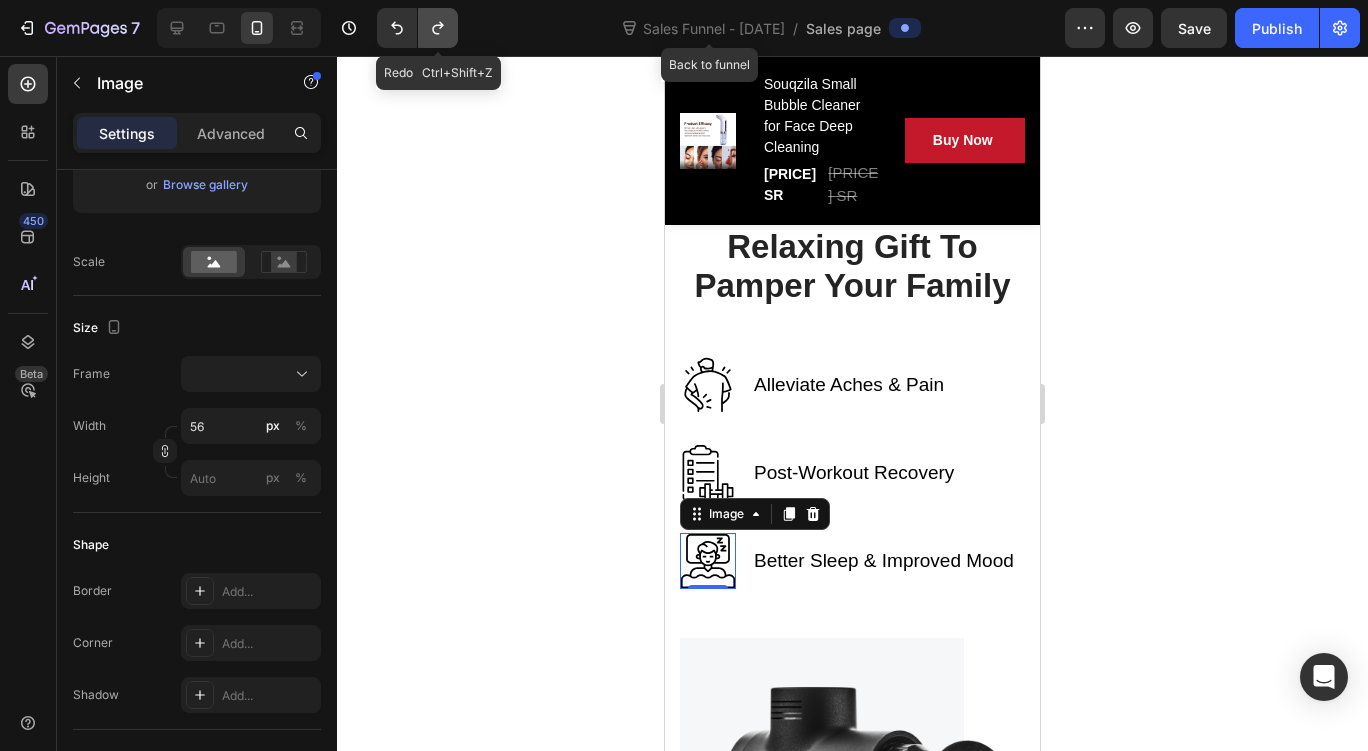 click 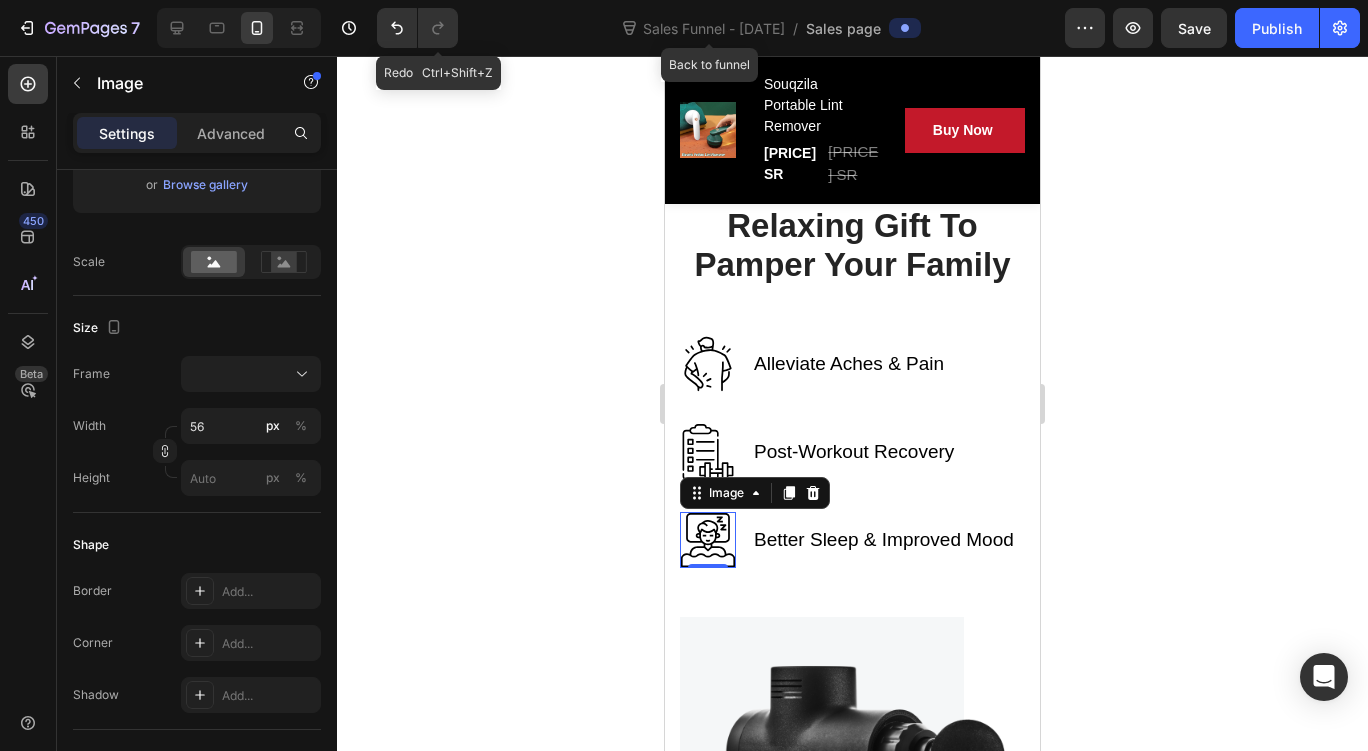 scroll, scrollTop: 4600, scrollLeft: 0, axis: vertical 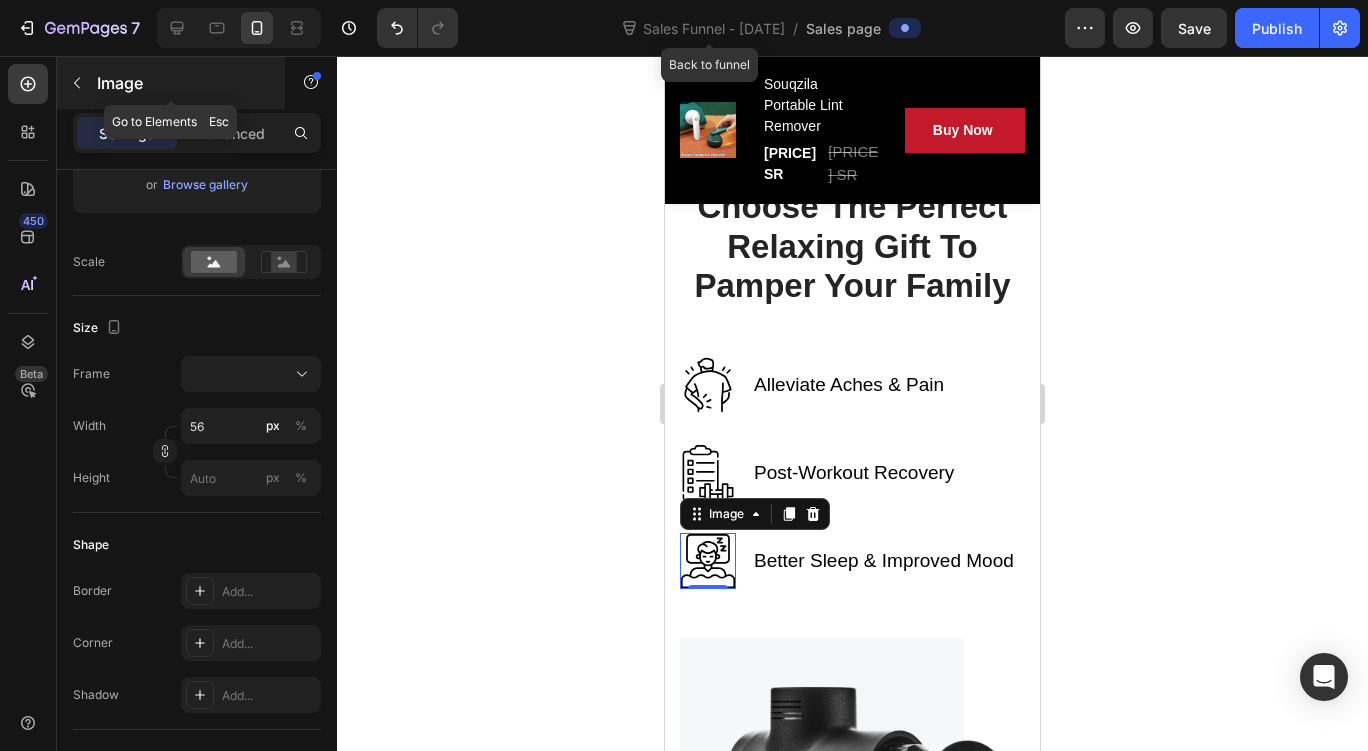 click 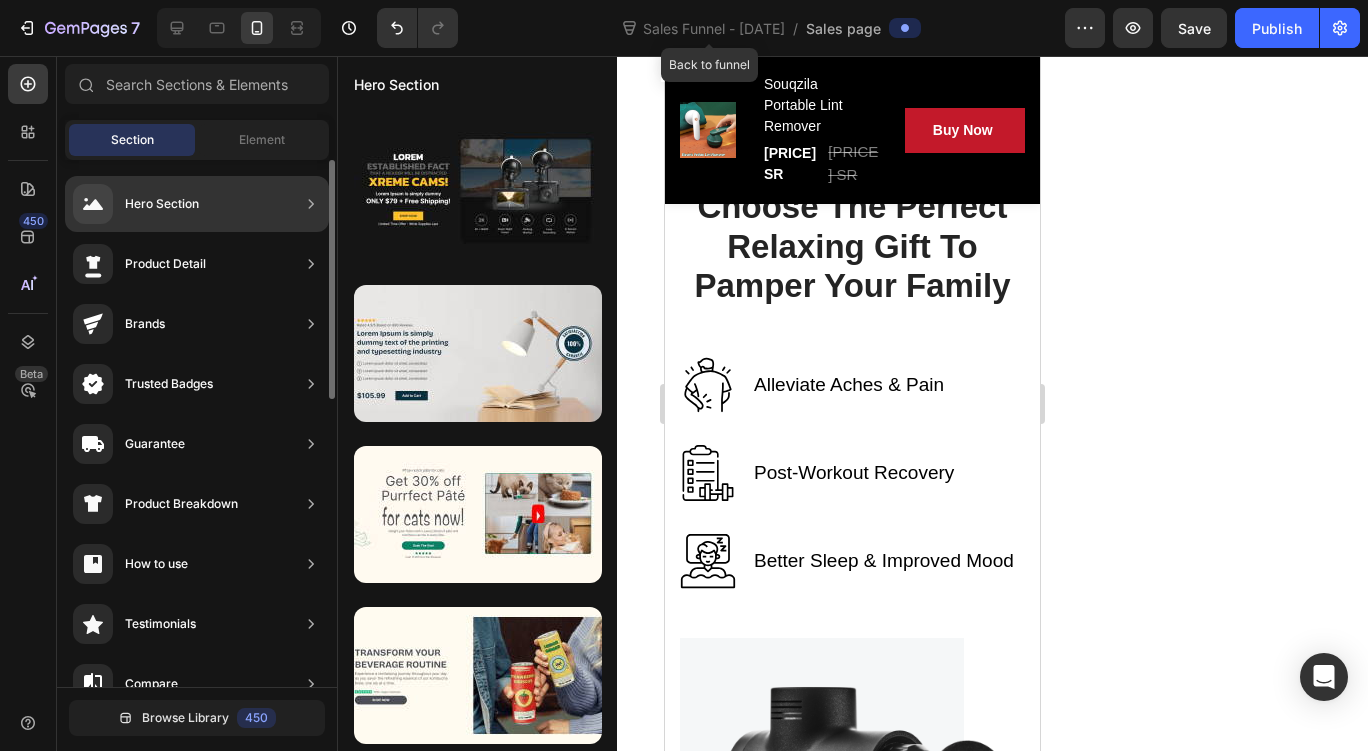 click on "Product Detail" 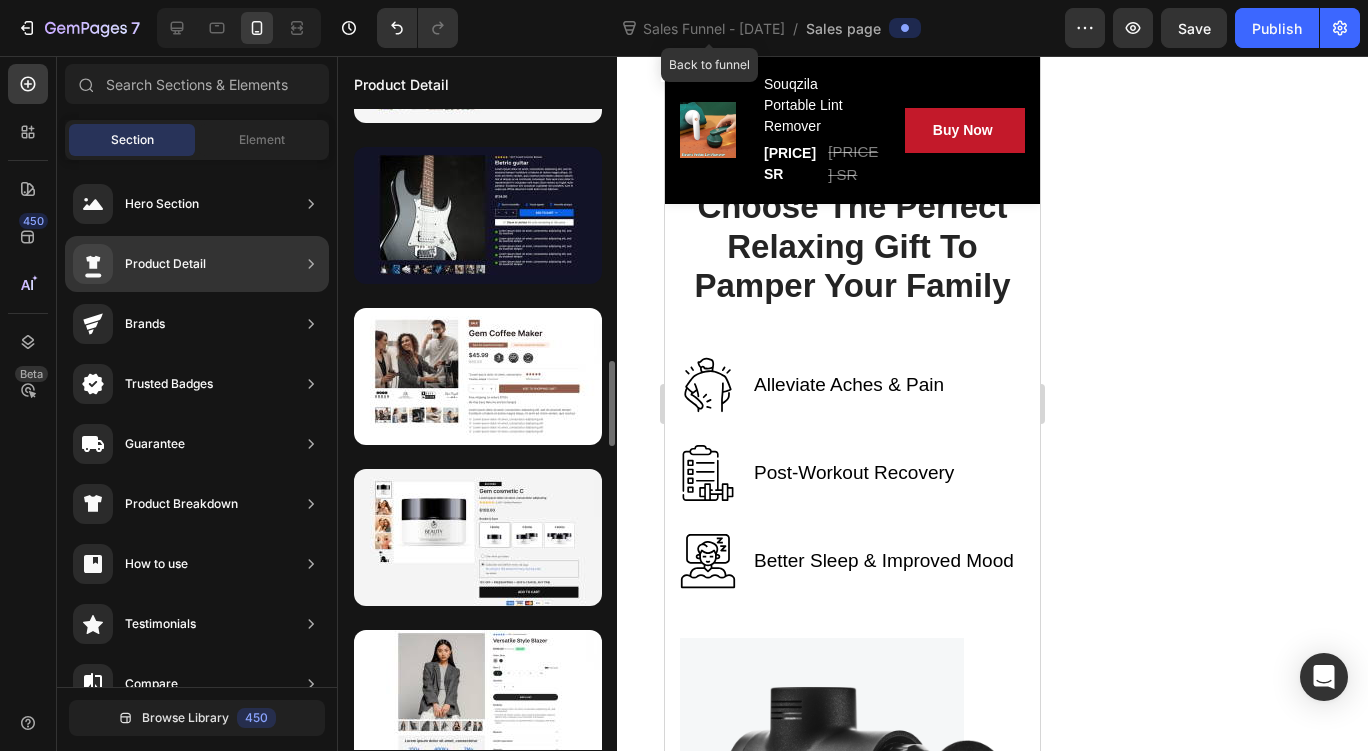 scroll, scrollTop: 2000, scrollLeft: 0, axis: vertical 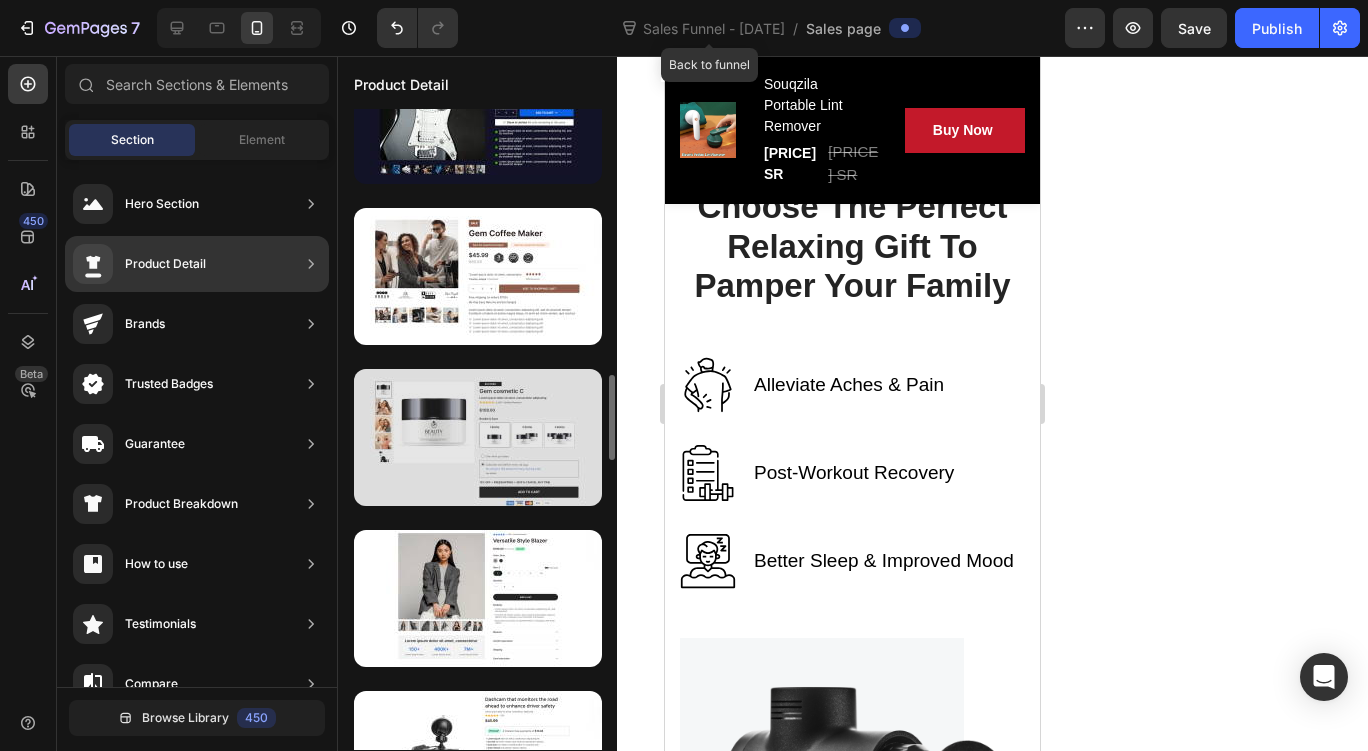 click at bounding box center [478, 437] 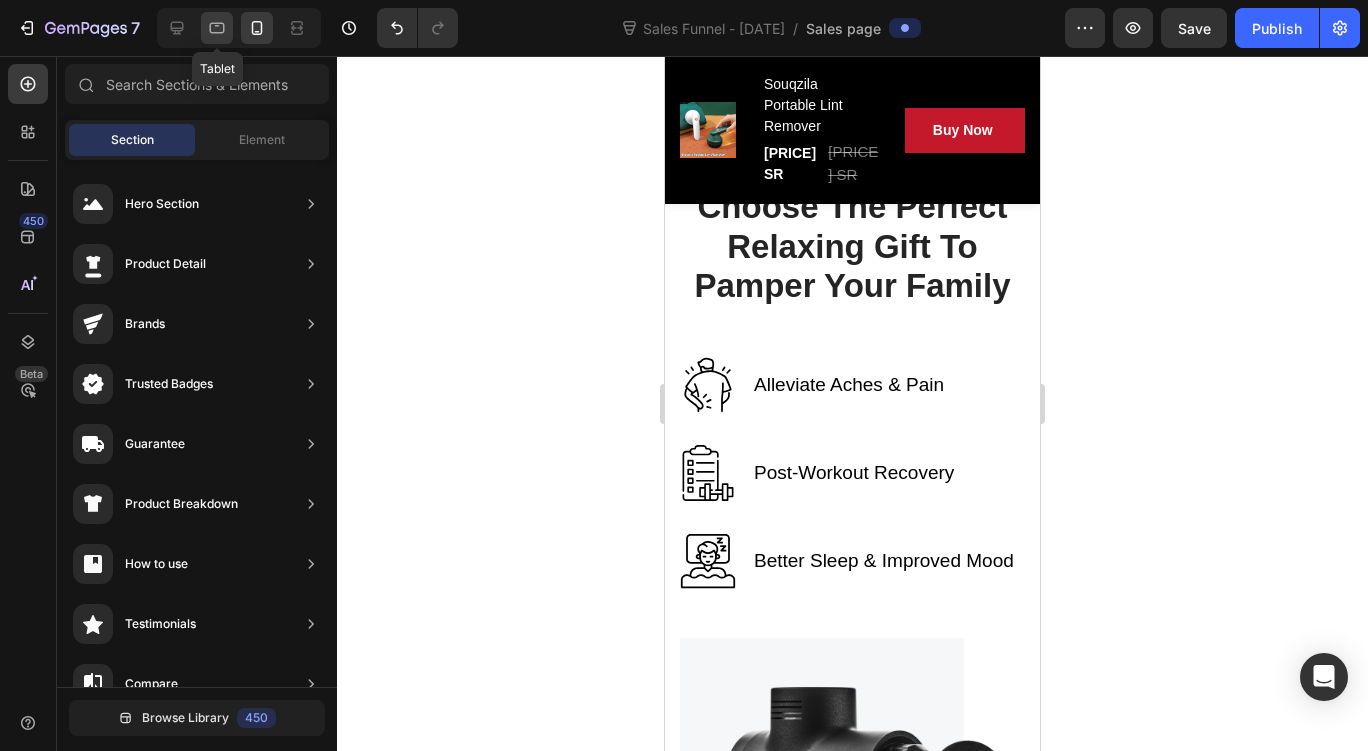 click 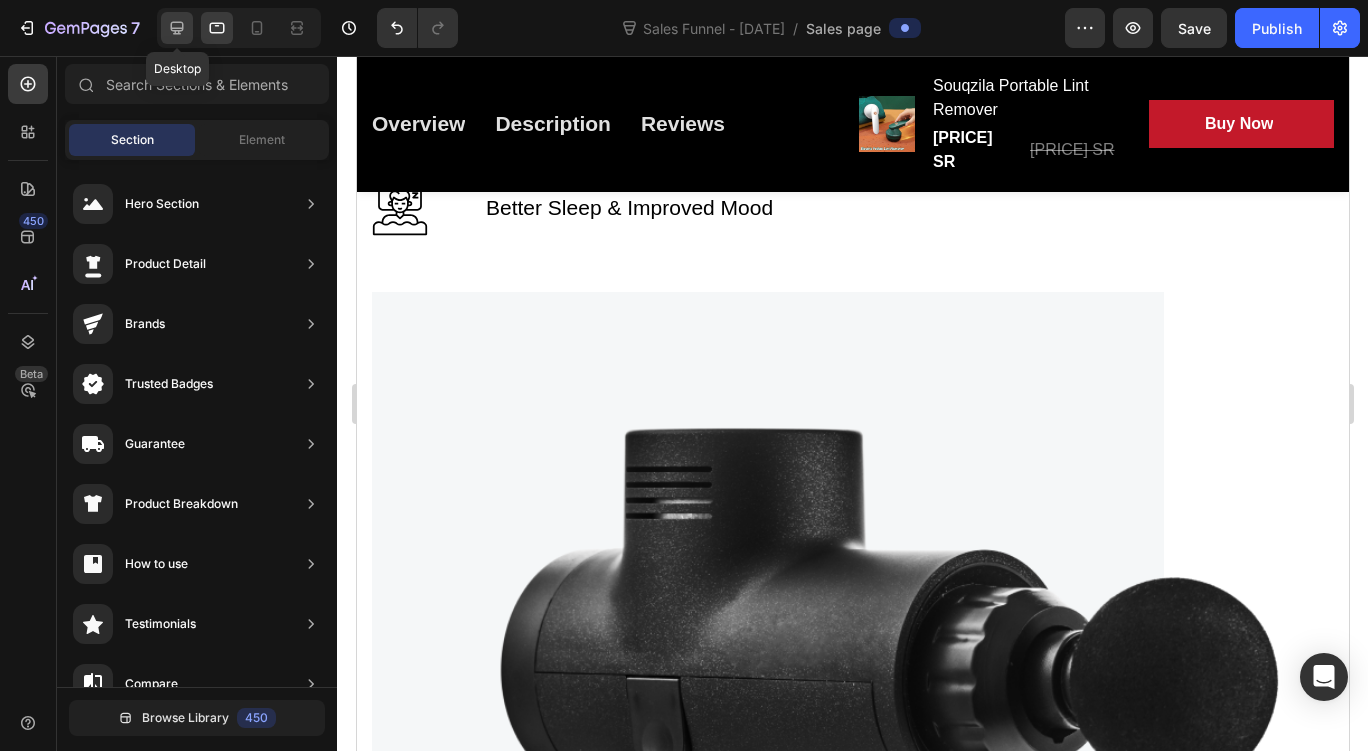 click 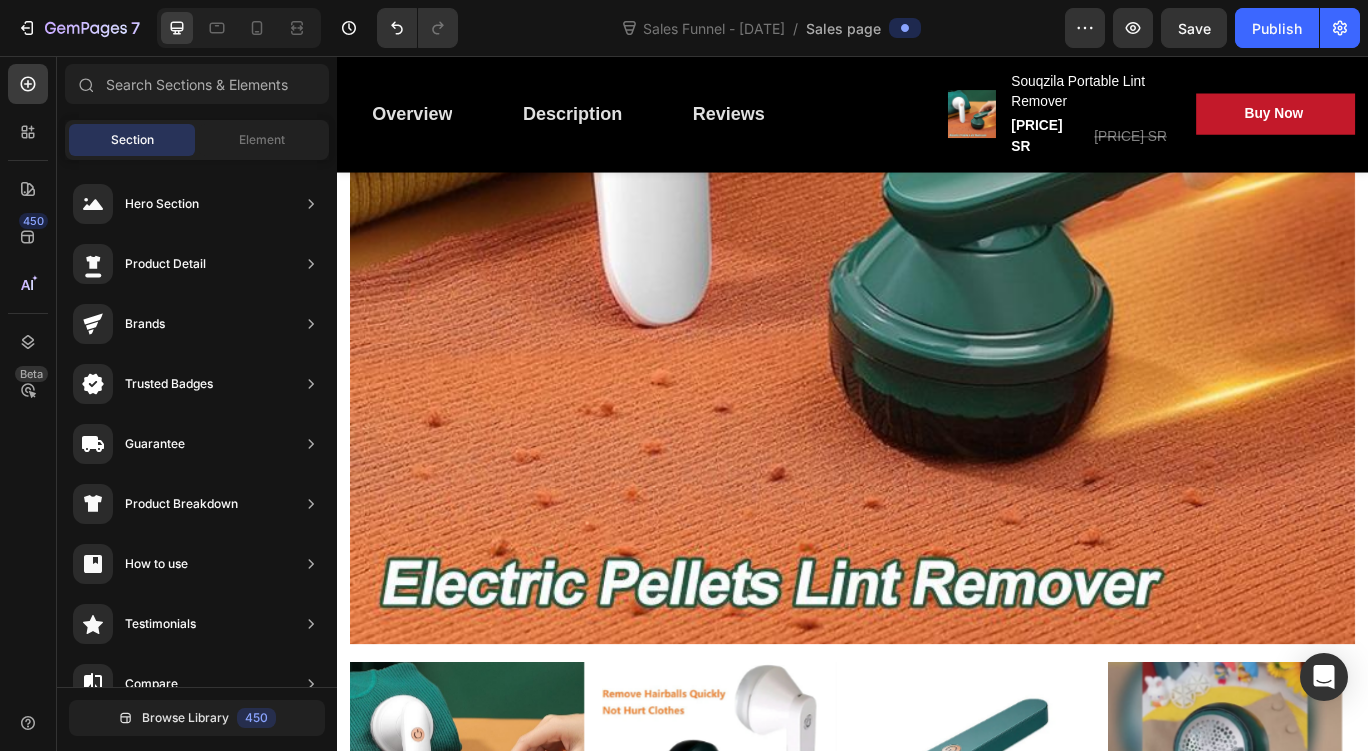 scroll, scrollTop: 0, scrollLeft: 0, axis: both 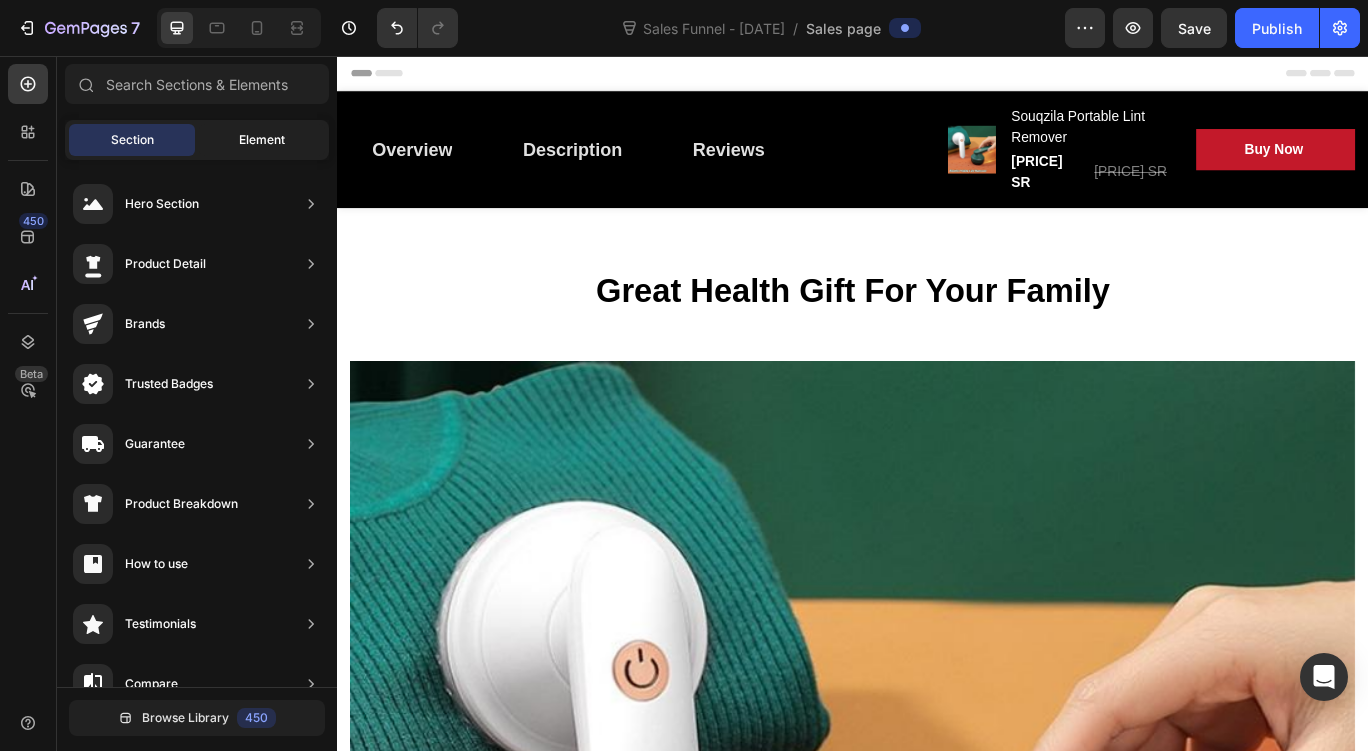 click on "Element" at bounding box center [262, 140] 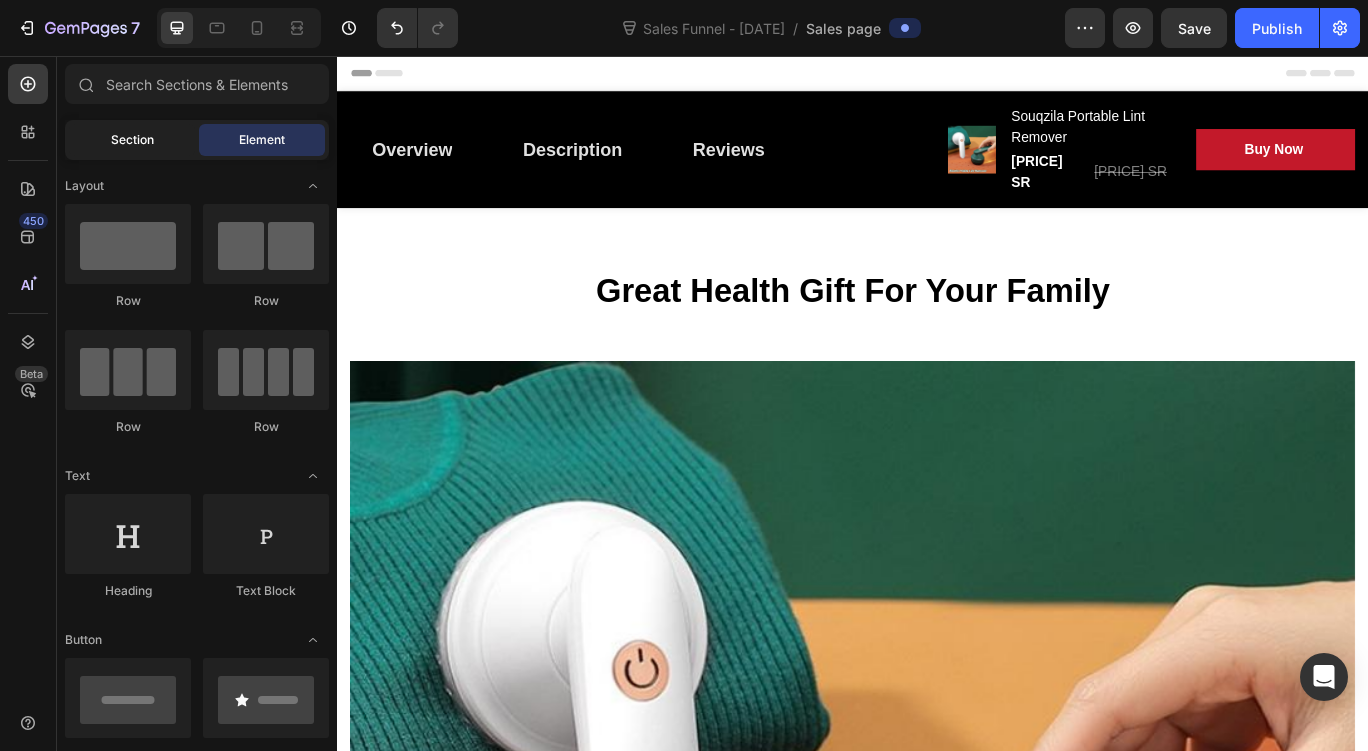 click on "Section" 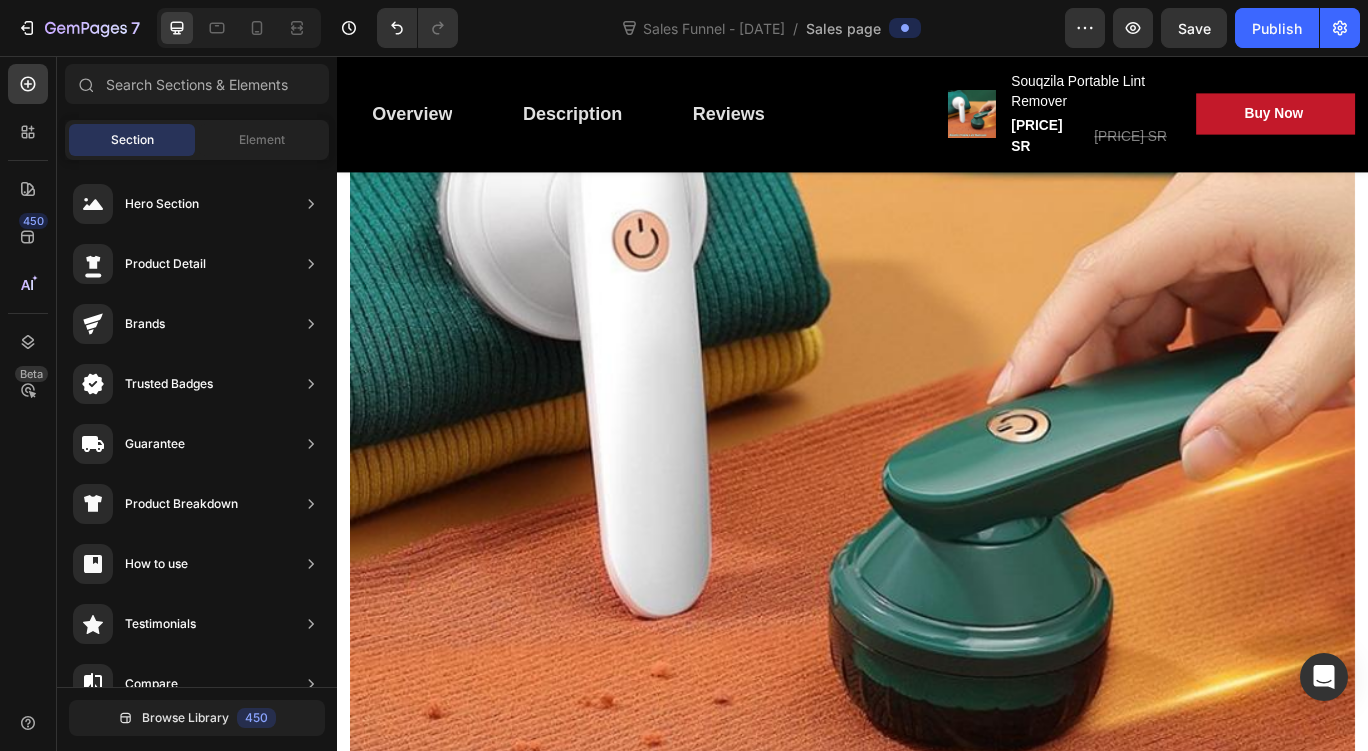 scroll, scrollTop: 0, scrollLeft: 0, axis: both 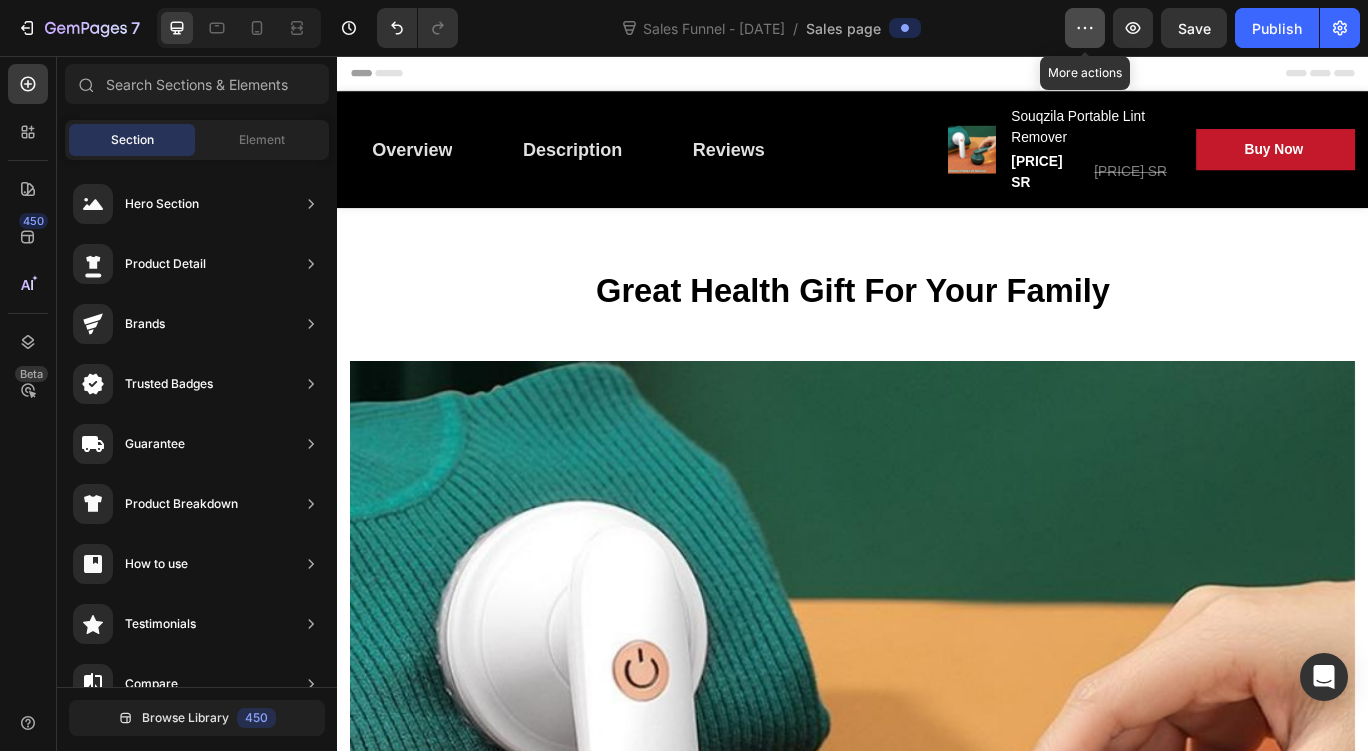 click 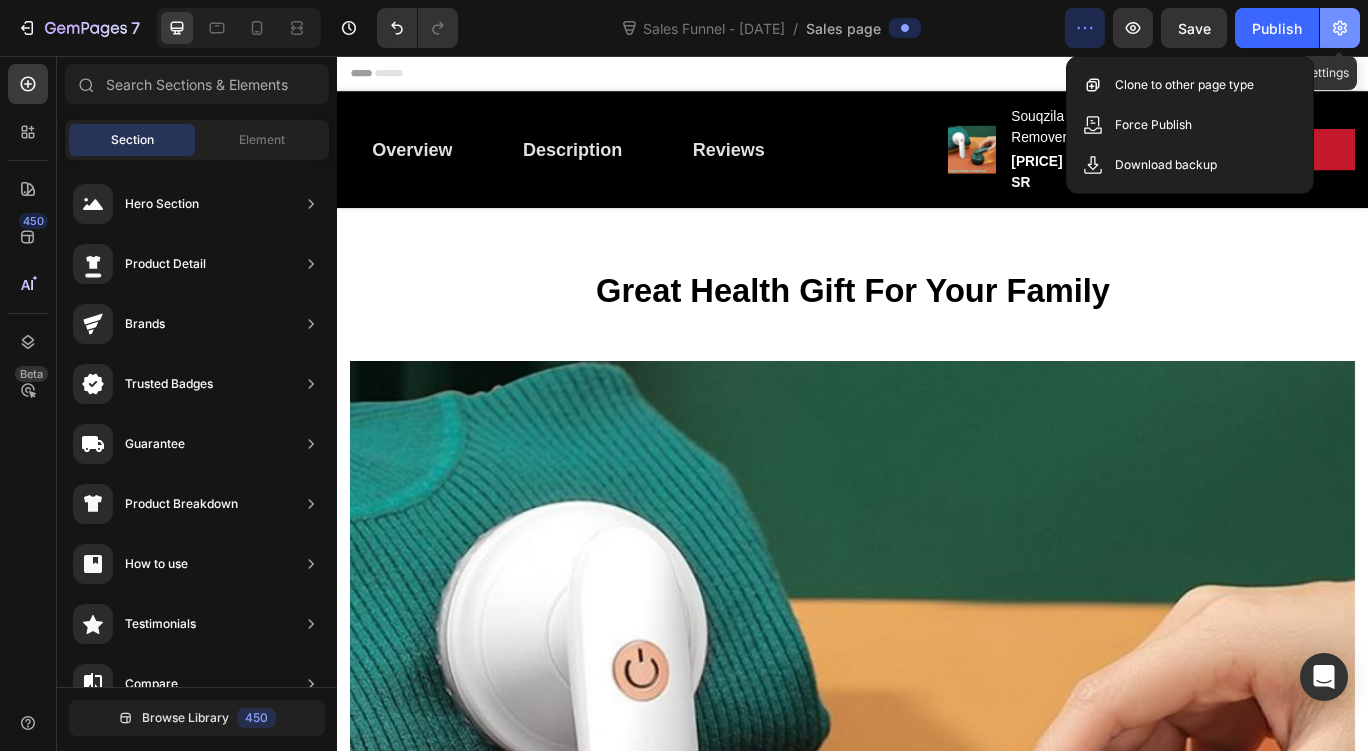 click 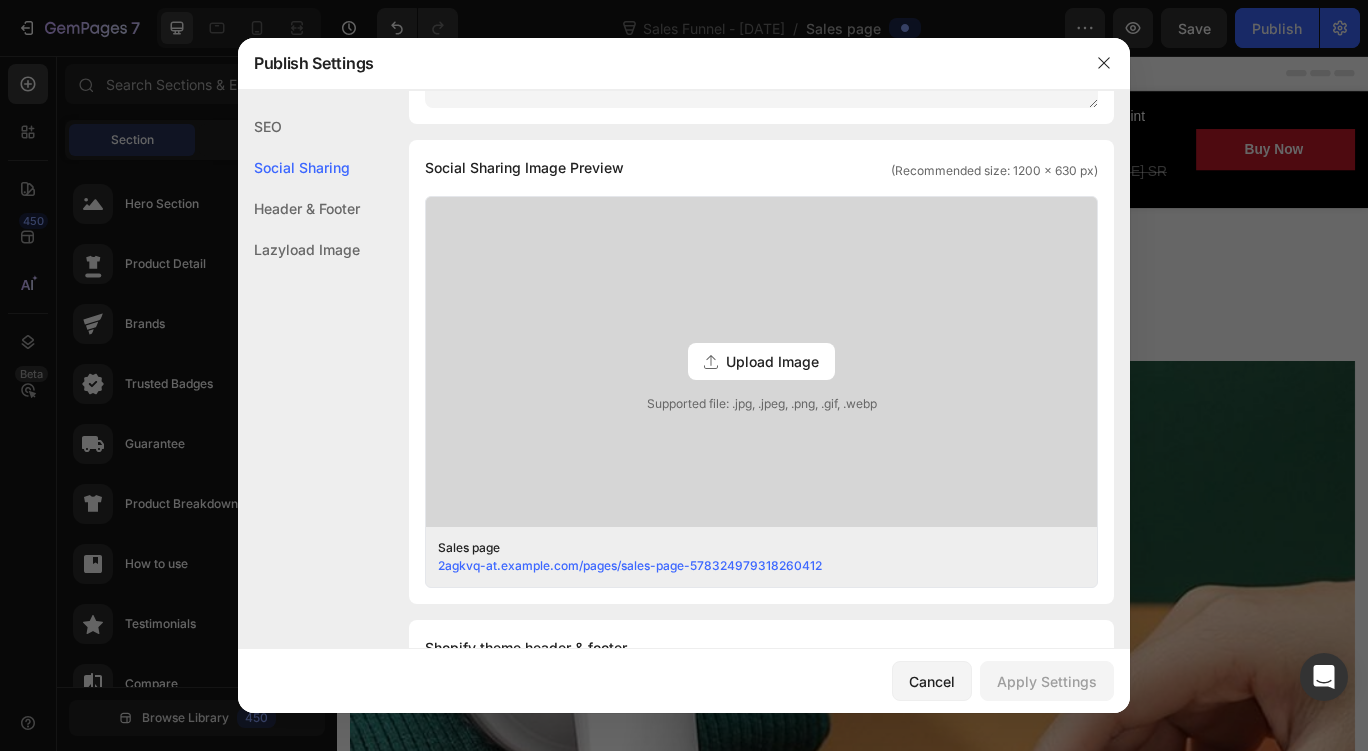 scroll, scrollTop: 0, scrollLeft: 0, axis: both 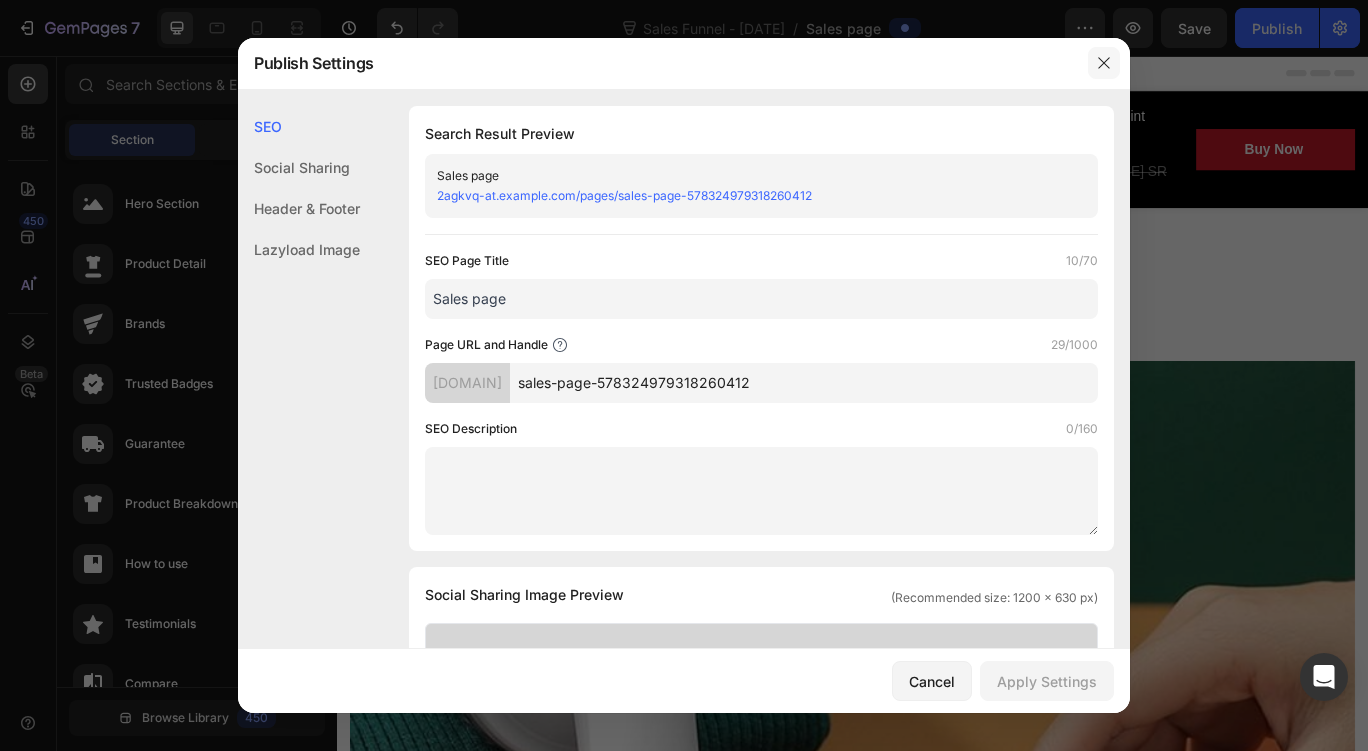 click 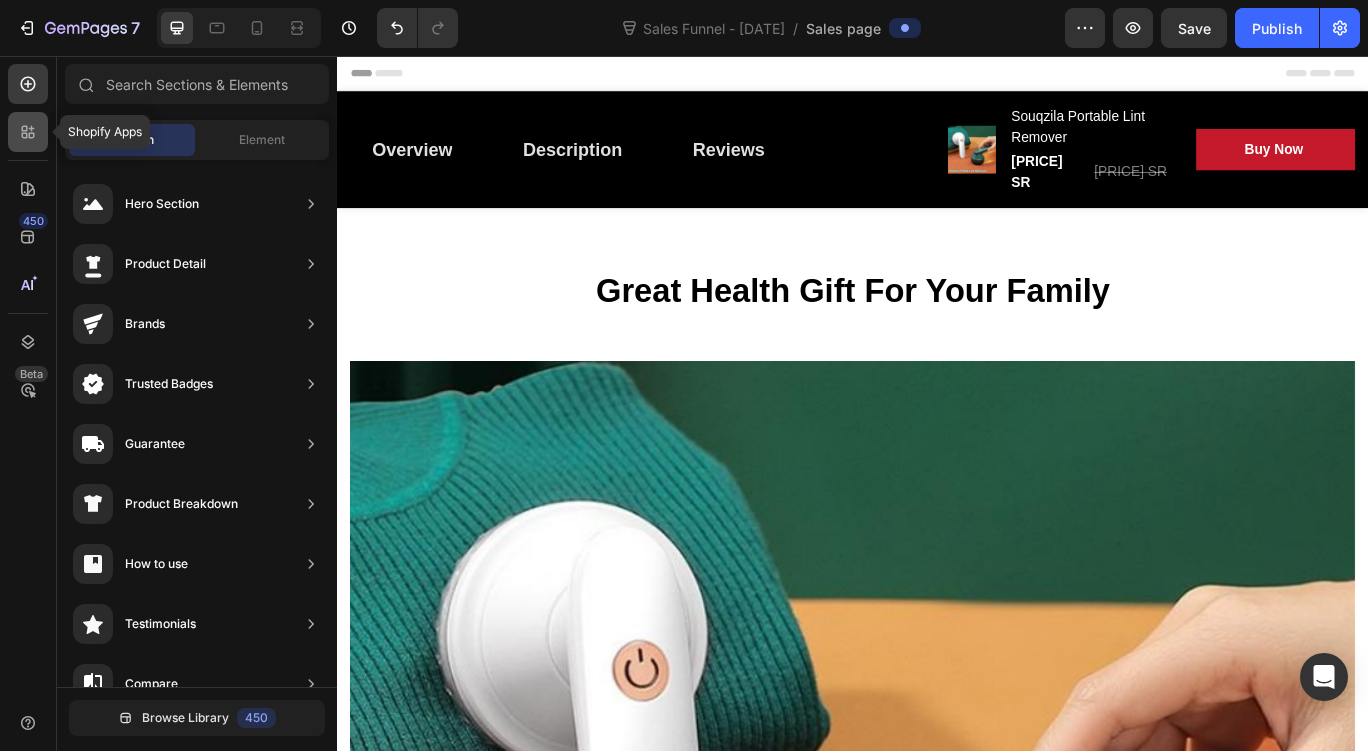 click 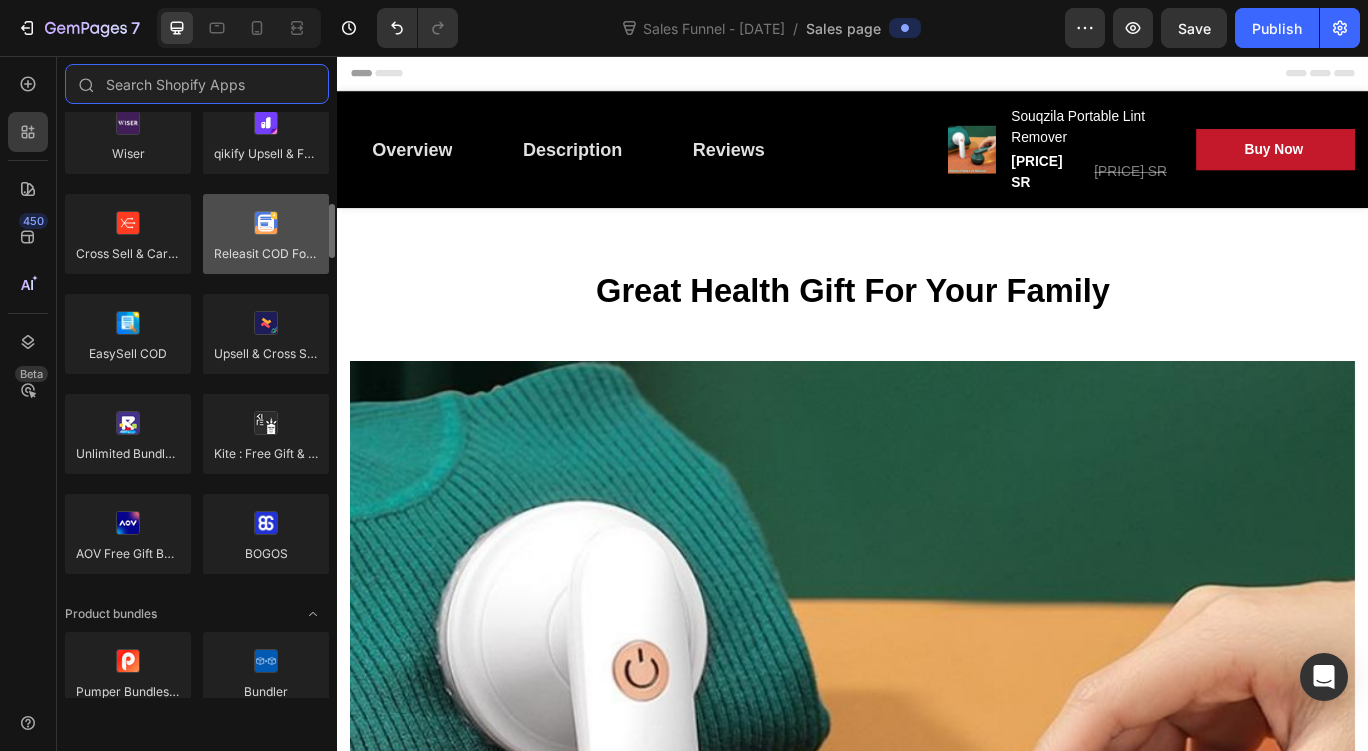 scroll, scrollTop: 1100, scrollLeft: 0, axis: vertical 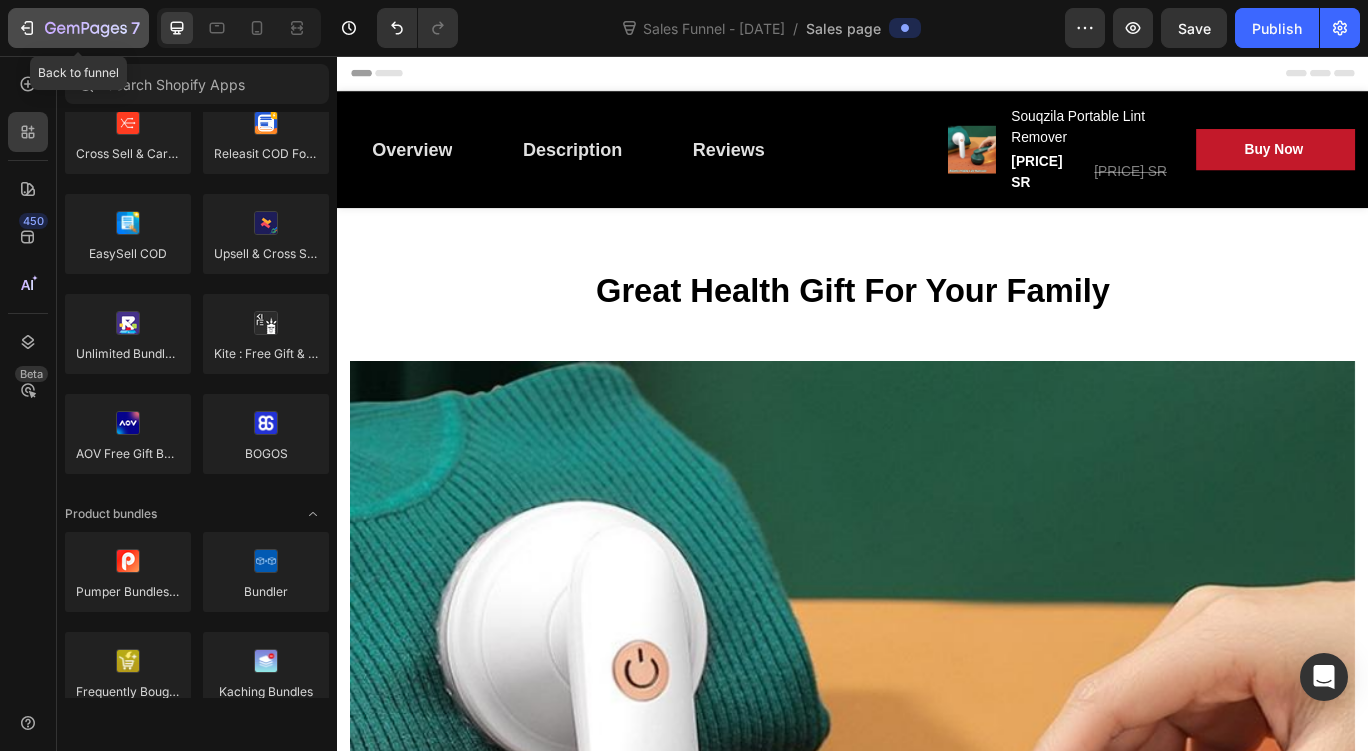 click 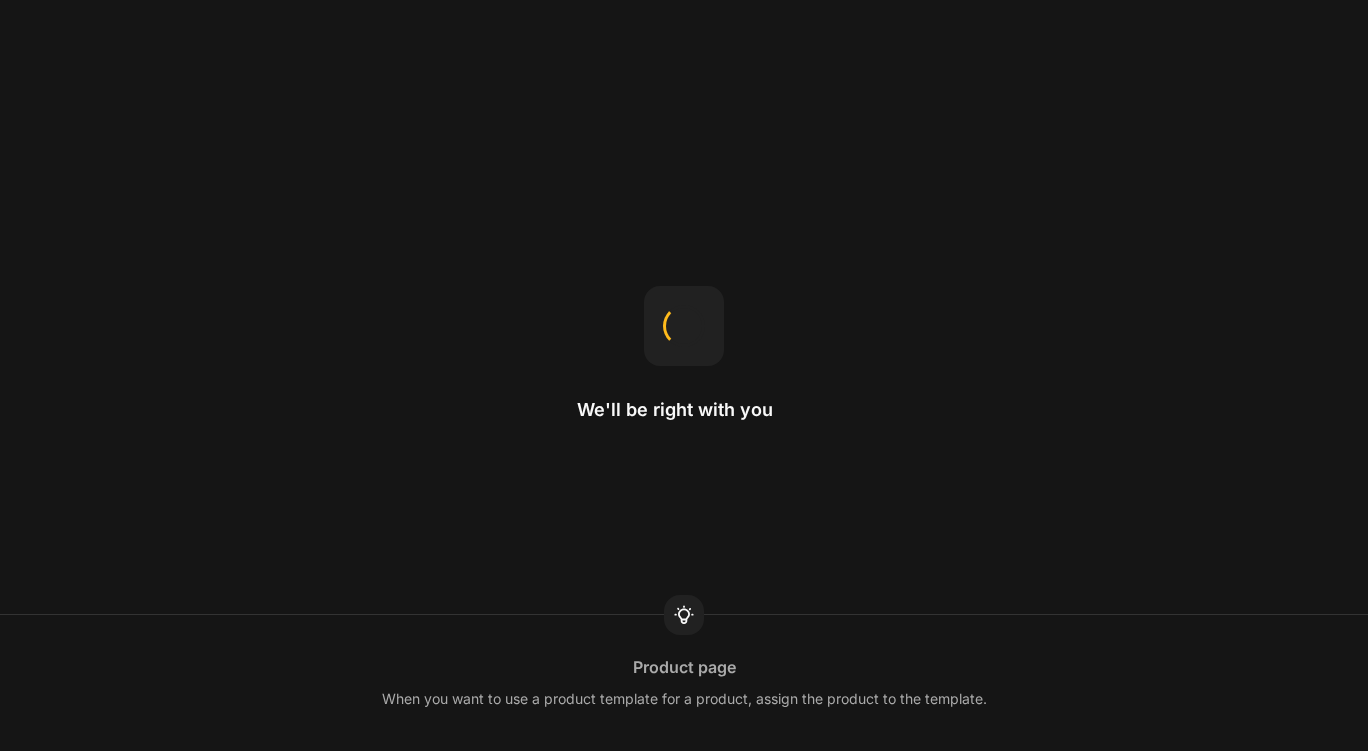 scroll, scrollTop: 0, scrollLeft: 0, axis: both 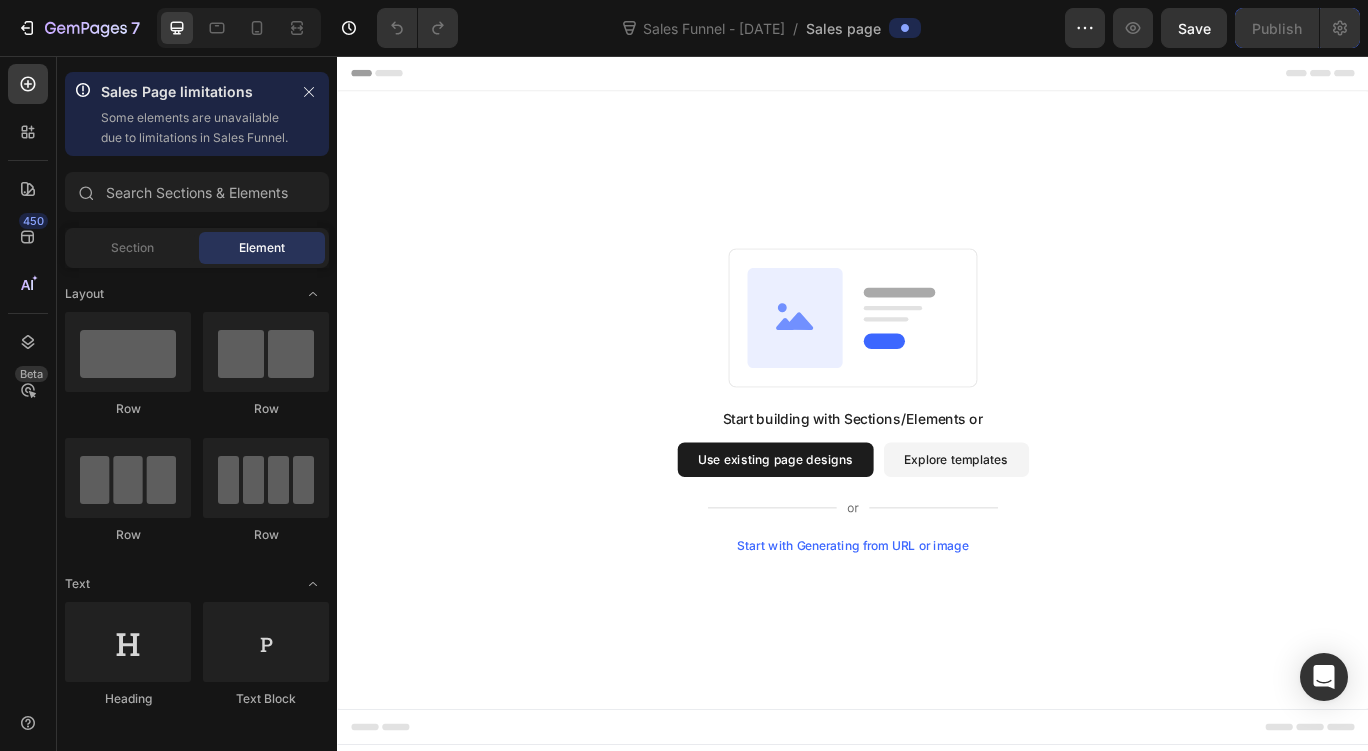 click on "Use existing page designs" at bounding box center (847, 526) 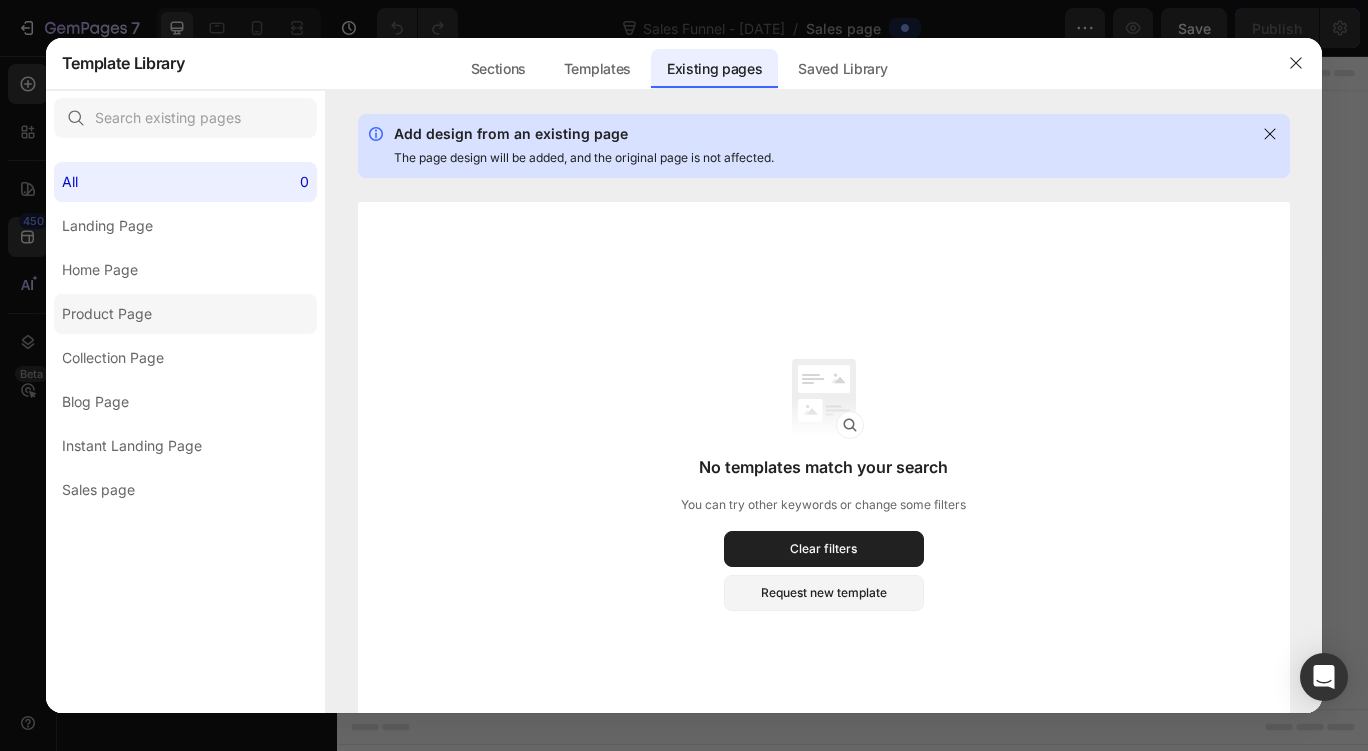 click on "Product Page" at bounding box center (107, 314) 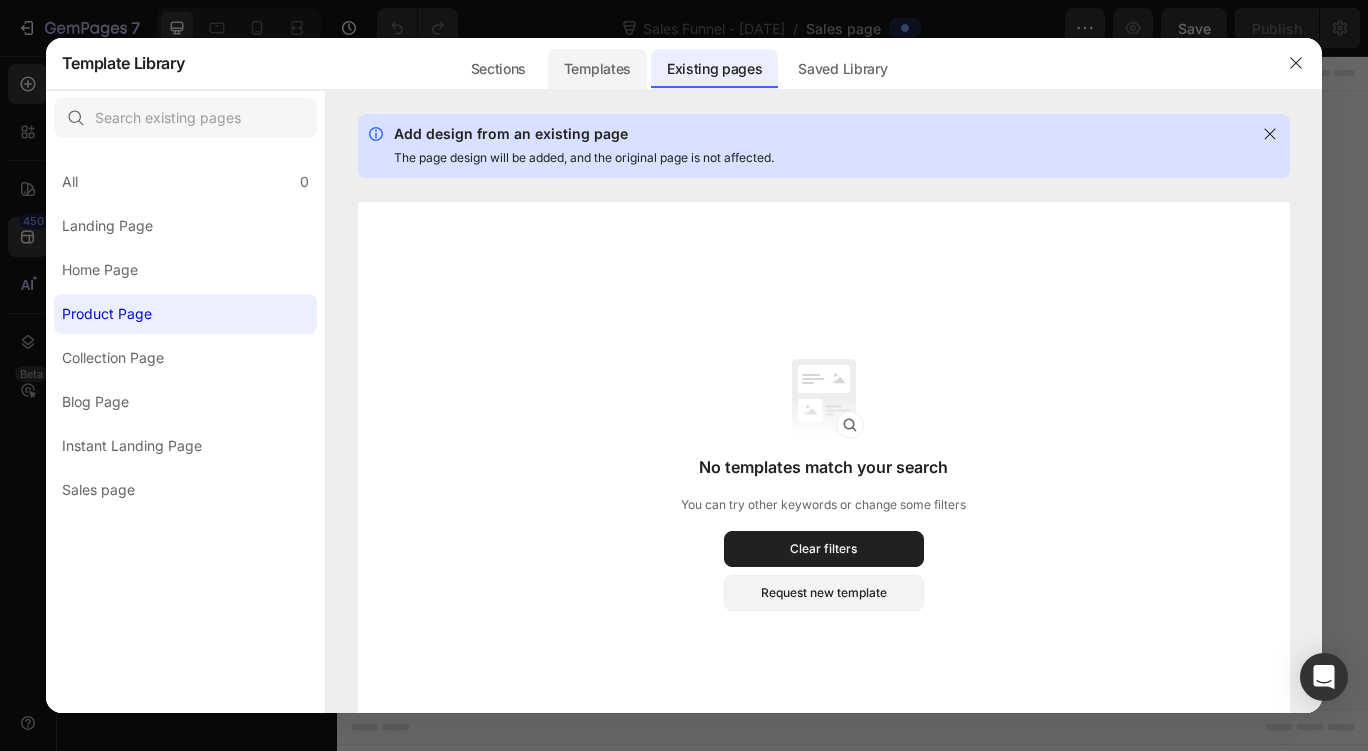 click on "Templates" 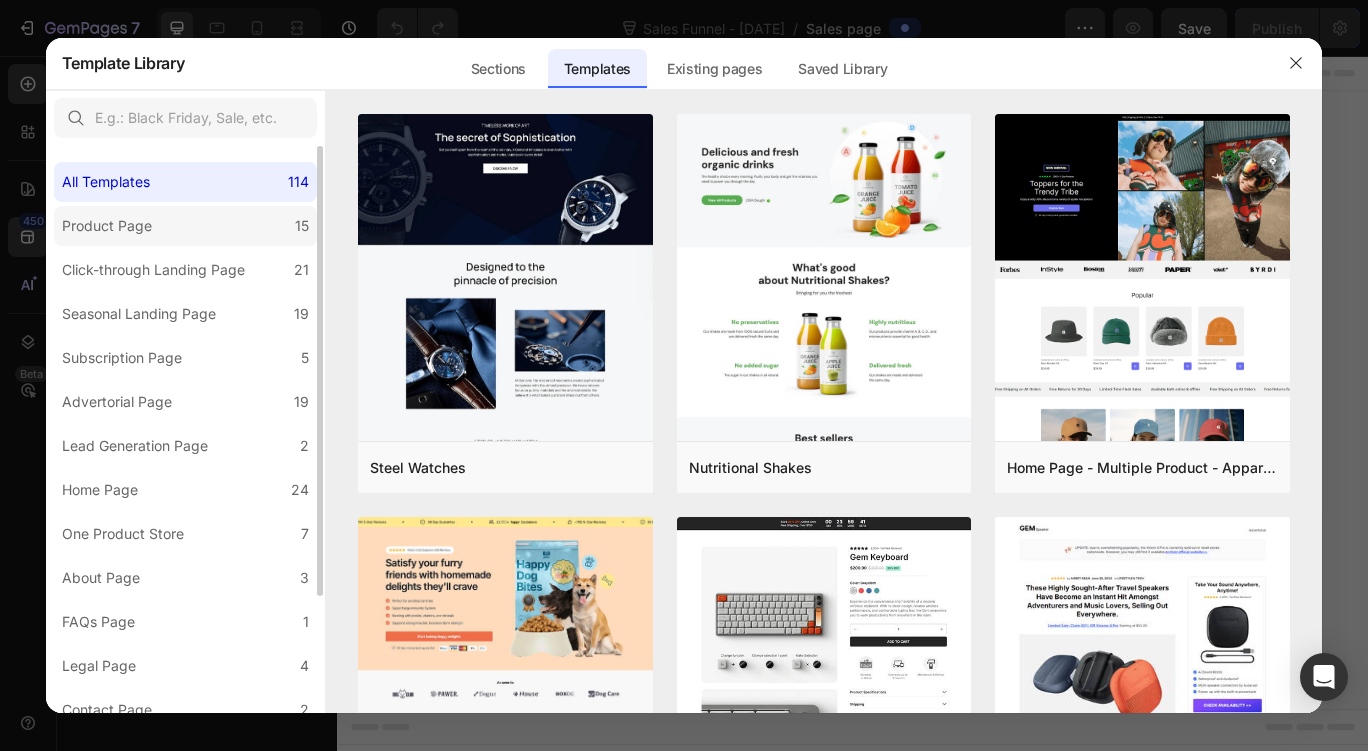 click on "Product Page 15" 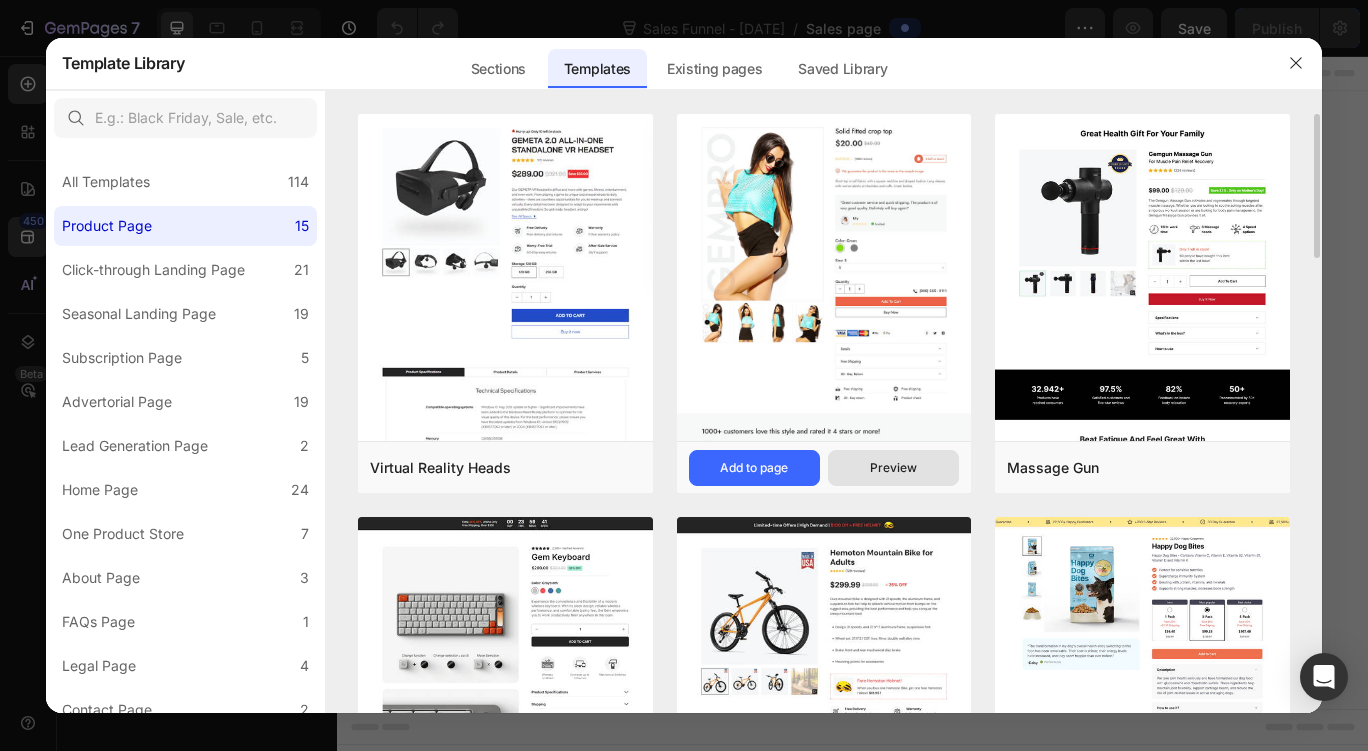 click on "Preview" at bounding box center [893, 468] 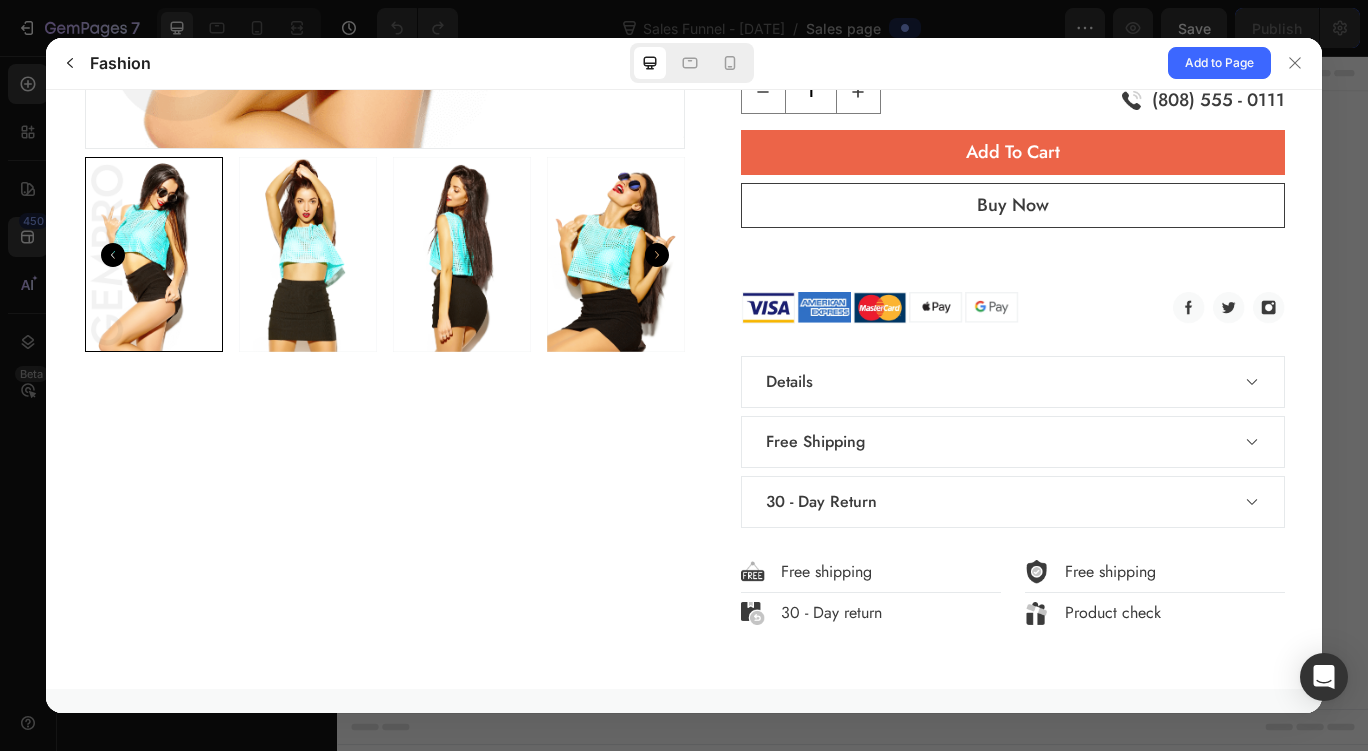 scroll, scrollTop: 900, scrollLeft: 0, axis: vertical 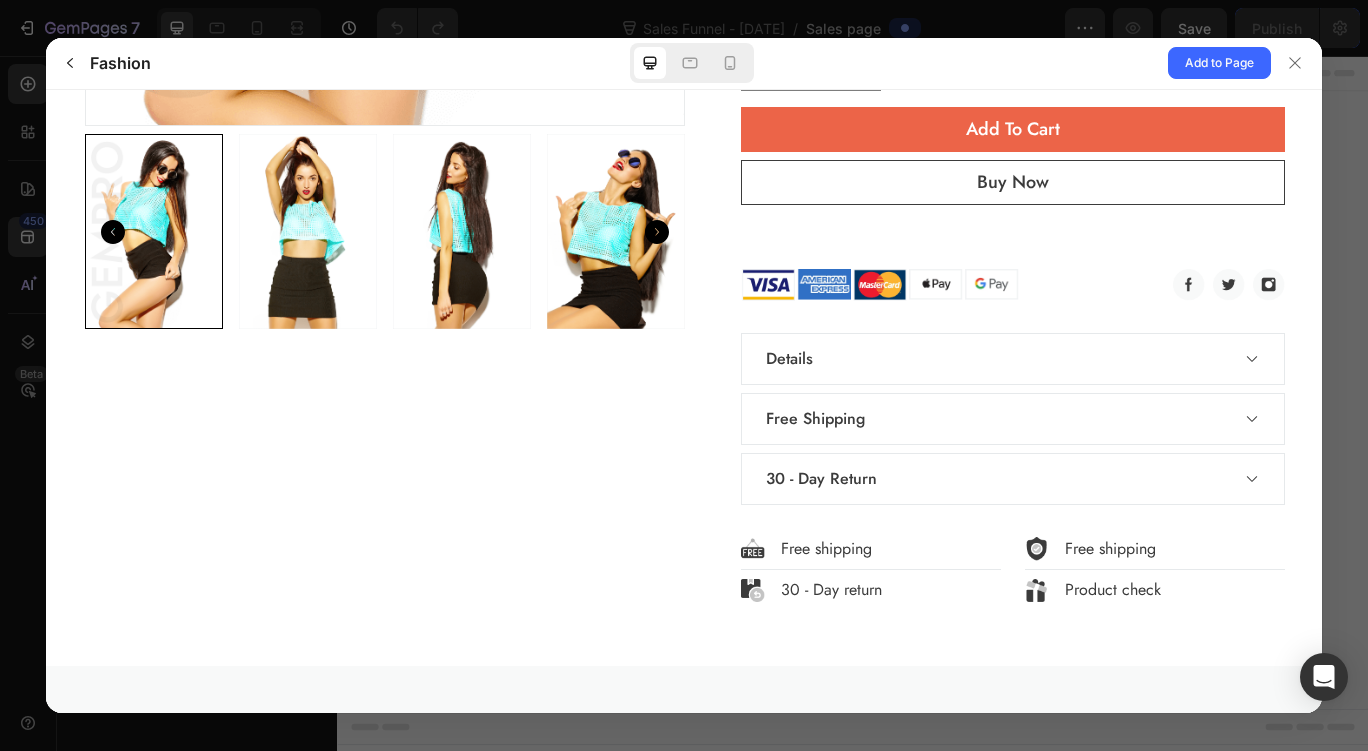 click 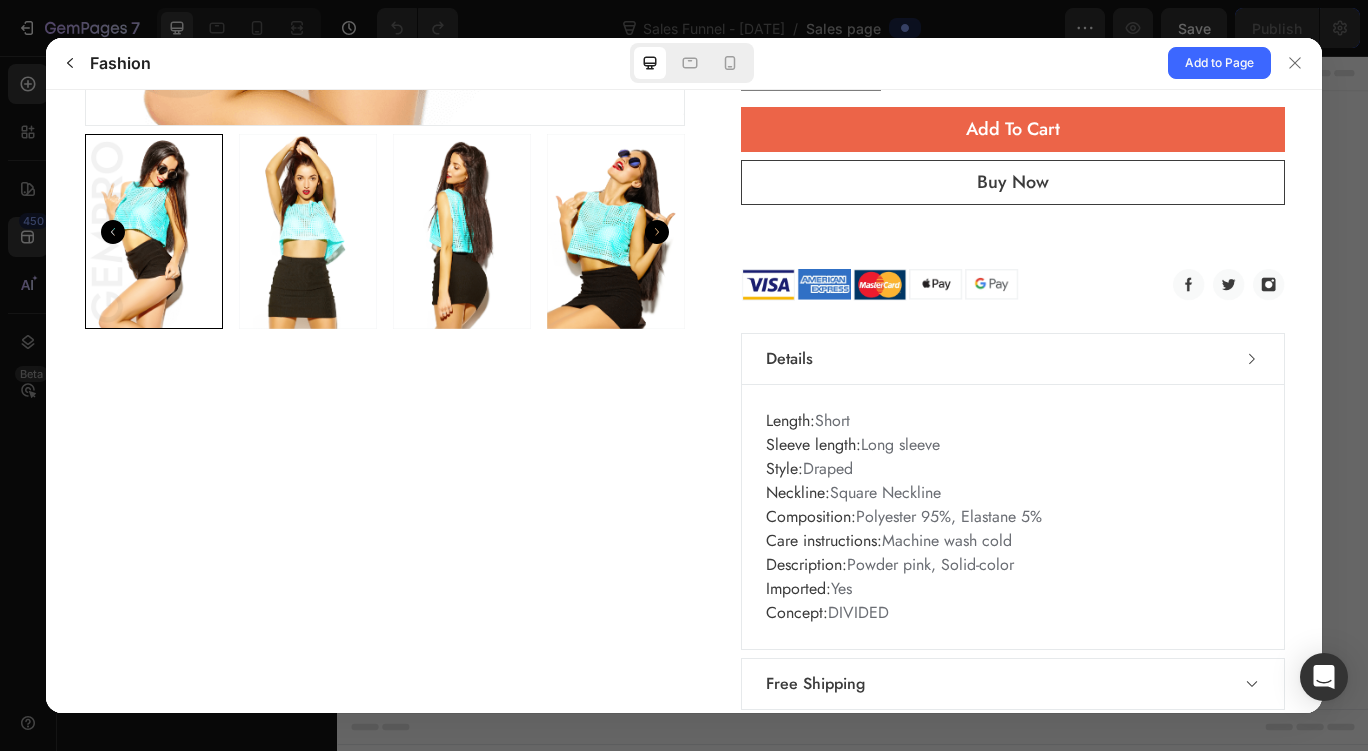 click 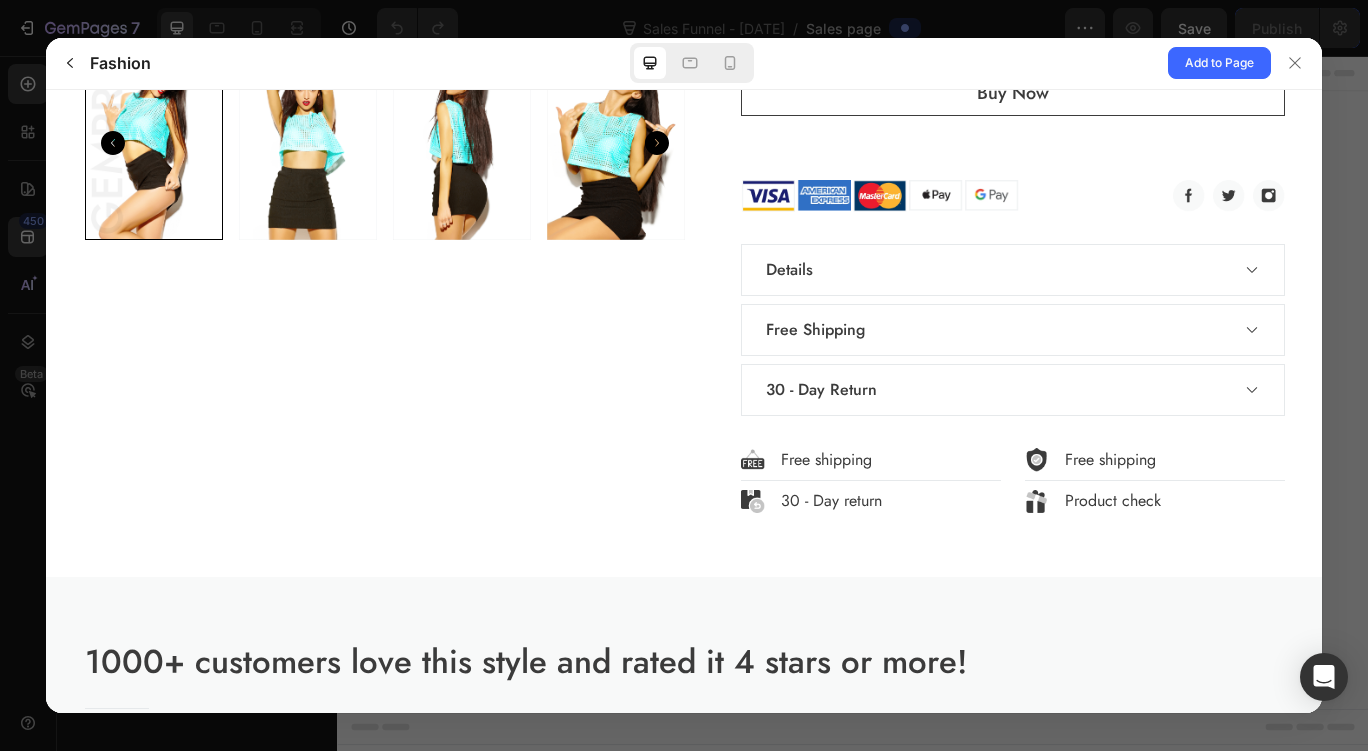 scroll, scrollTop: 1000, scrollLeft: 0, axis: vertical 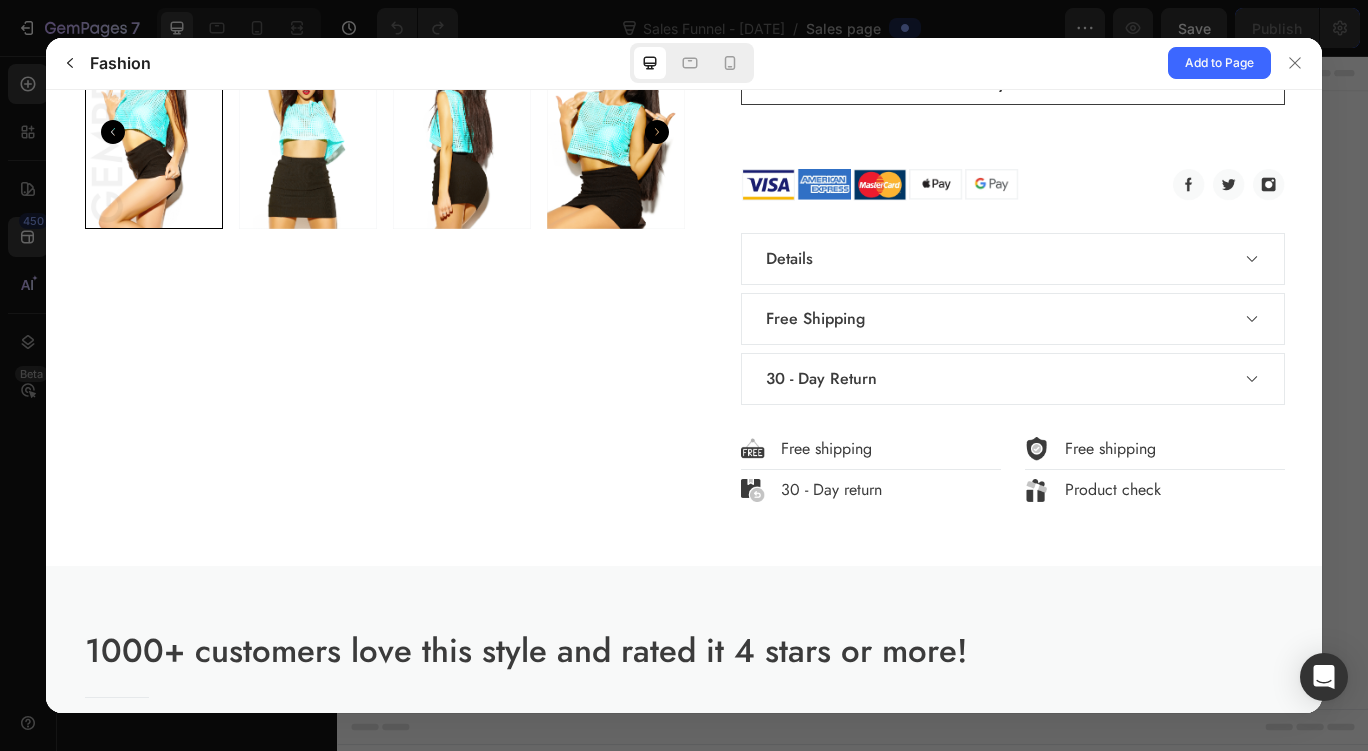 click 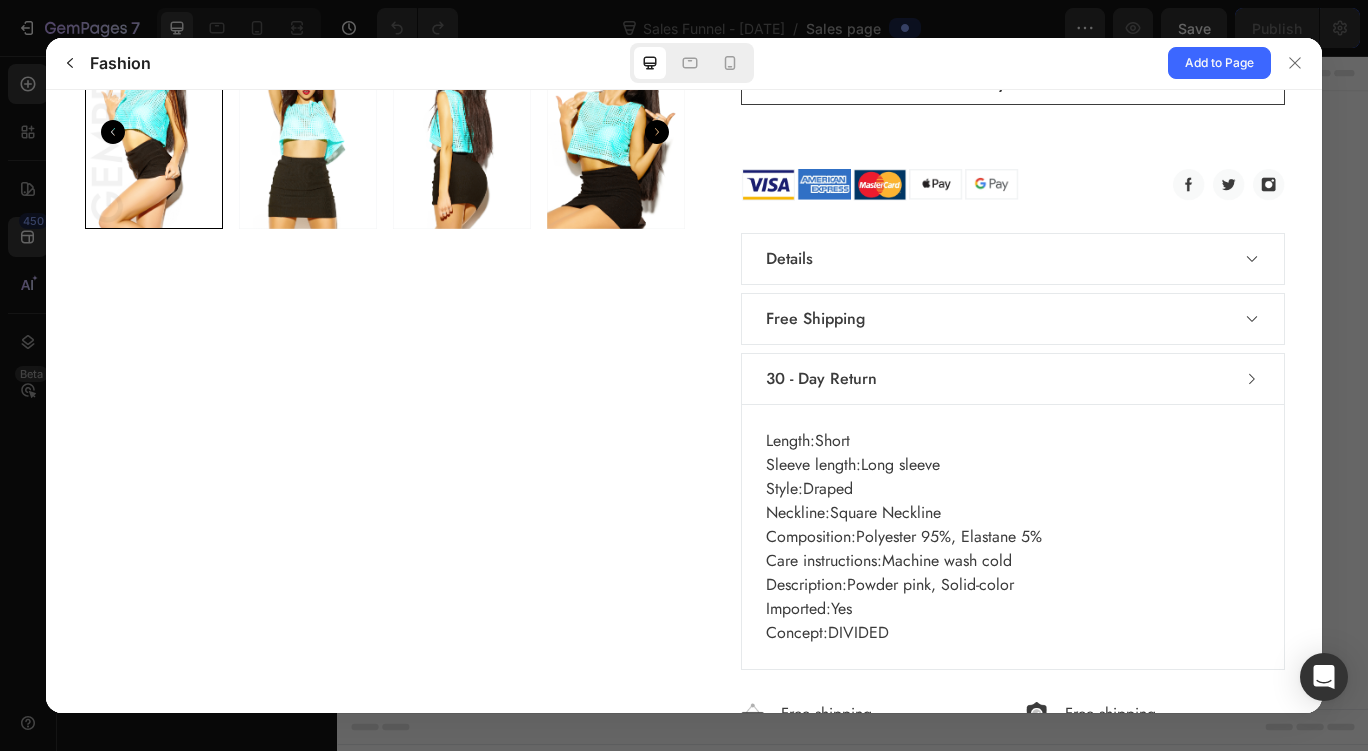 click 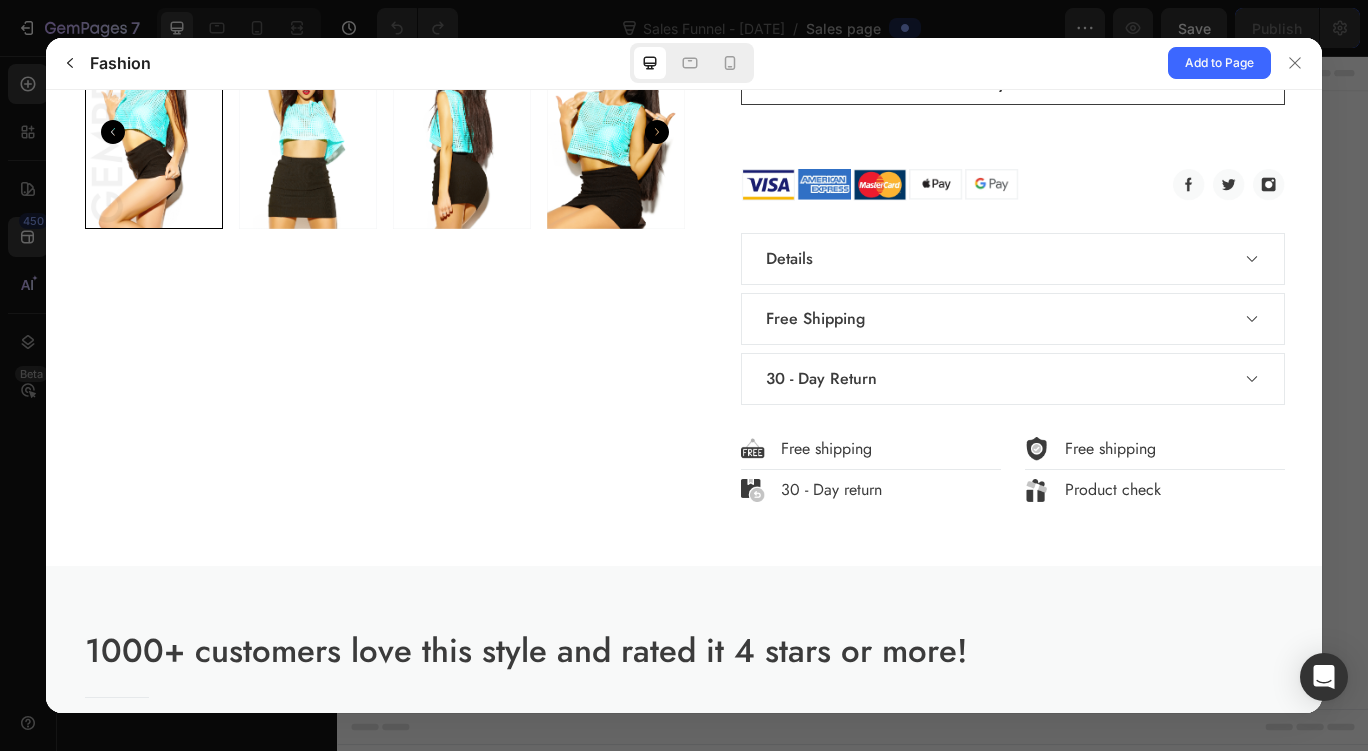 click 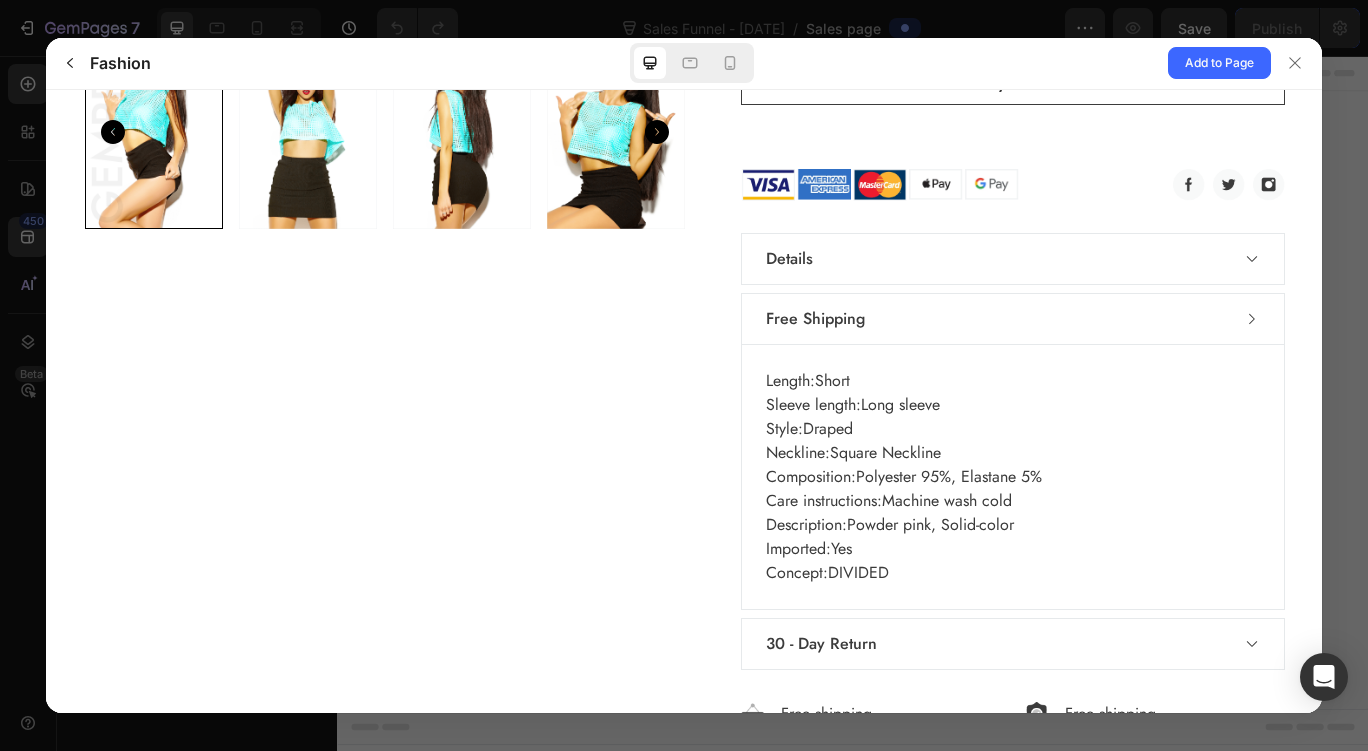 click 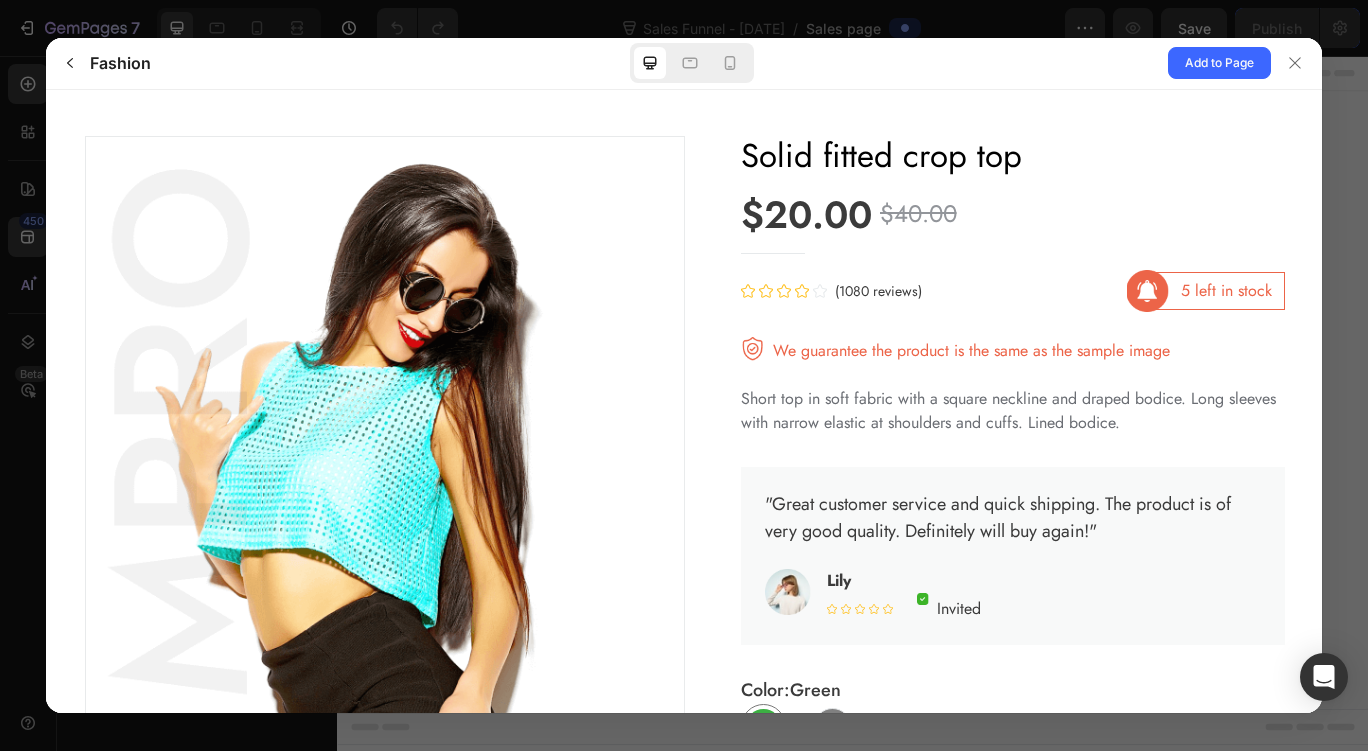 scroll, scrollTop: 0, scrollLeft: 0, axis: both 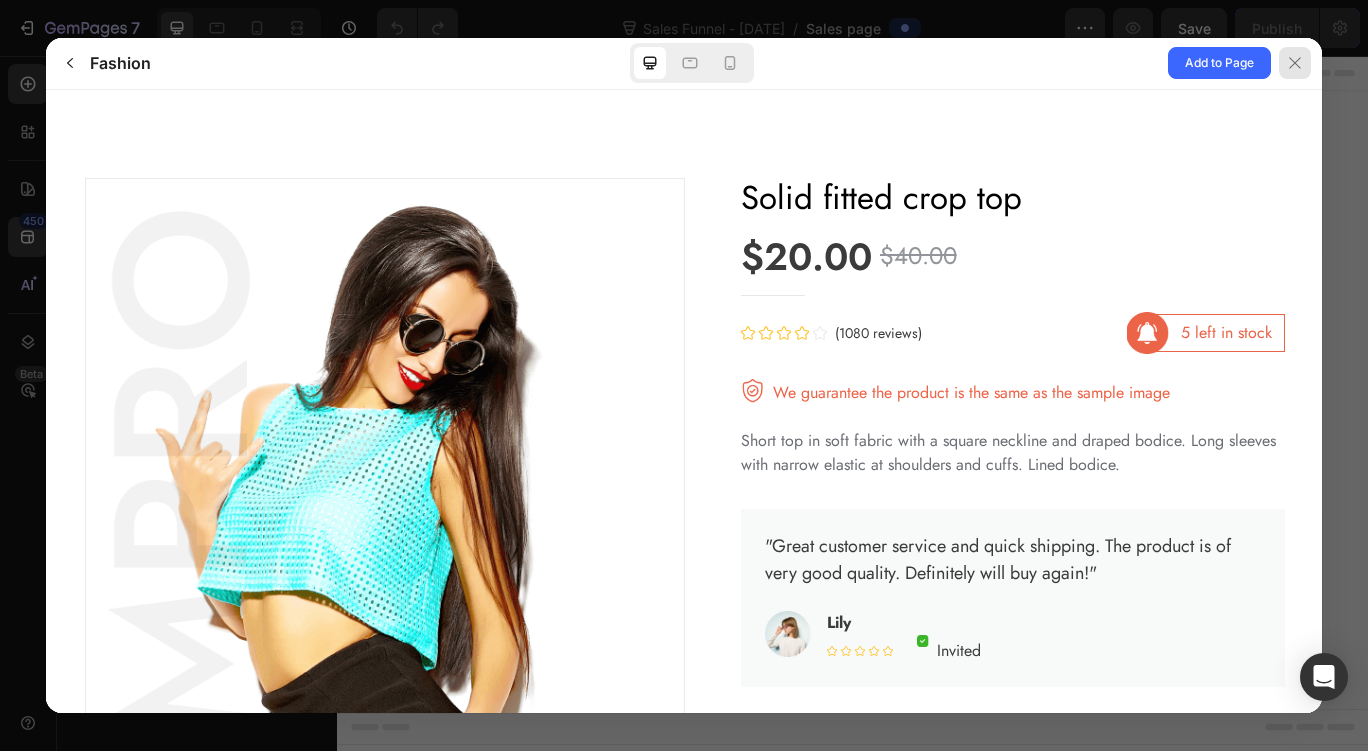 click 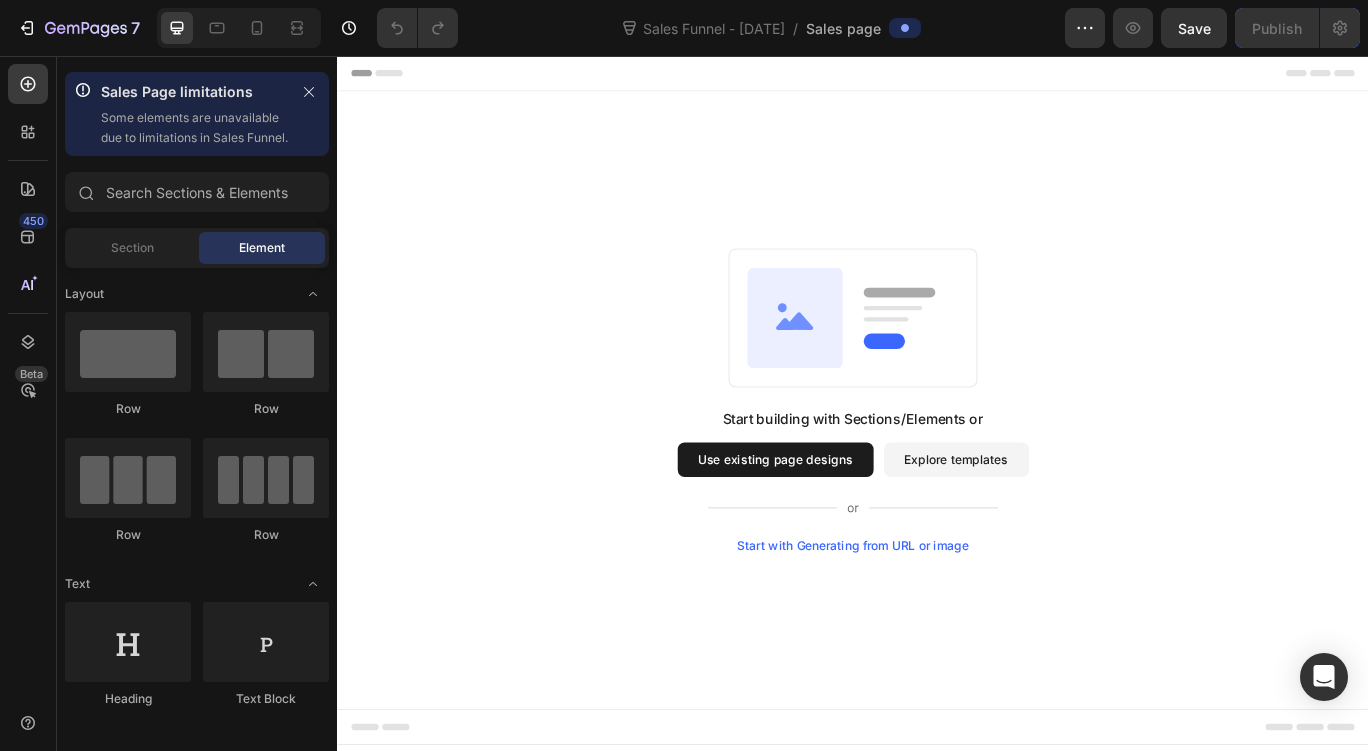 click on "Explore templates" at bounding box center [1057, 526] 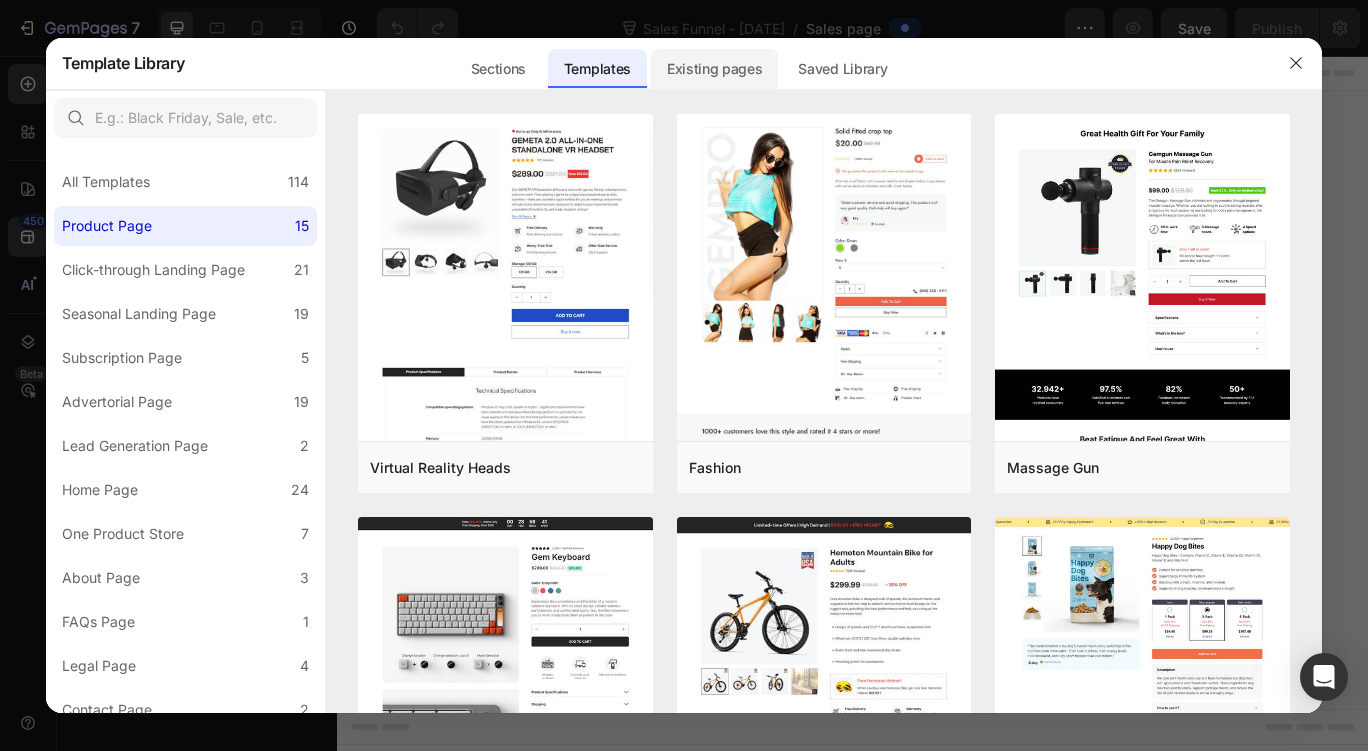 click on "Existing pages" 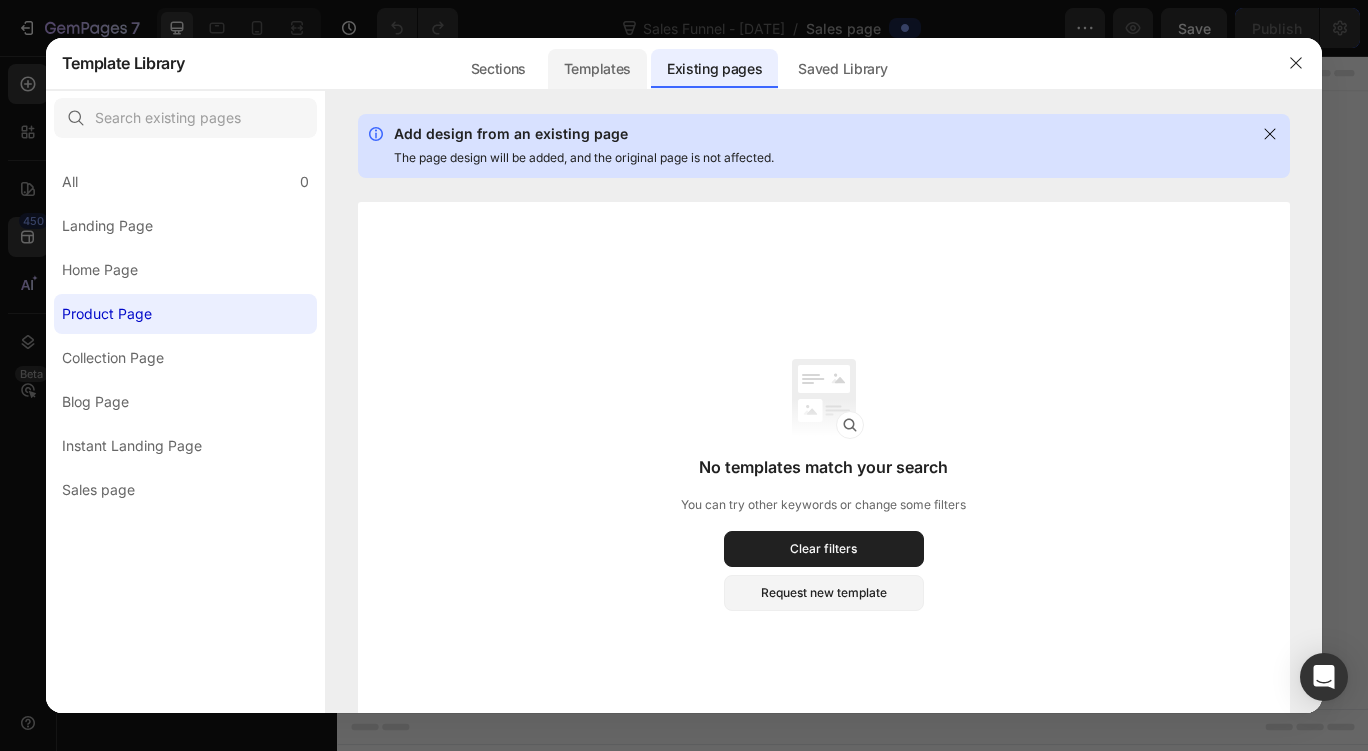click on "Templates" 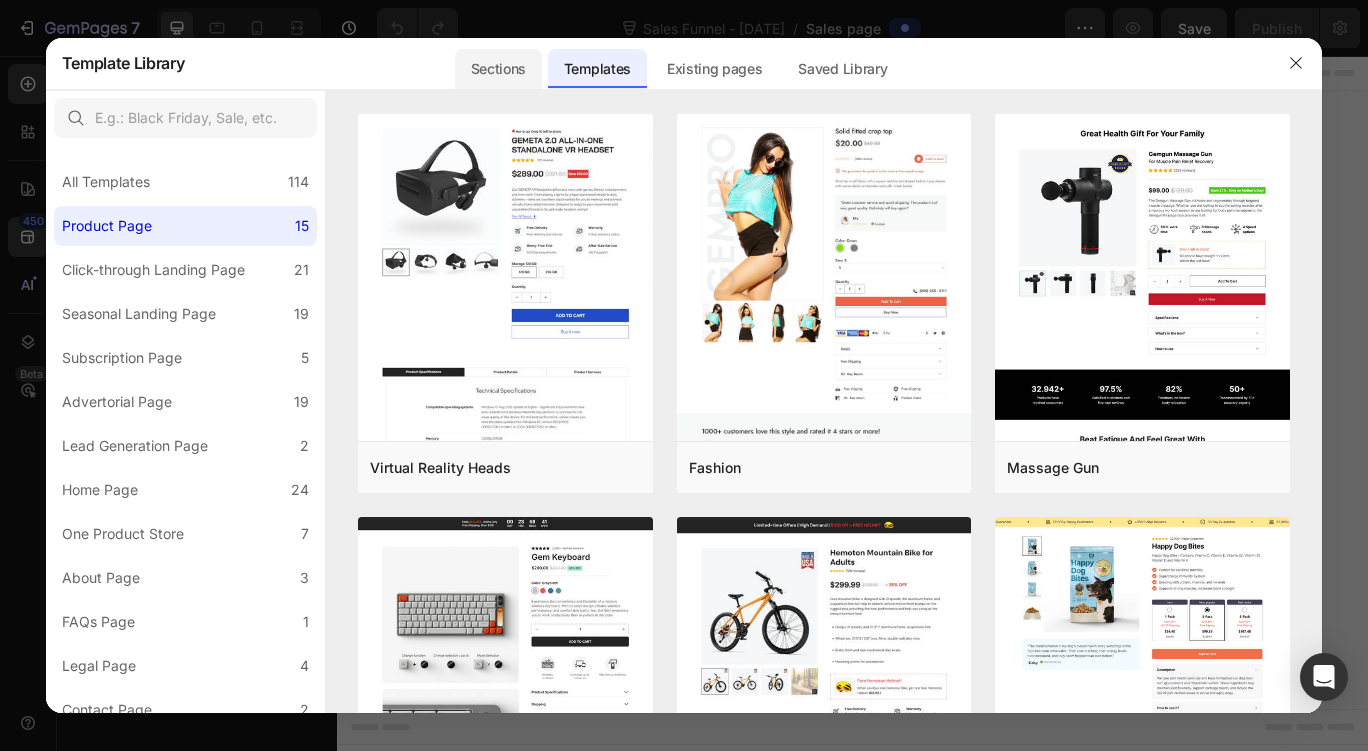 click on "Sections" 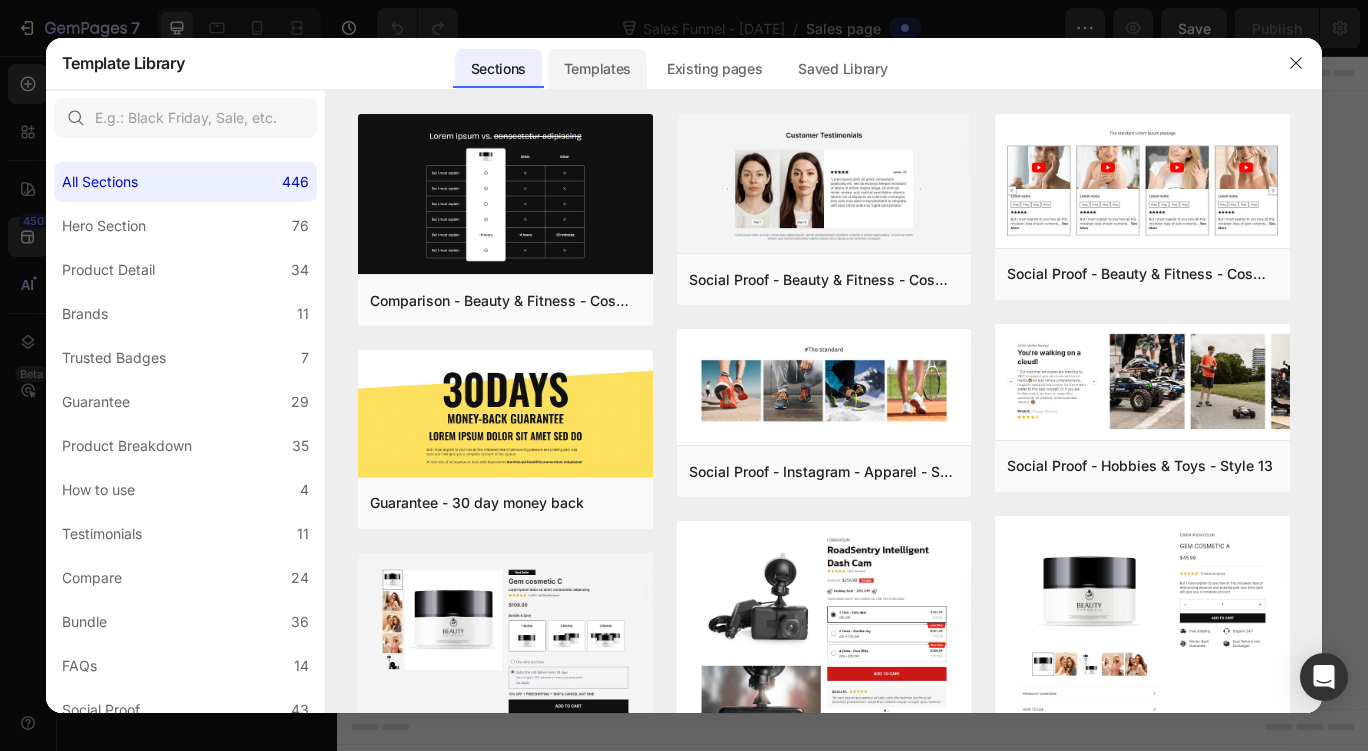 click on "Templates" 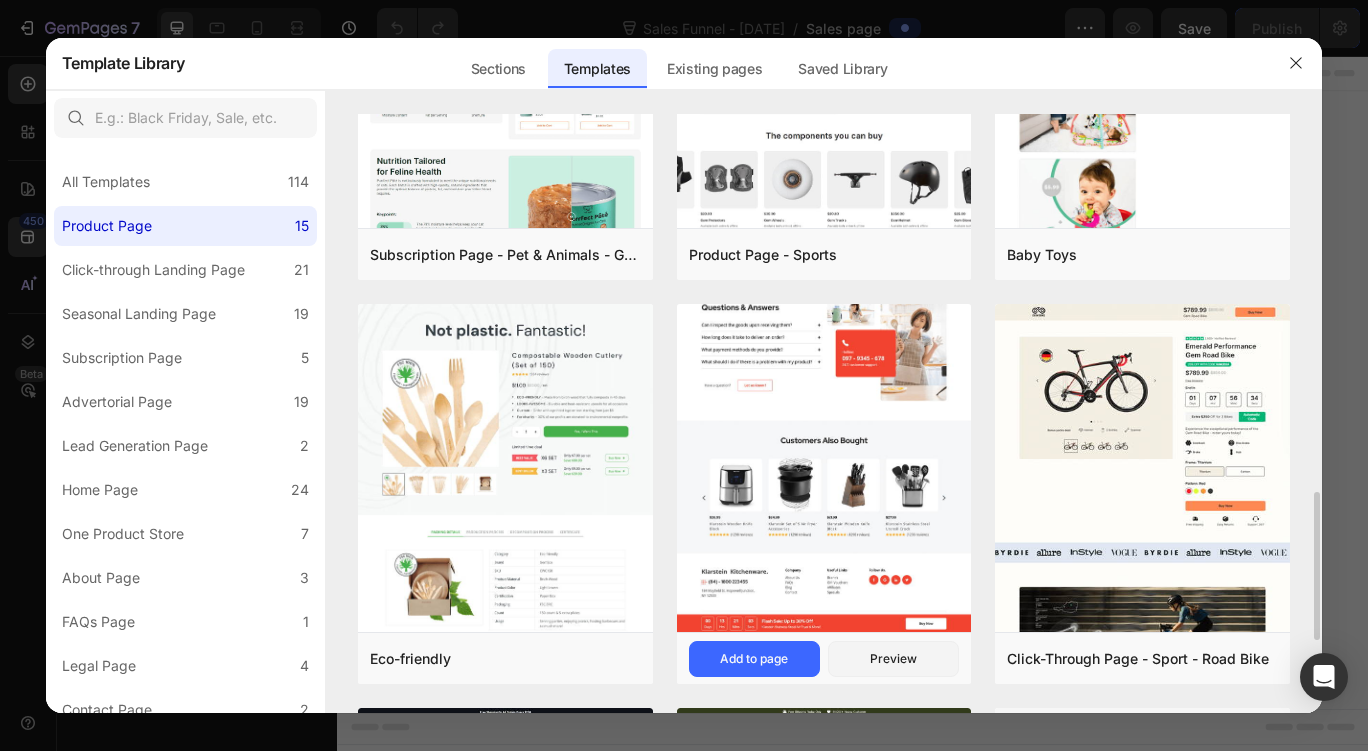 scroll, scrollTop: 1121, scrollLeft: 0, axis: vertical 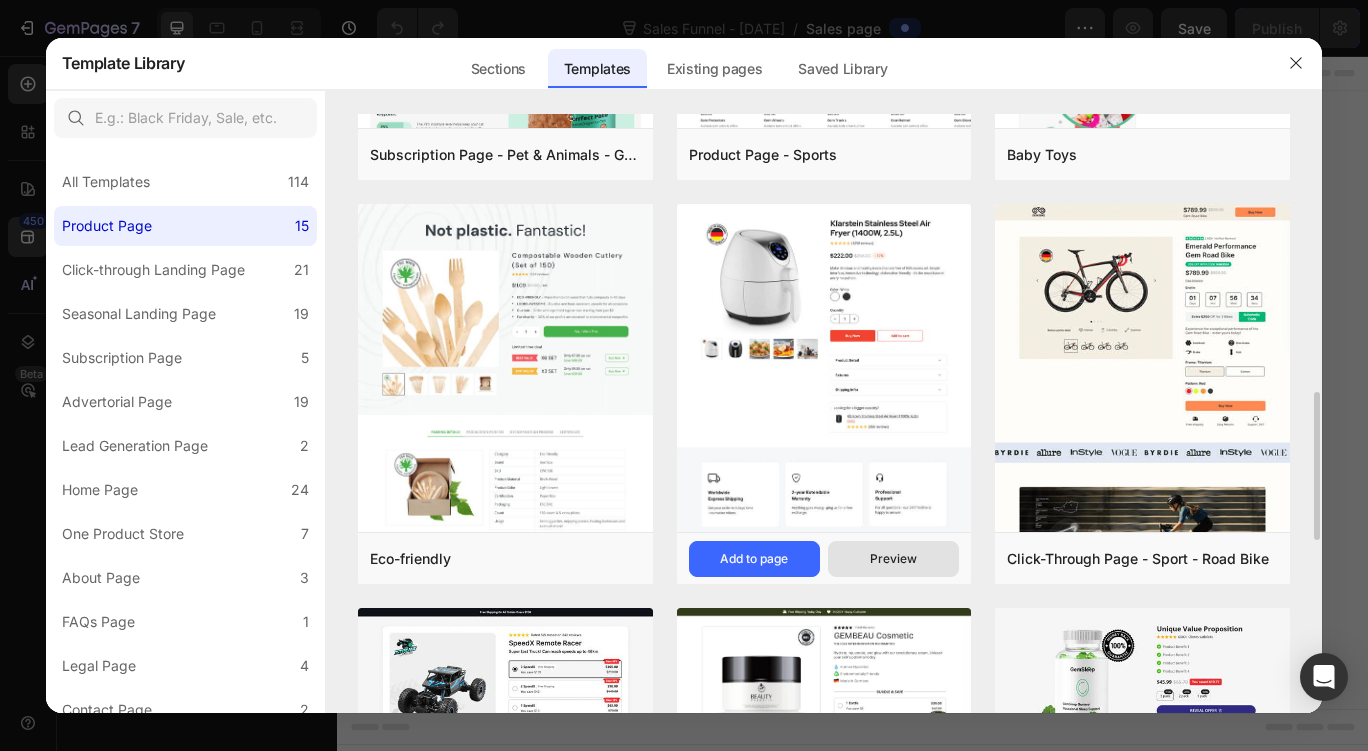 click on "Preview" at bounding box center [893, 559] 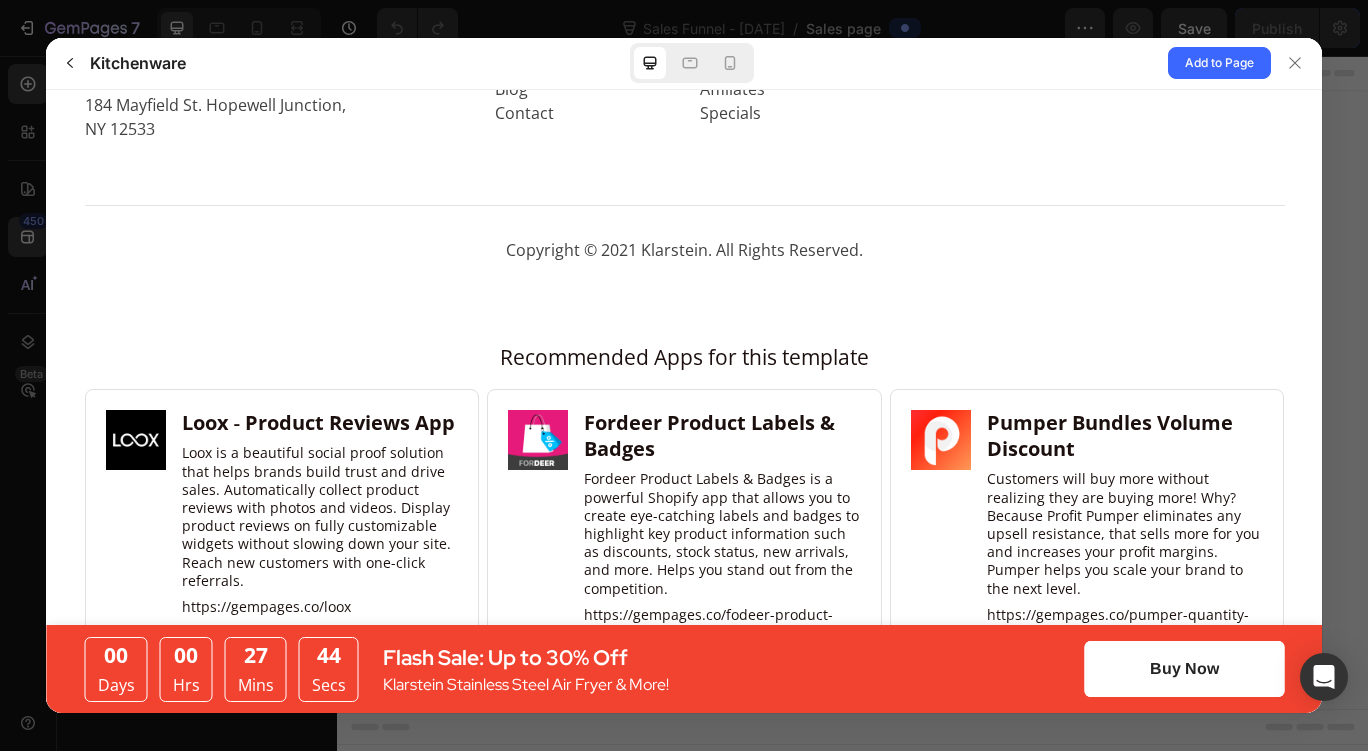 scroll, scrollTop: 6800, scrollLeft: 0, axis: vertical 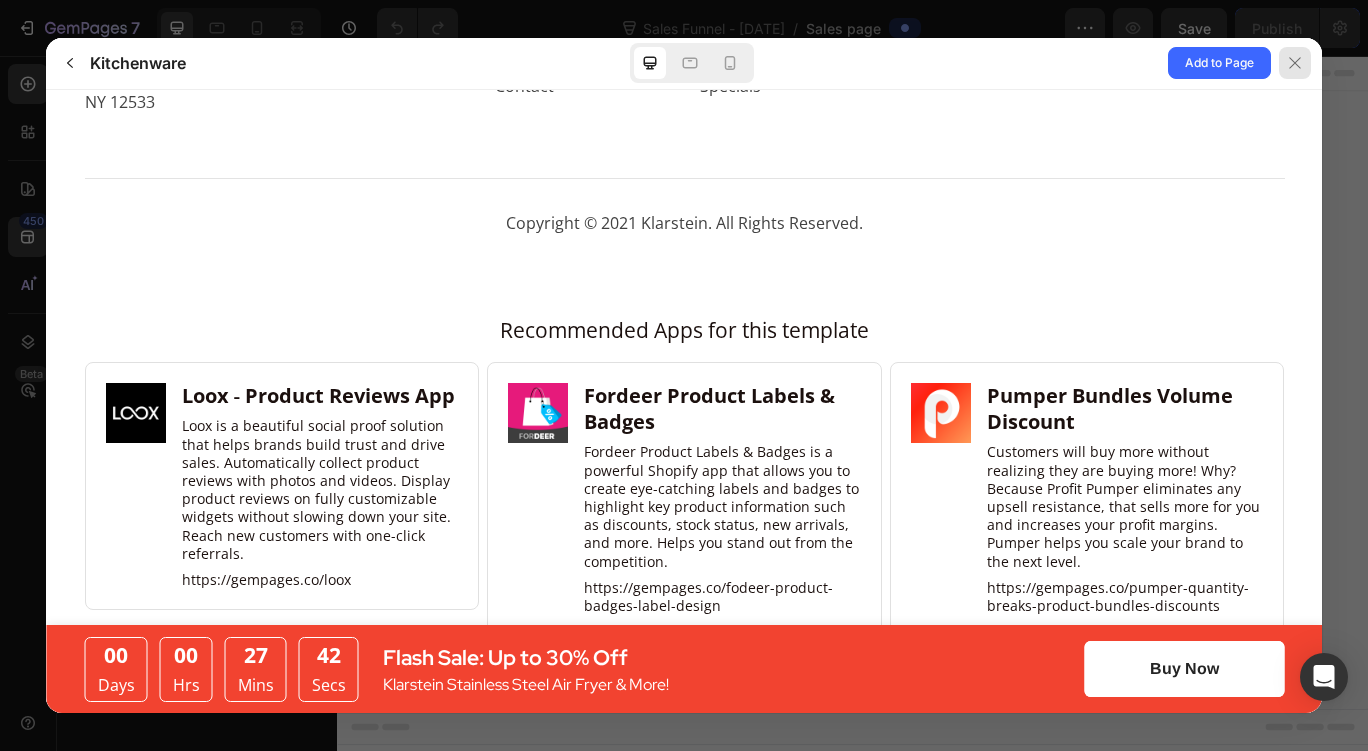 click at bounding box center (1295, 63) 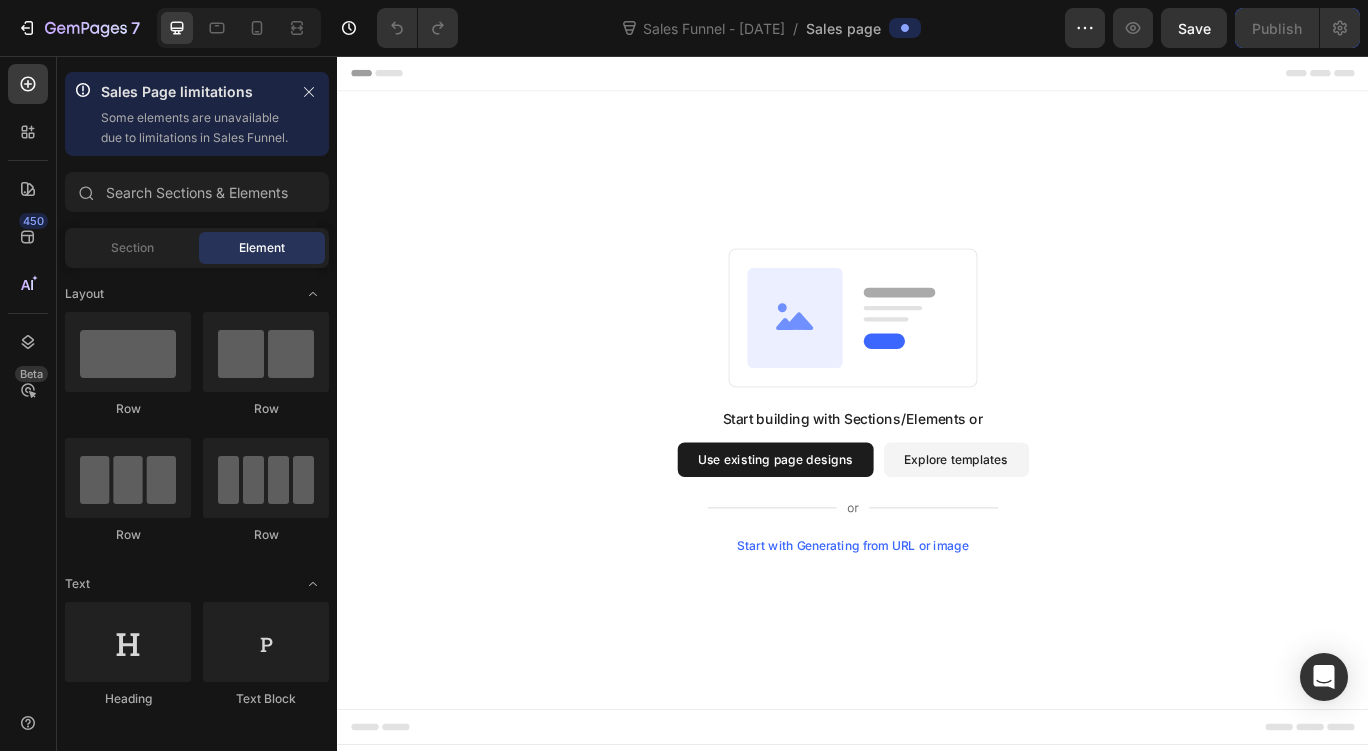 click on "Explore templates" at bounding box center [1057, 526] 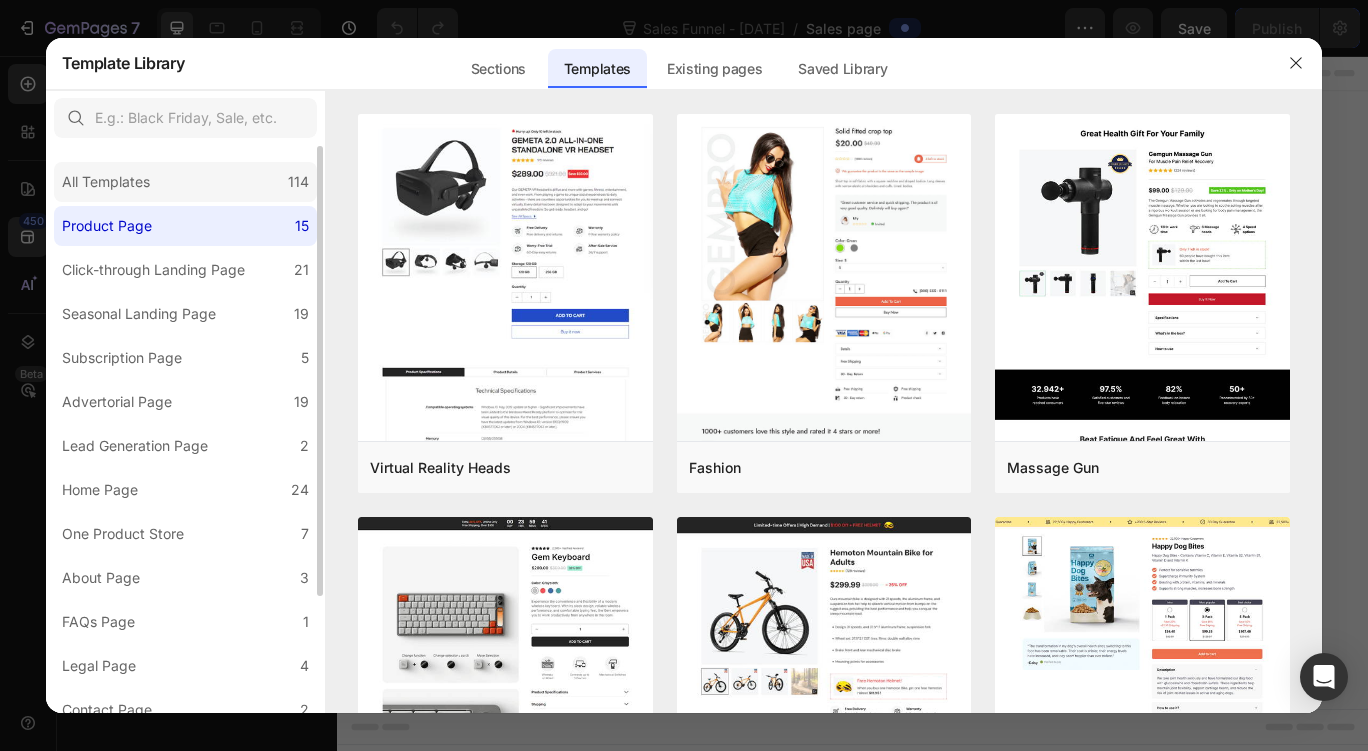 click on "All Templates 114" 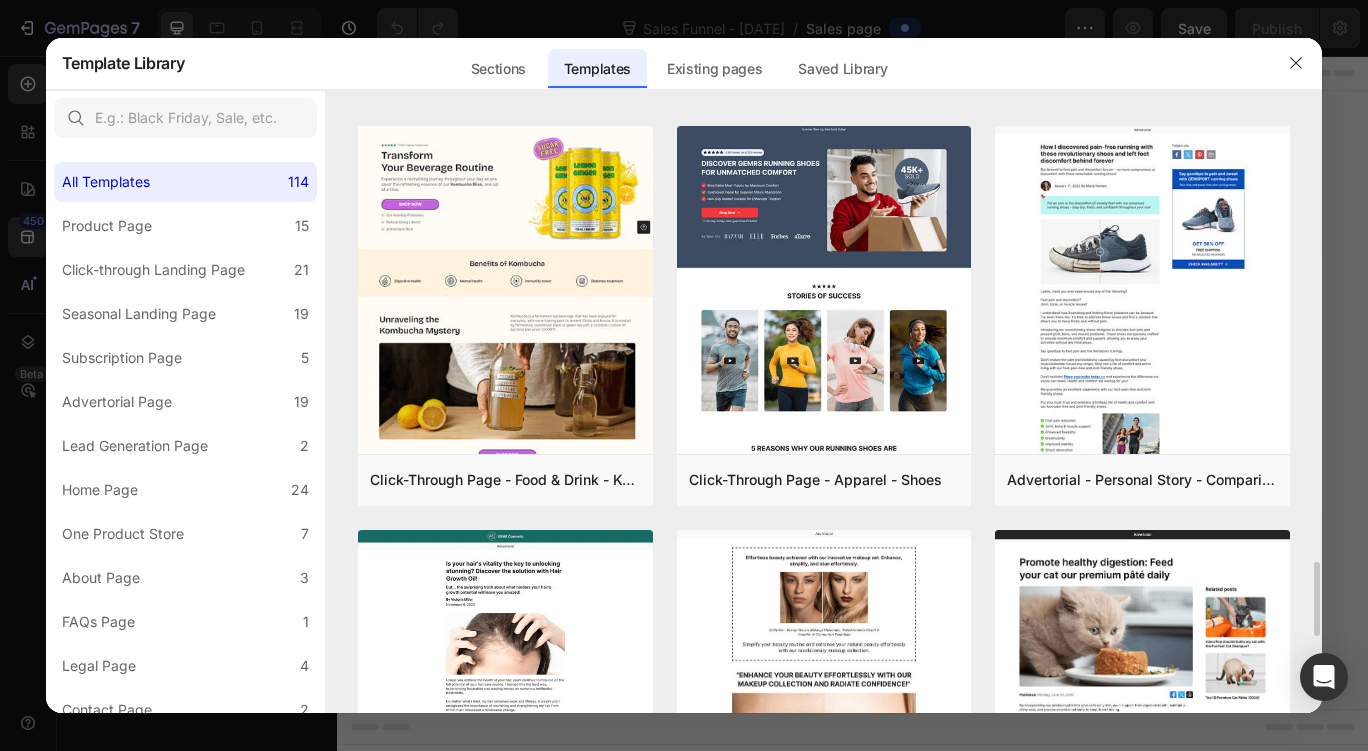 scroll, scrollTop: 3823, scrollLeft: 0, axis: vertical 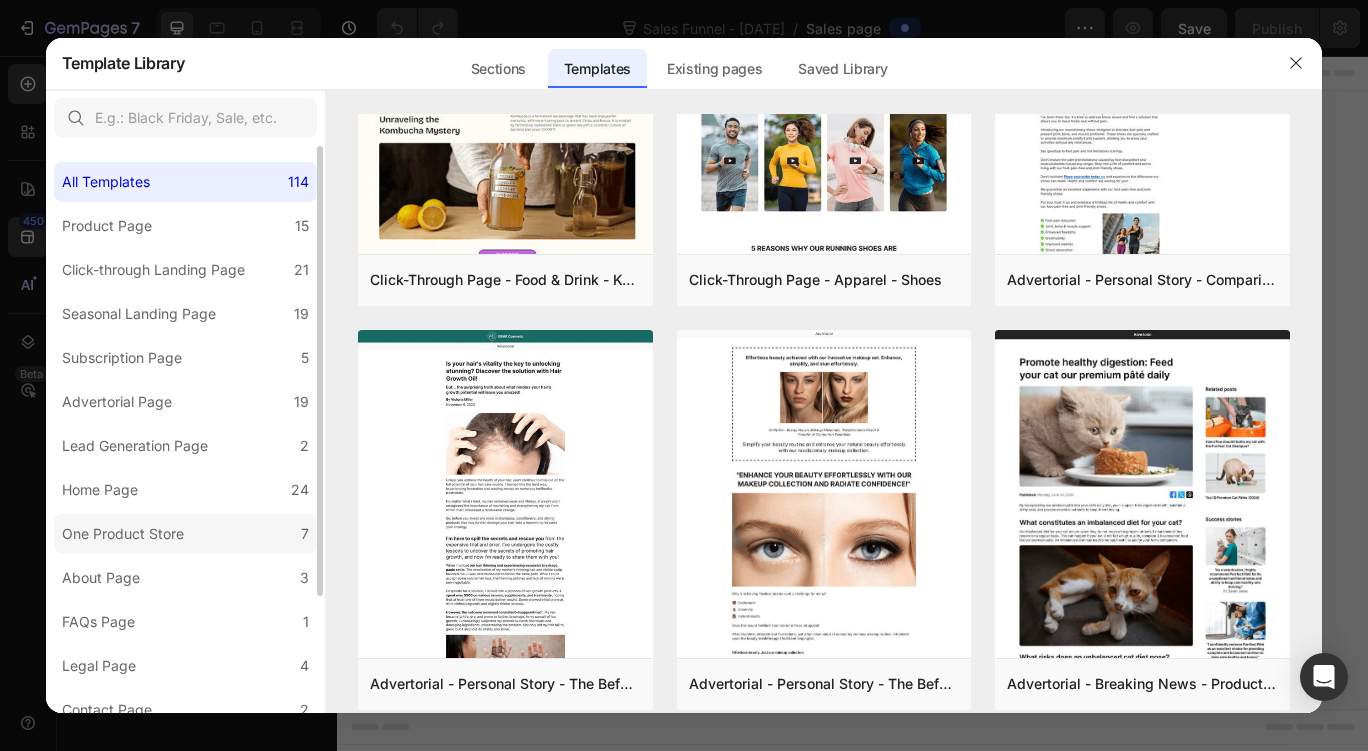 click on "One Product Store" at bounding box center (123, 534) 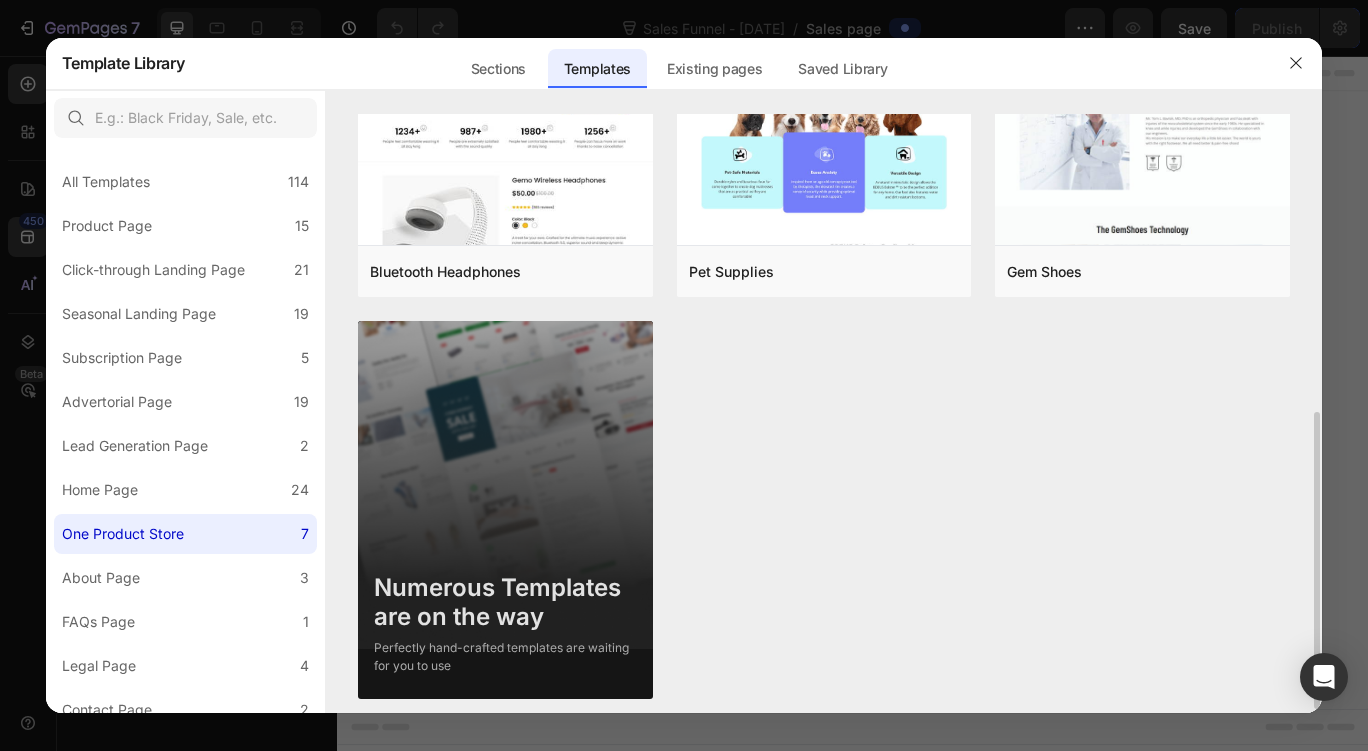 scroll, scrollTop: 610, scrollLeft: 0, axis: vertical 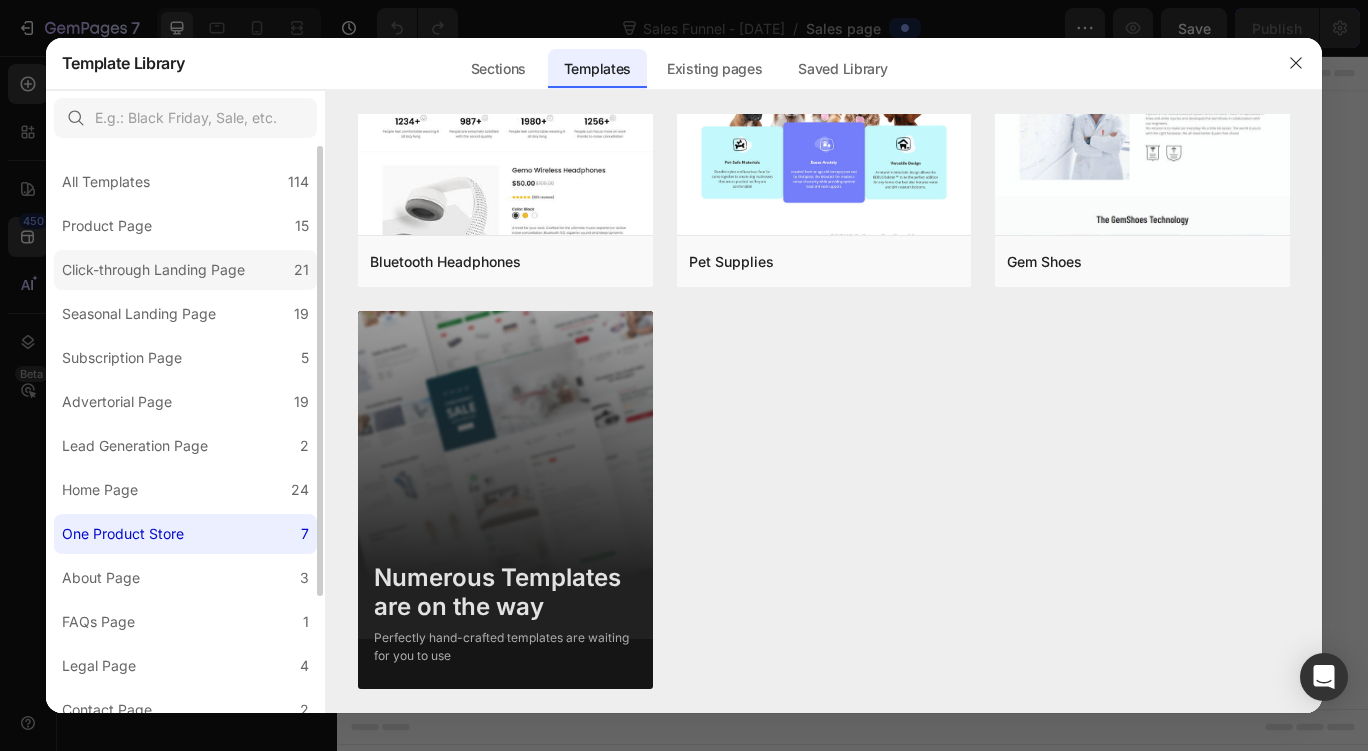 click on "Click-through Landing Page" at bounding box center [153, 270] 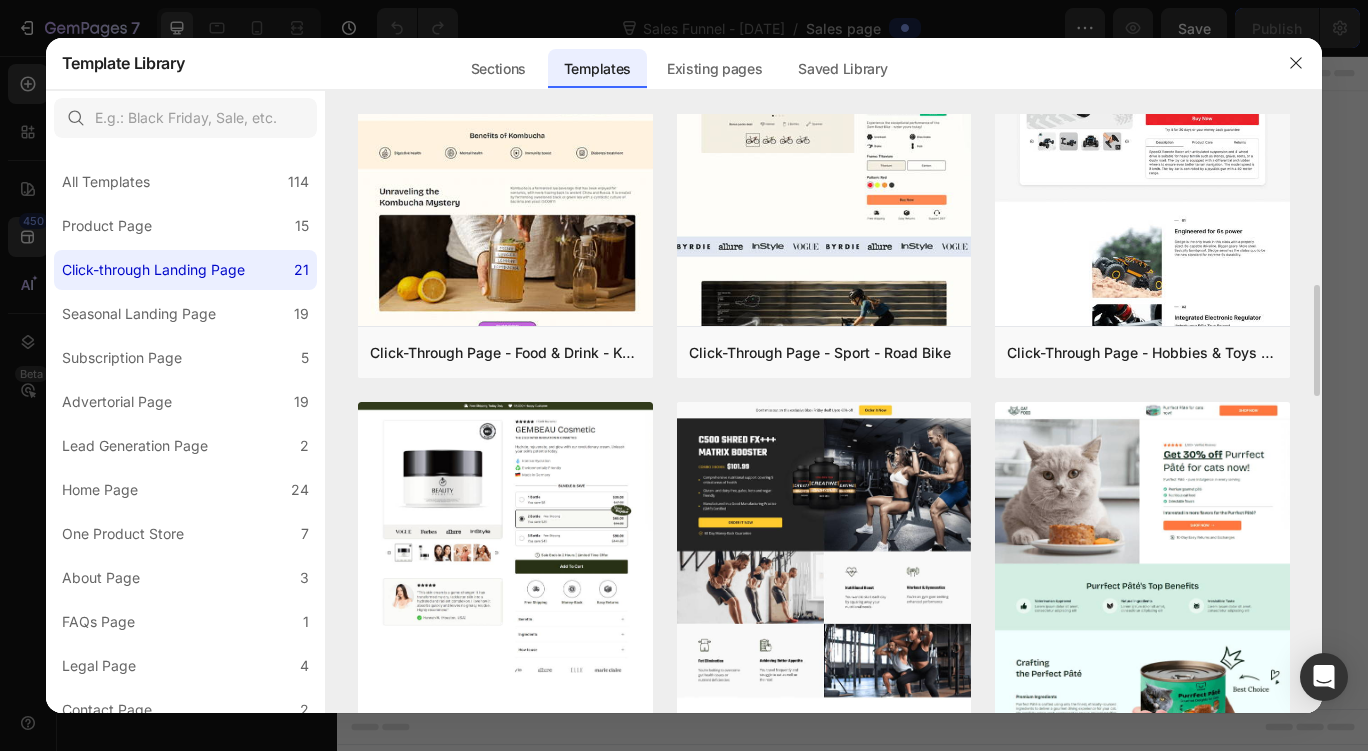 scroll, scrollTop: 723, scrollLeft: 0, axis: vertical 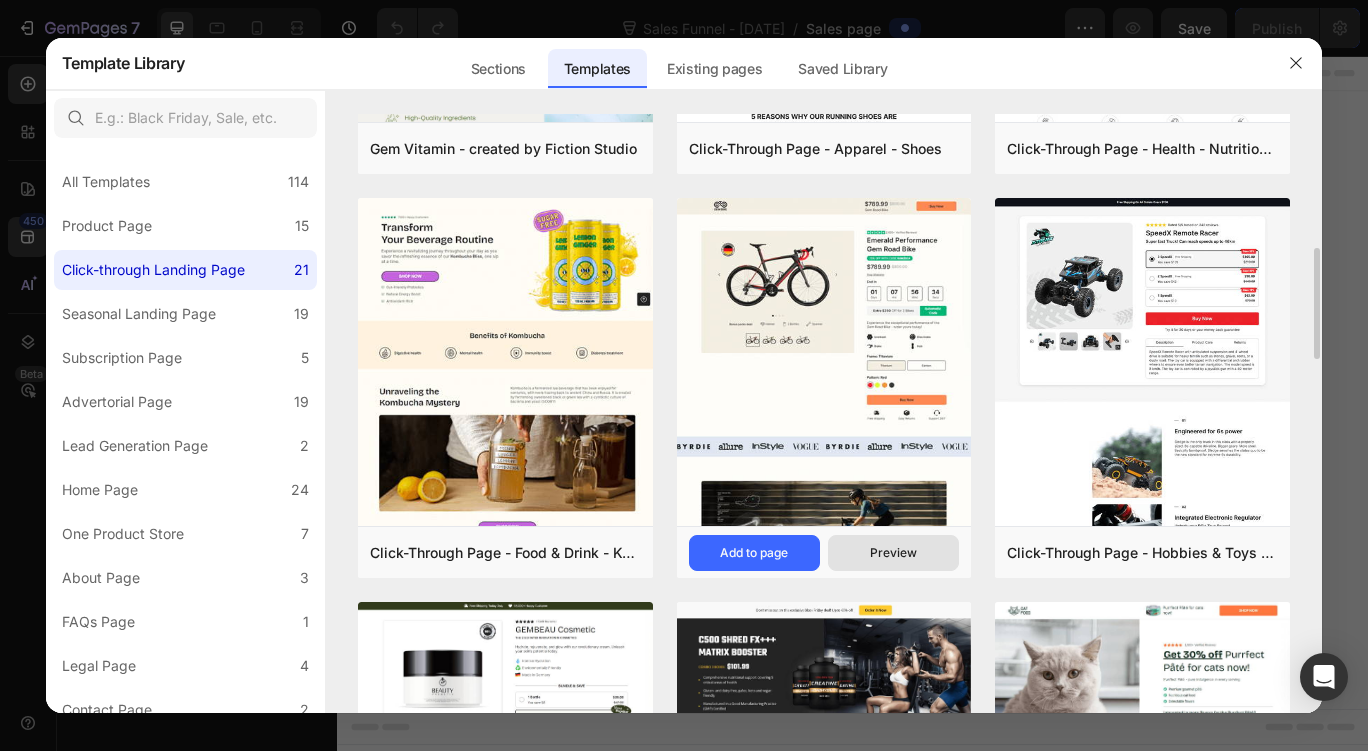click on "Preview" at bounding box center [893, 553] 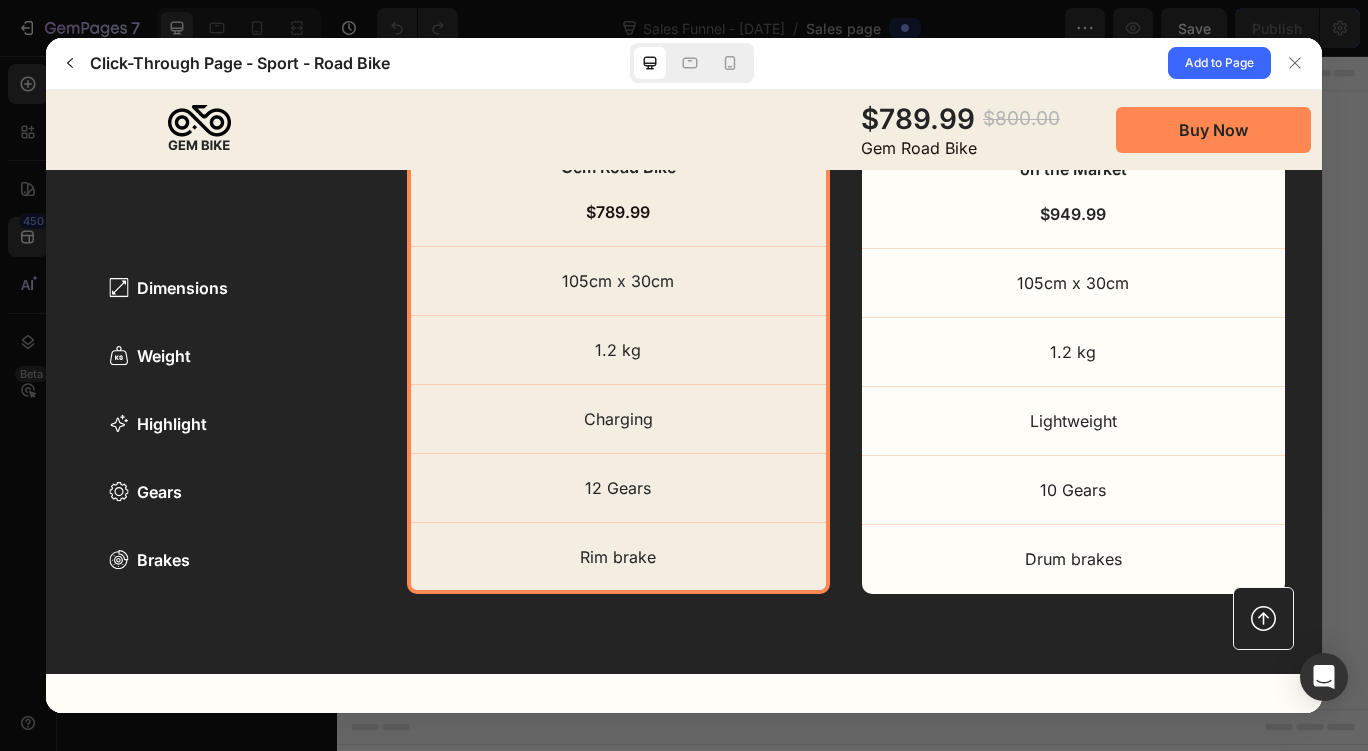 scroll, scrollTop: 6300, scrollLeft: 0, axis: vertical 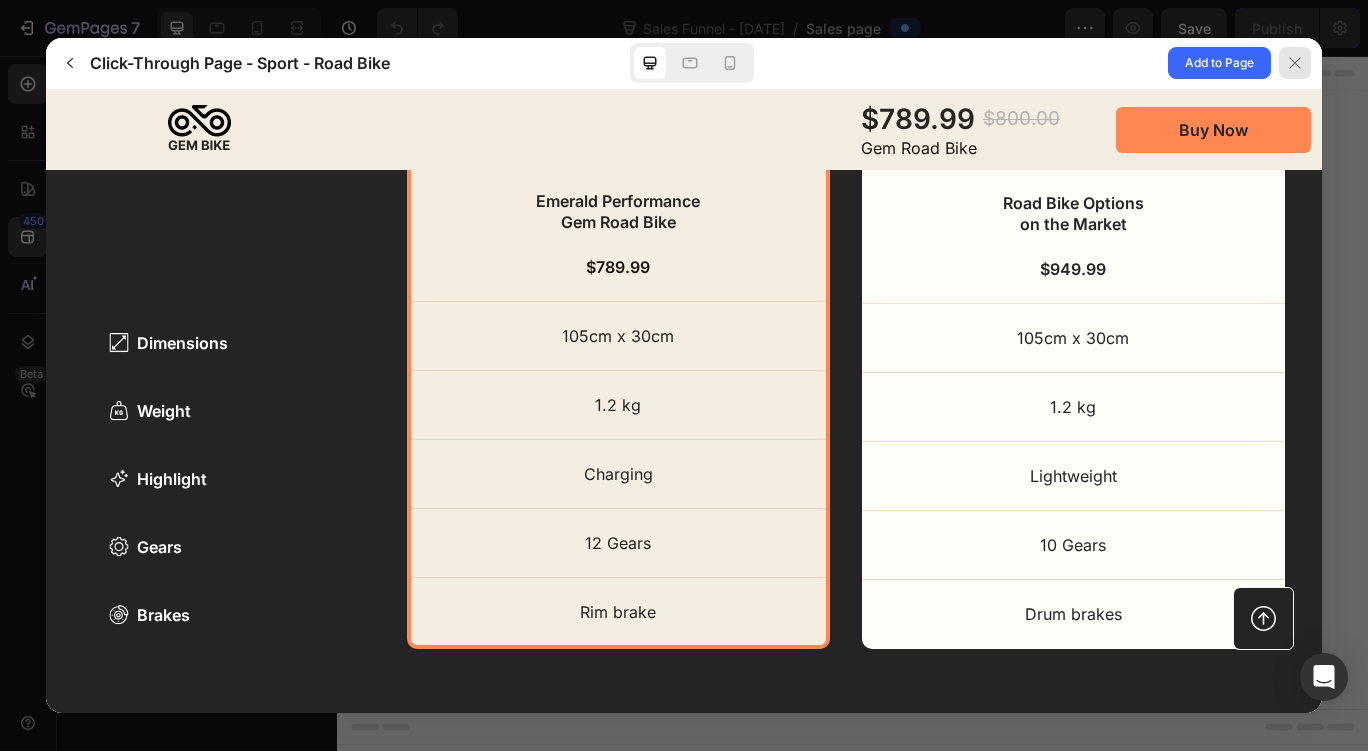 click 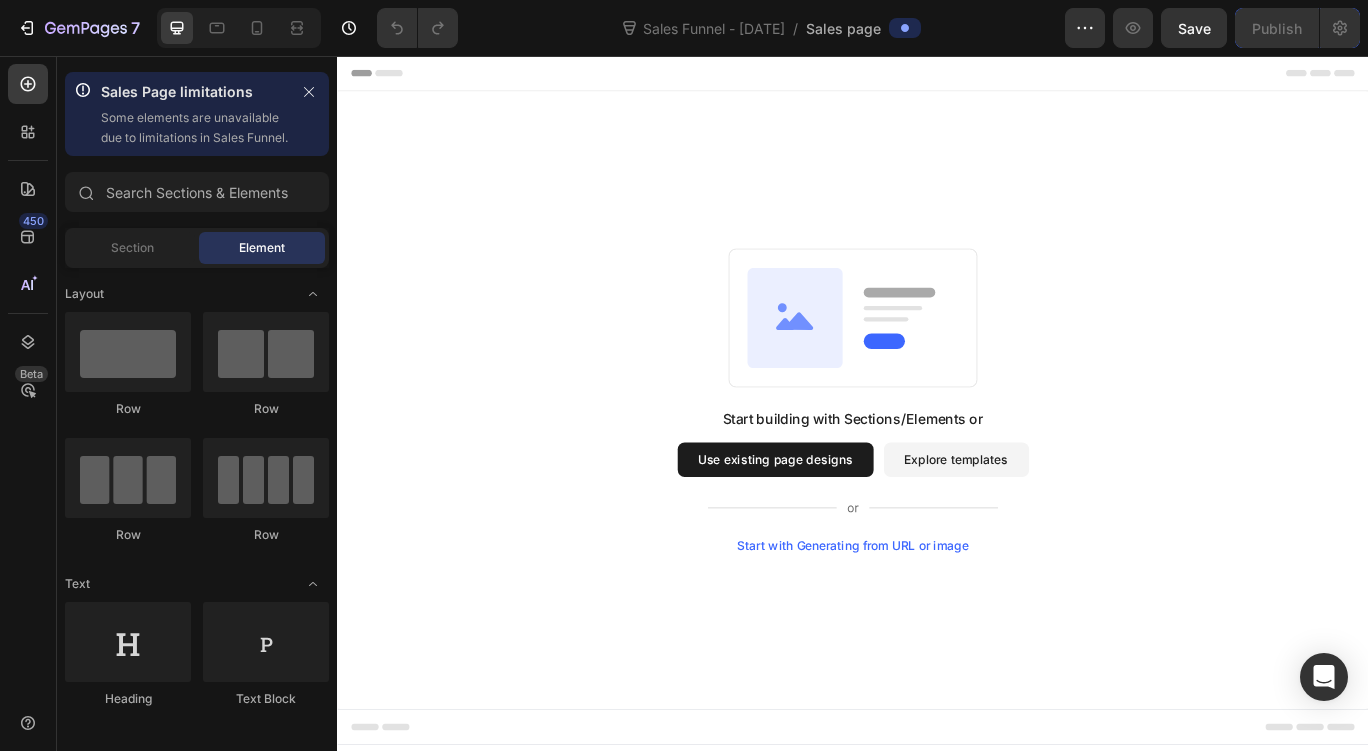 click on "Use existing page designs" at bounding box center [847, 526] 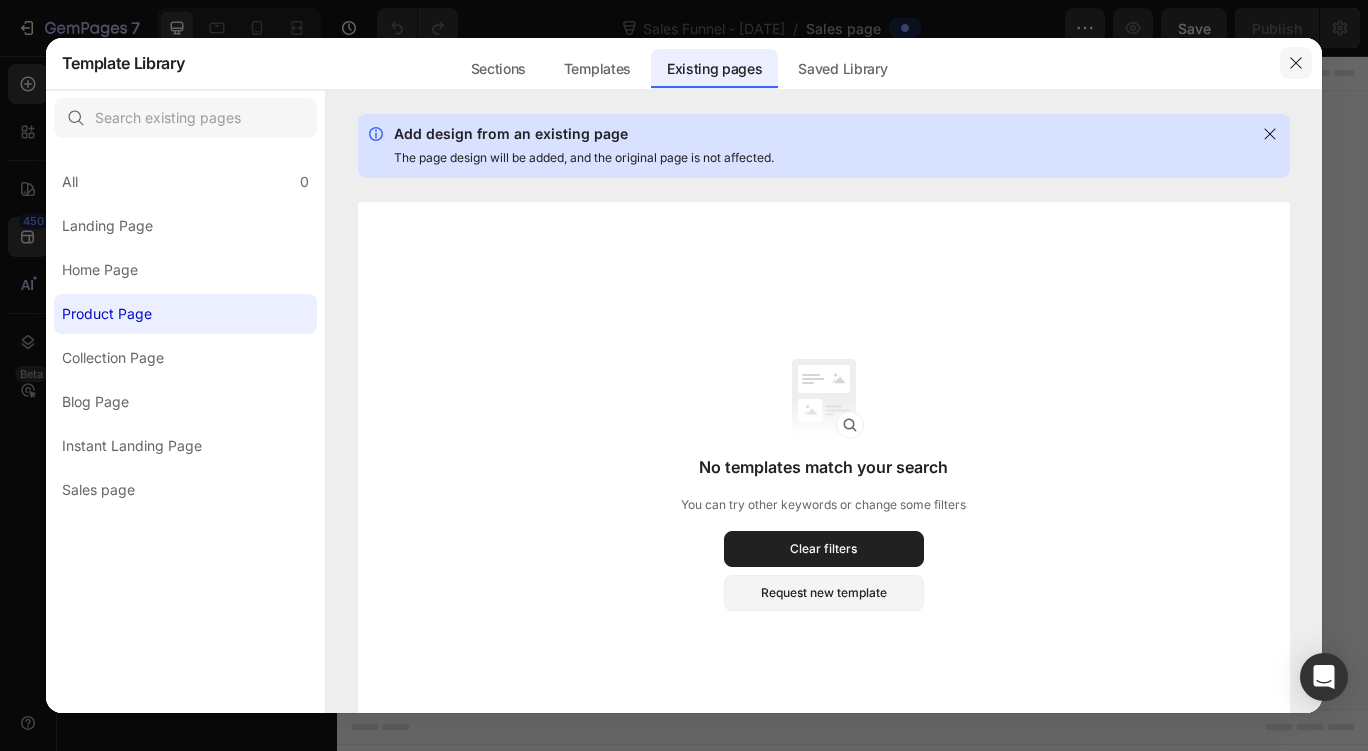 click at bounding box center [1296, 63] 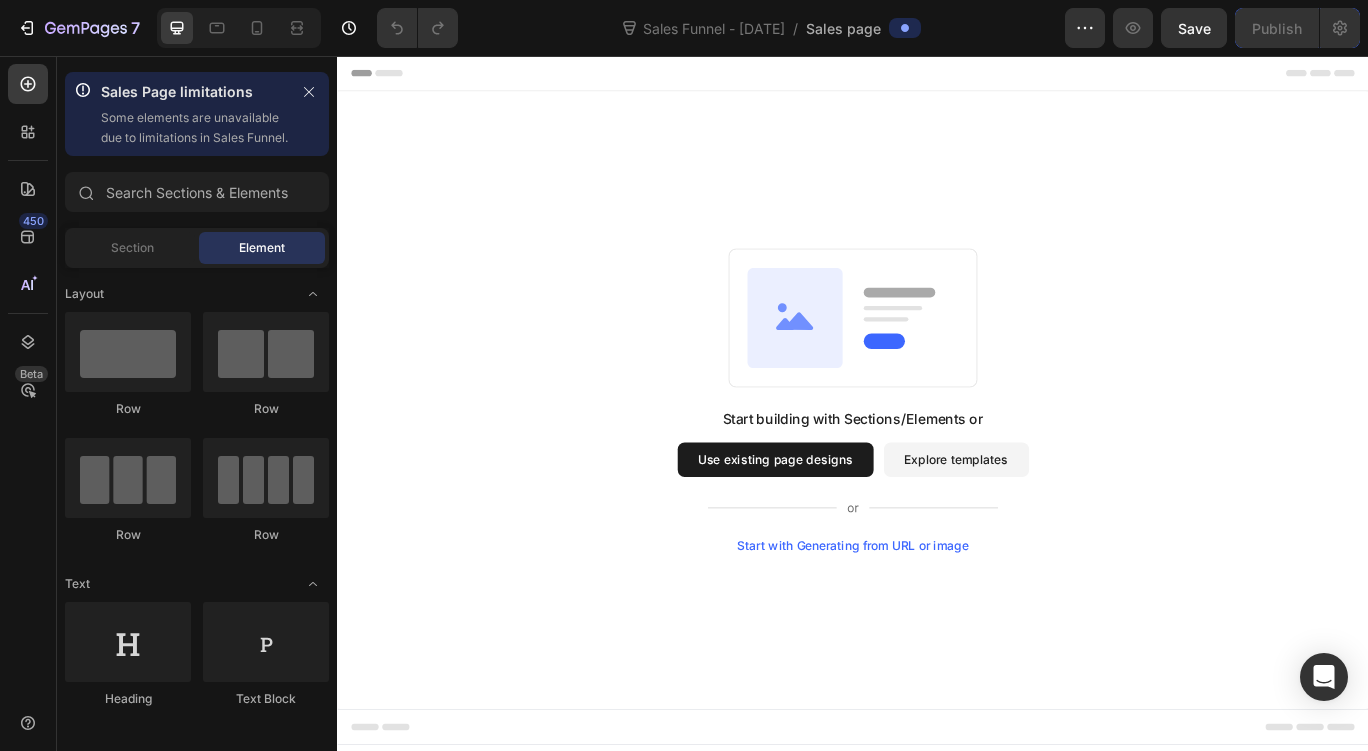 click on "Explore templates" at bounding box center (1057, 526) 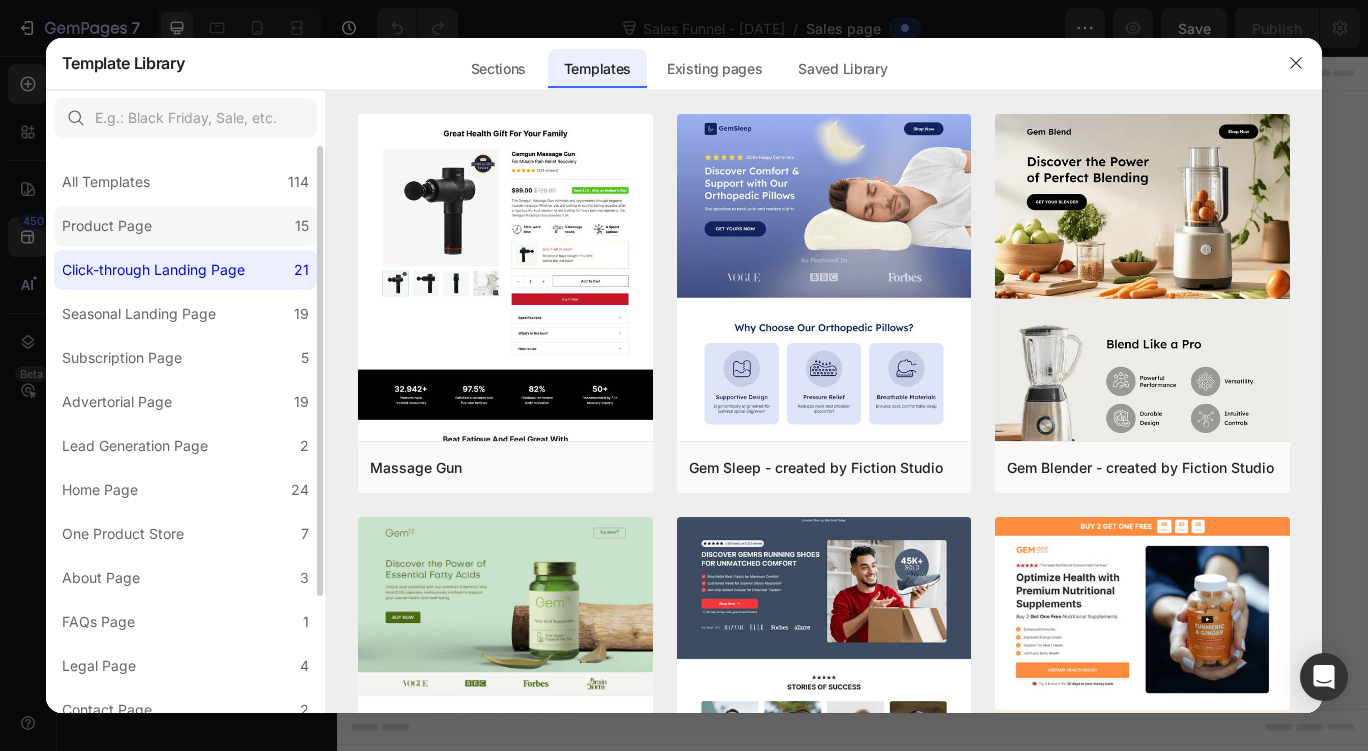 click on "Product Page" at bounding box center [107, 226] 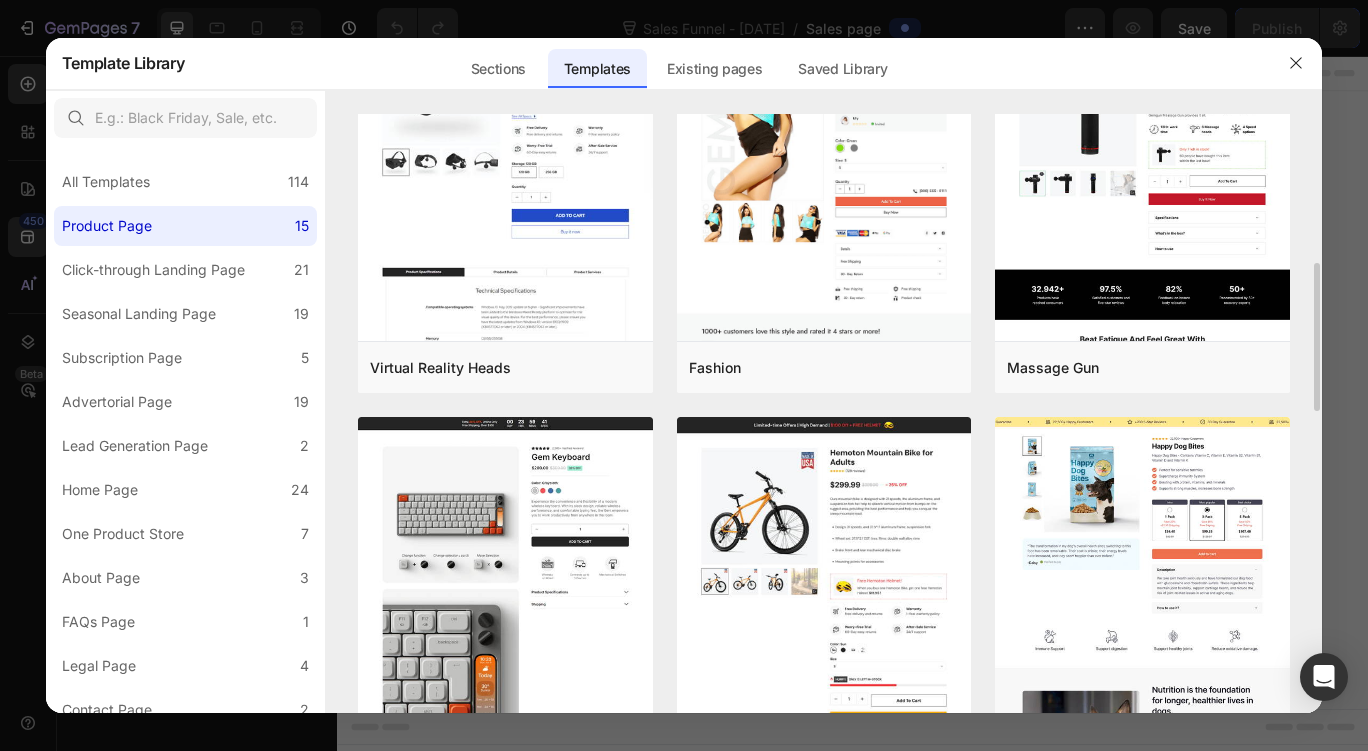 scroll, scrollTop: 200, scrollLeft: 0, axis: vertical 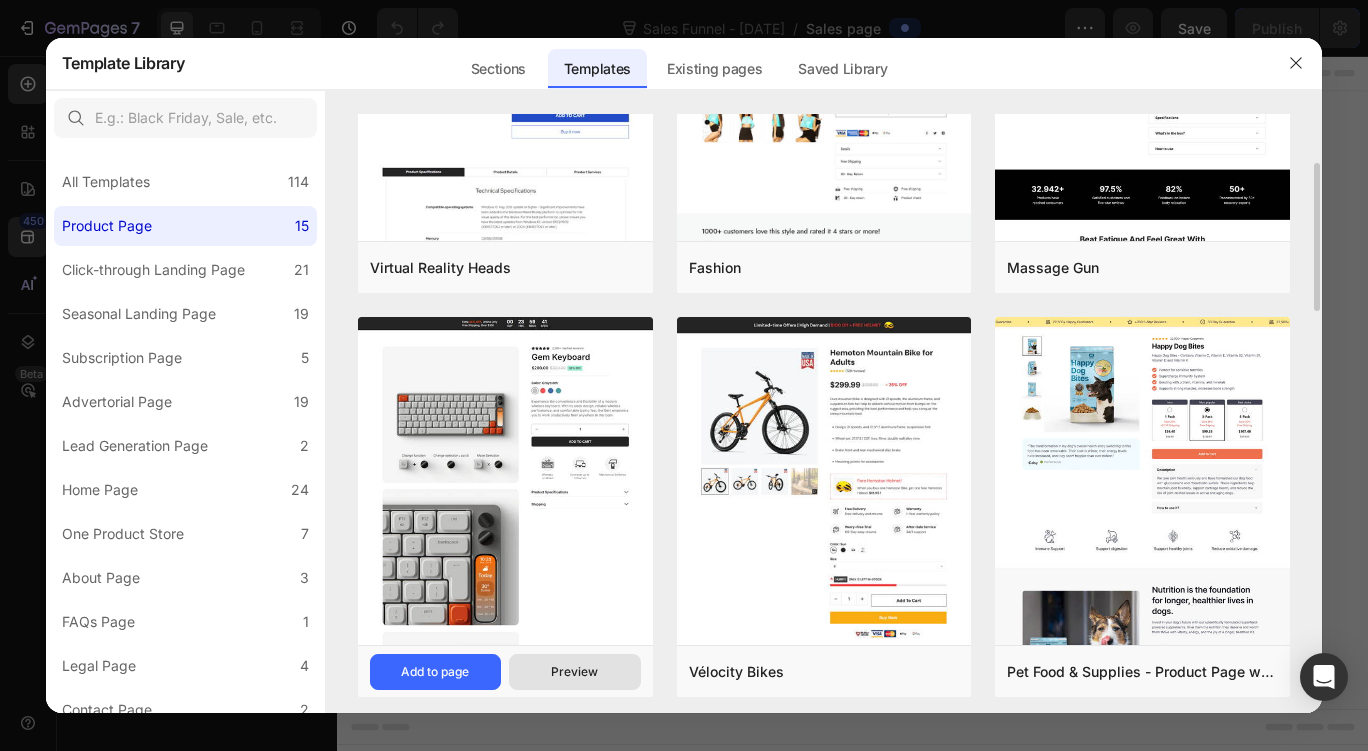 click on "Preview" at bounding box center [574, 672] 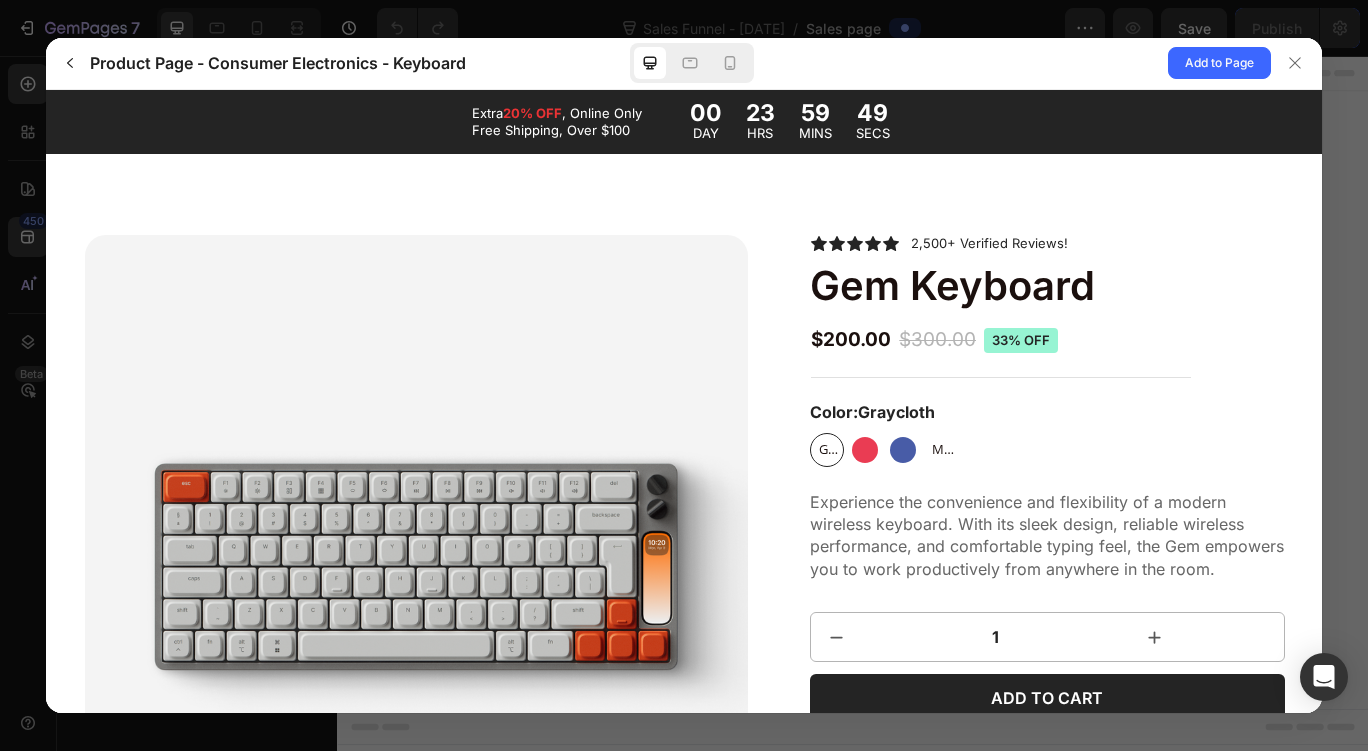scroll, scrollTop: 0, scrollLeft: 0, axis: both 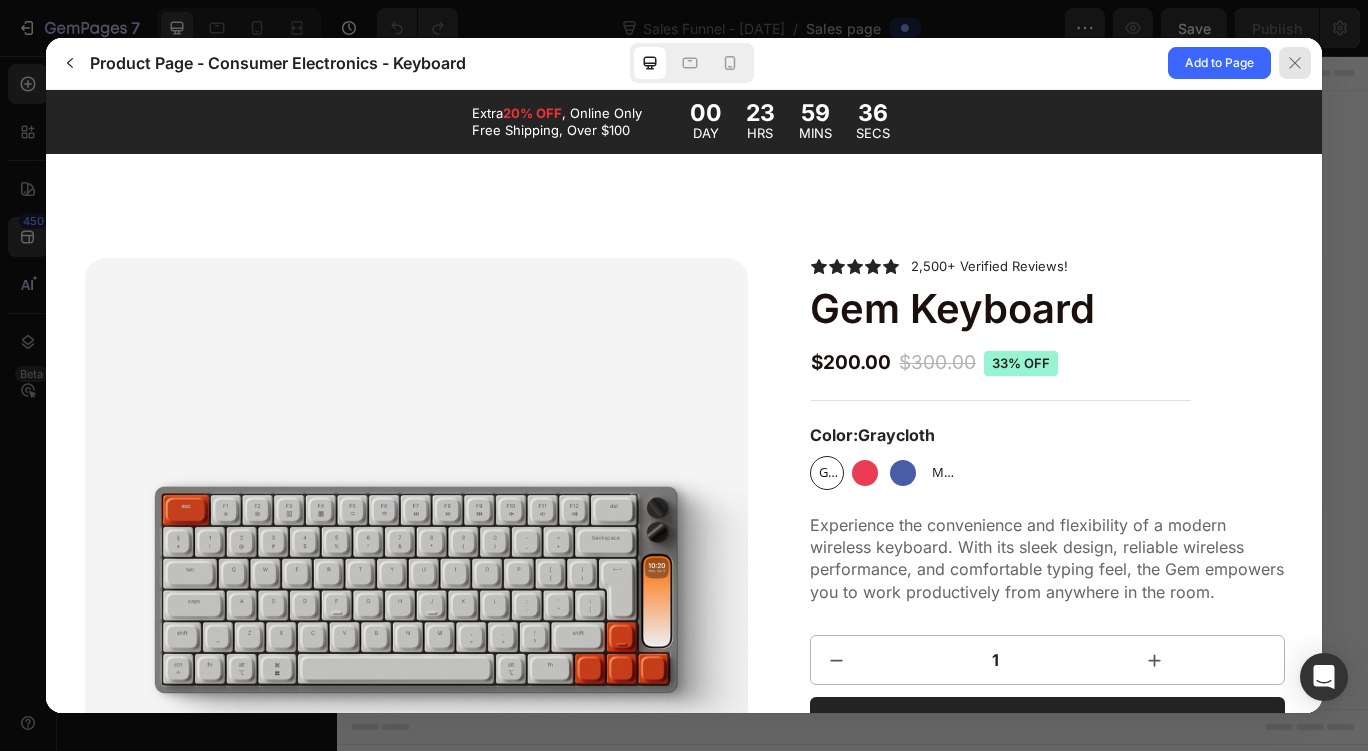 click 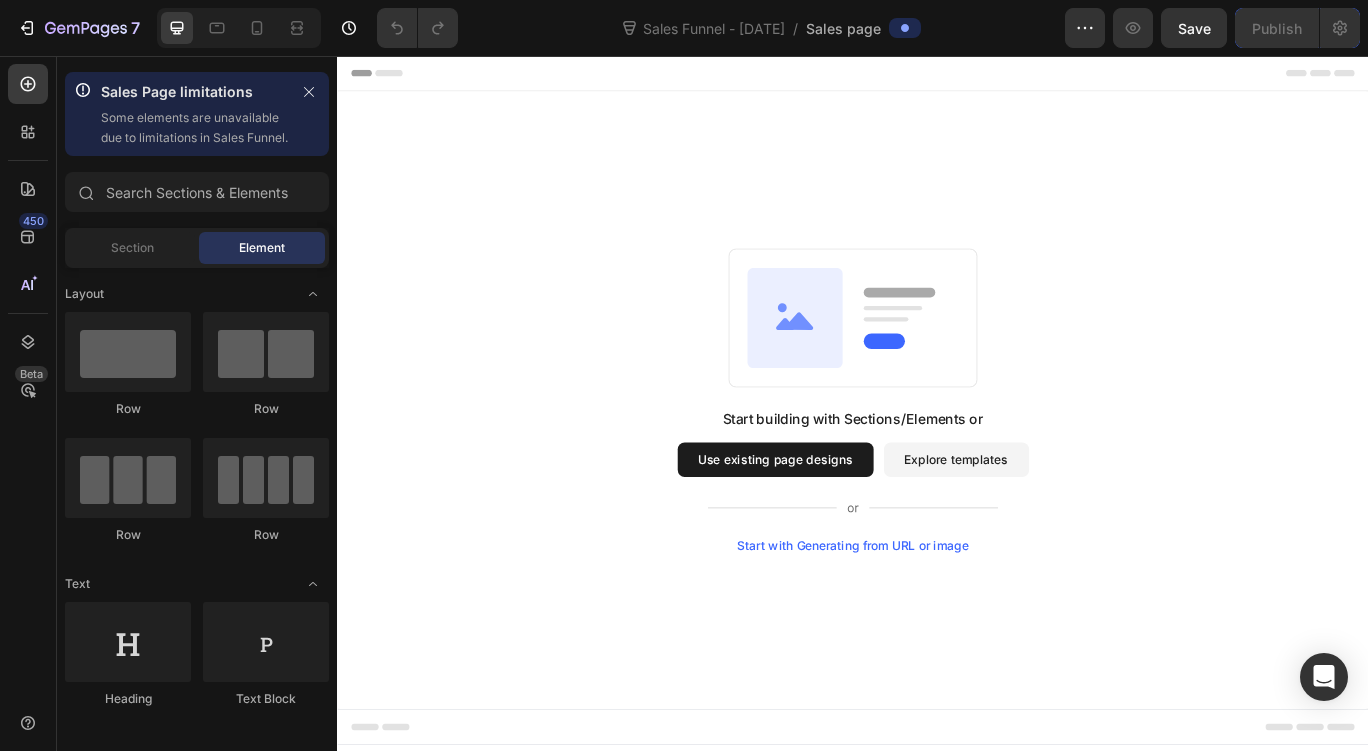 click on "Use existing page designs" at bounding box center [847, 526] 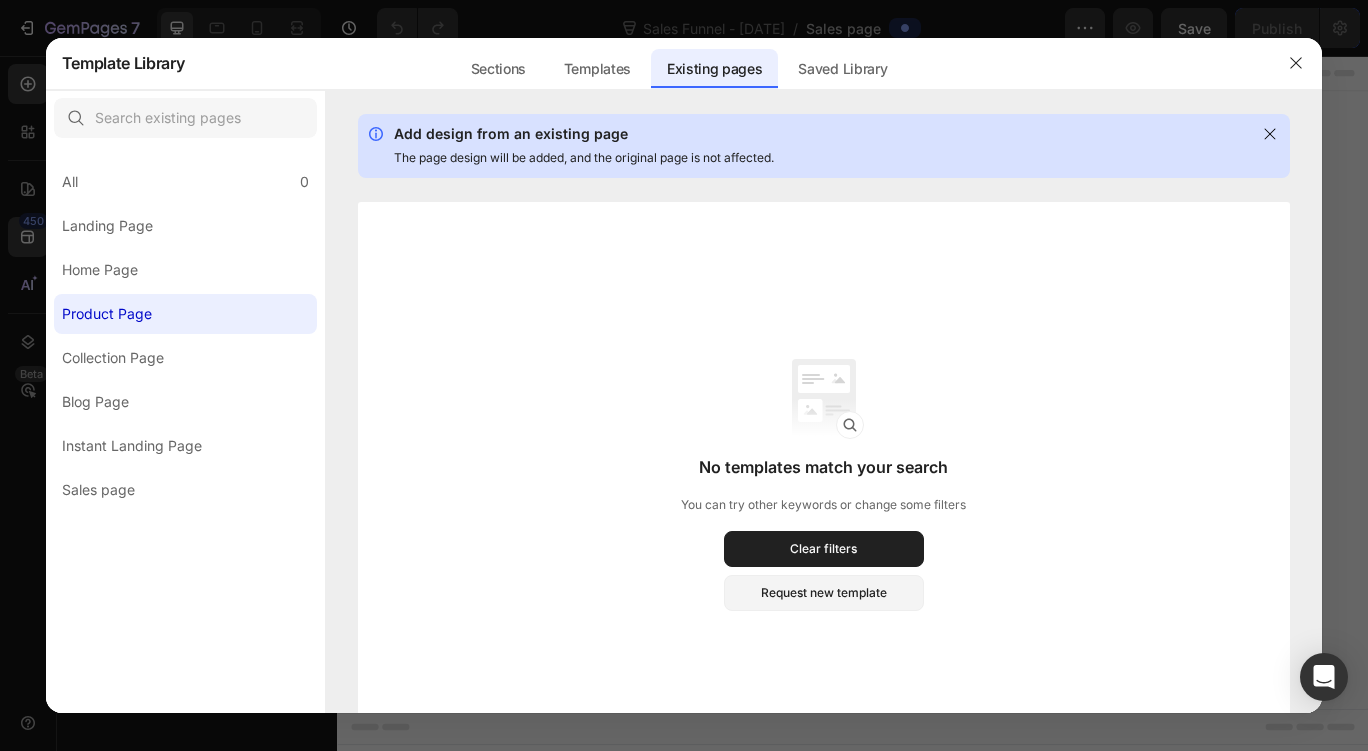 click on "Product Page" 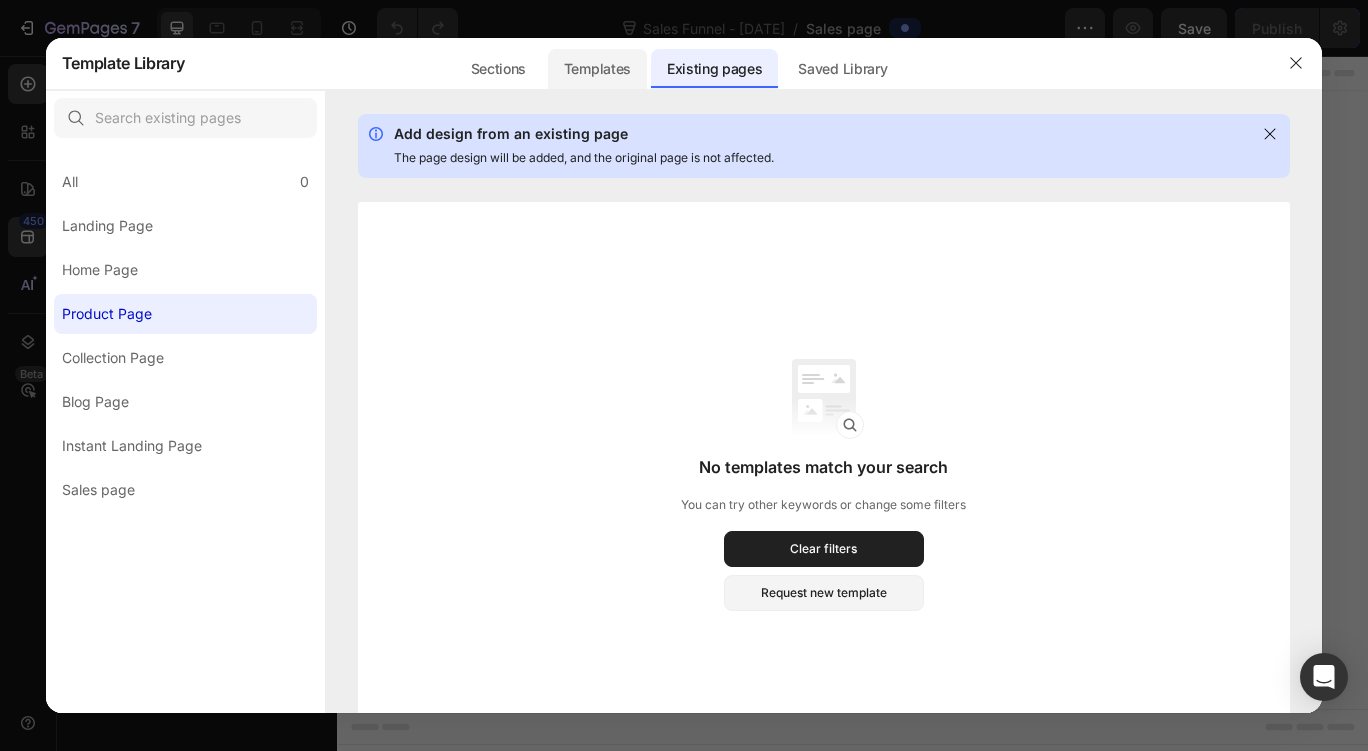 click on "Templates" 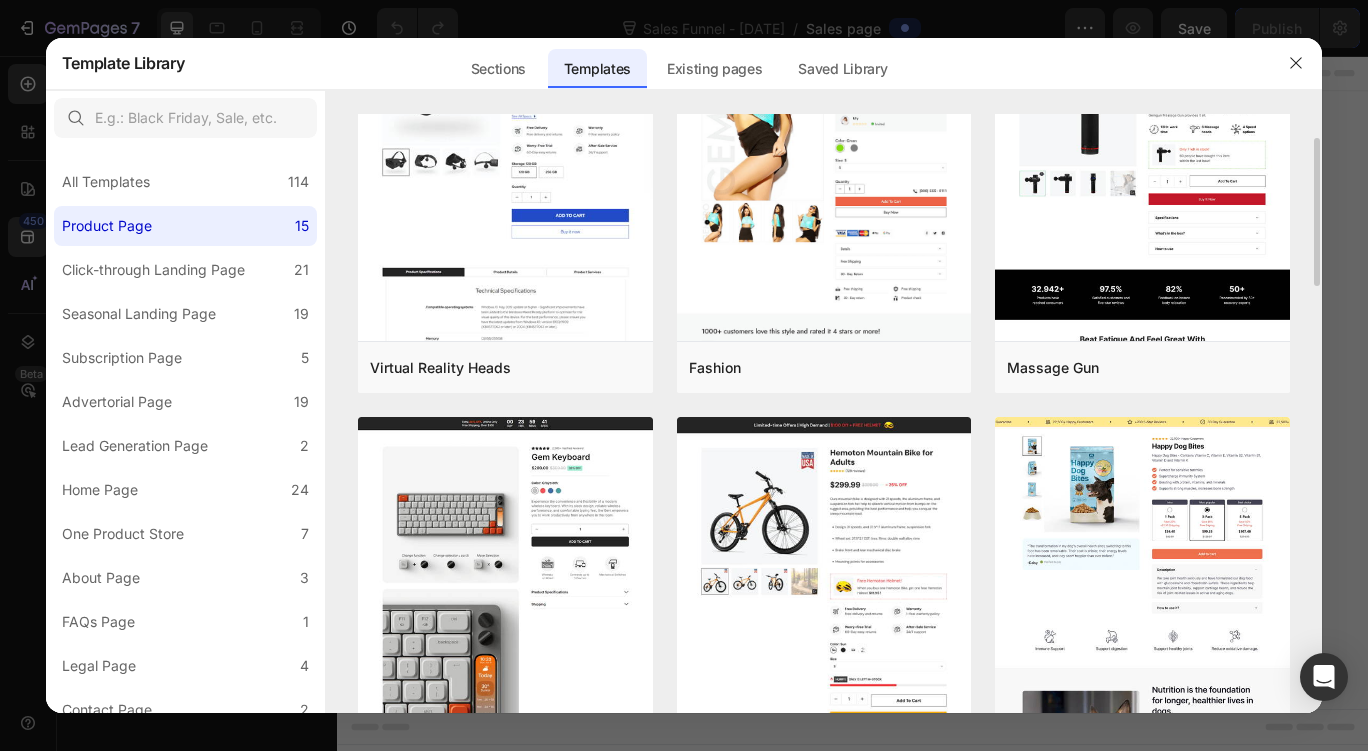 scroll, scrollTop: 200, scrollLeft: 0, axis: vertical 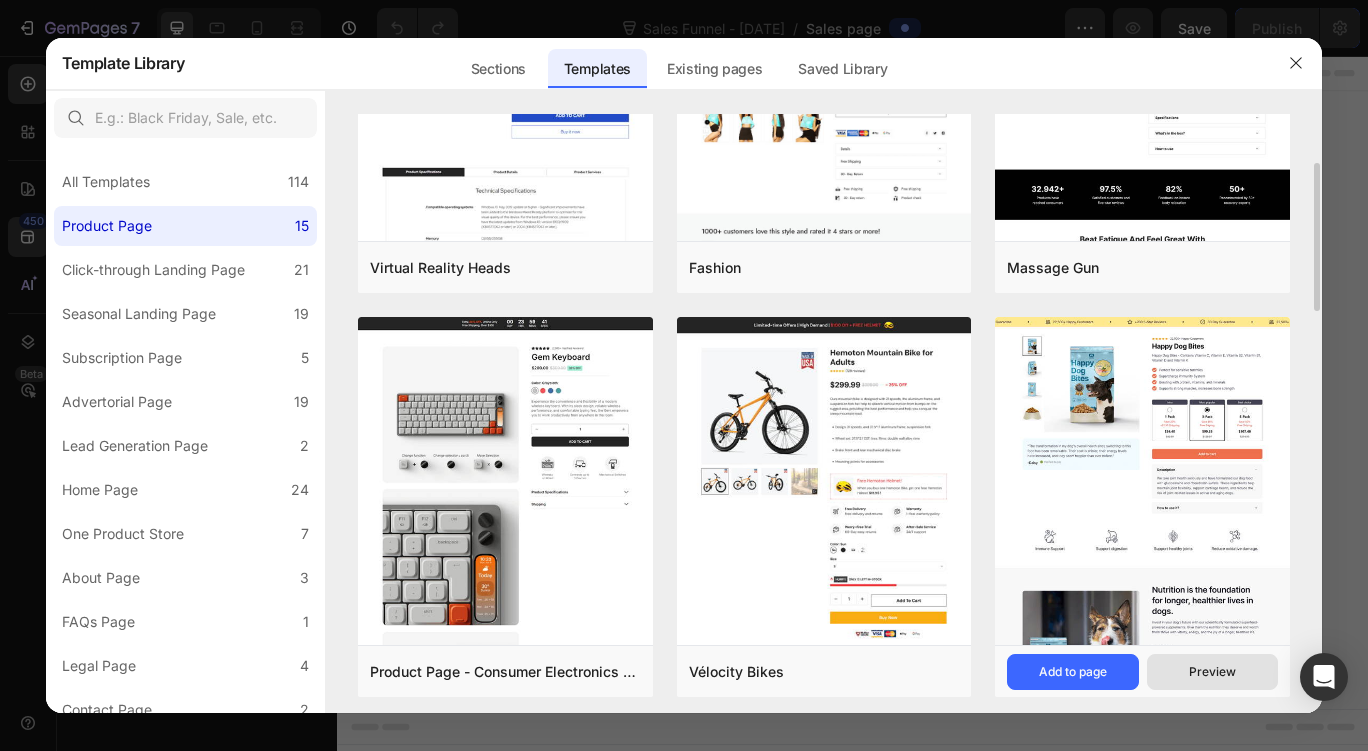 click on "Preview" at bounding box center [1212, 672] 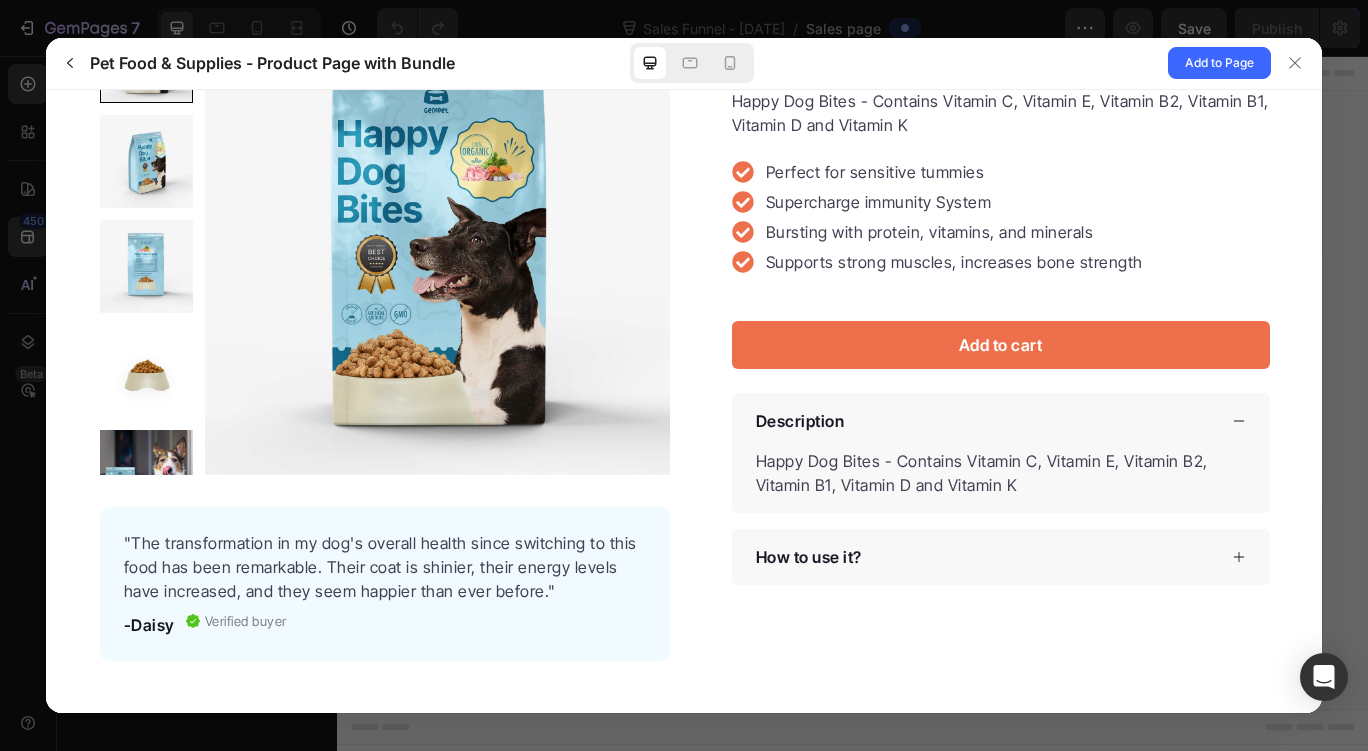 scroll, scrollTop: 300, scrollLeft: 0, axis: vertical 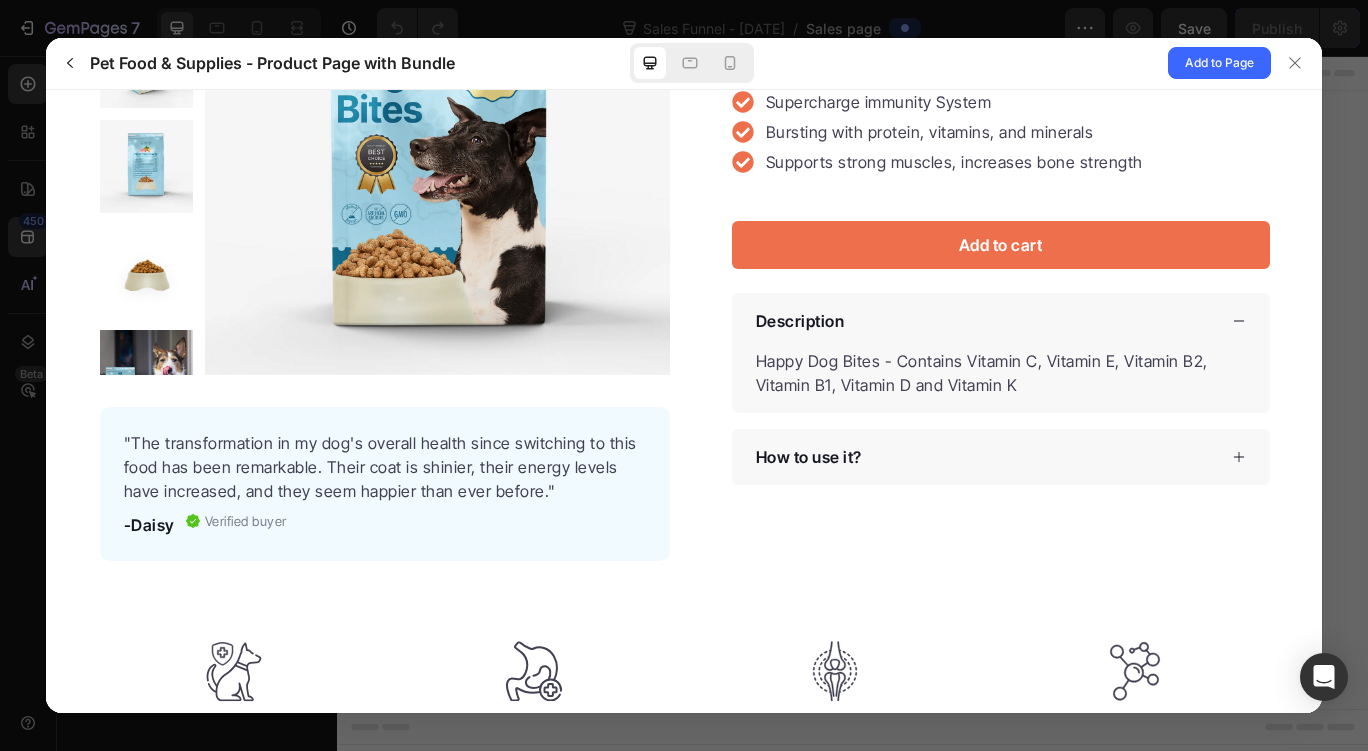 click 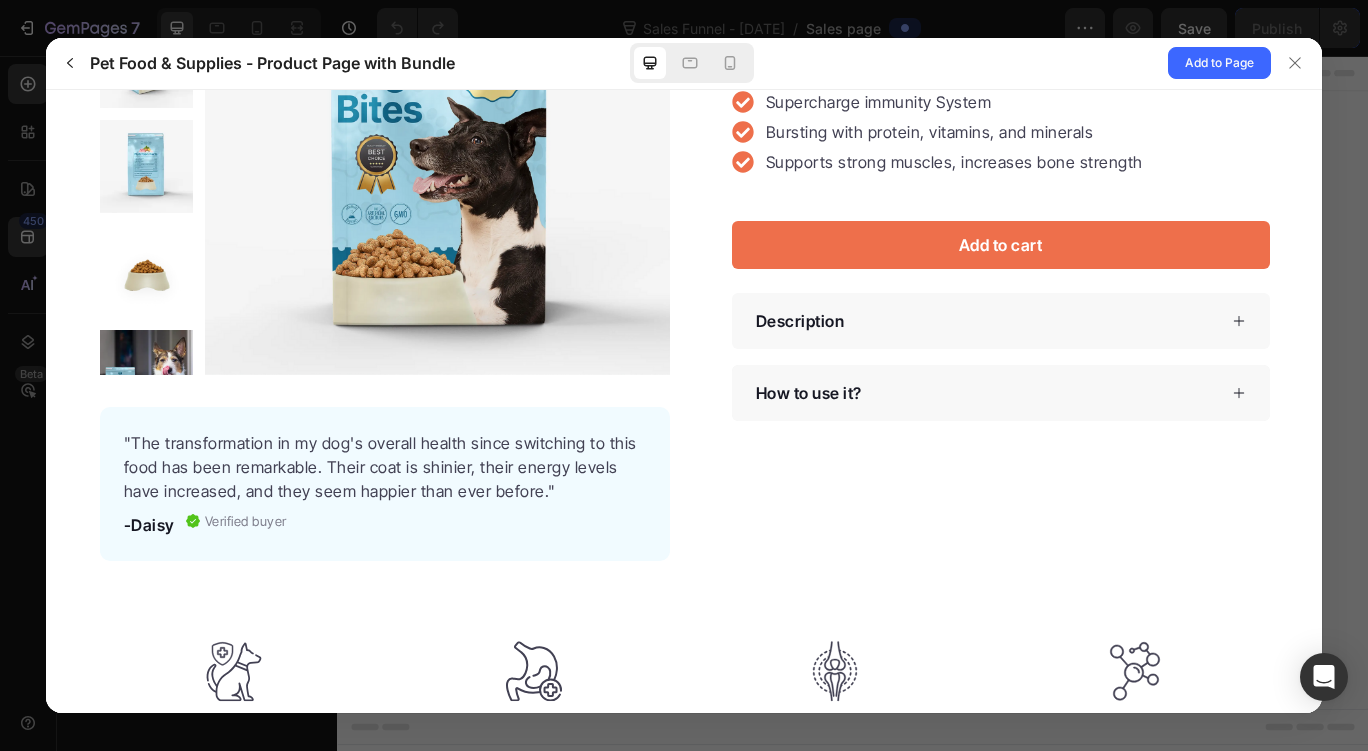 click 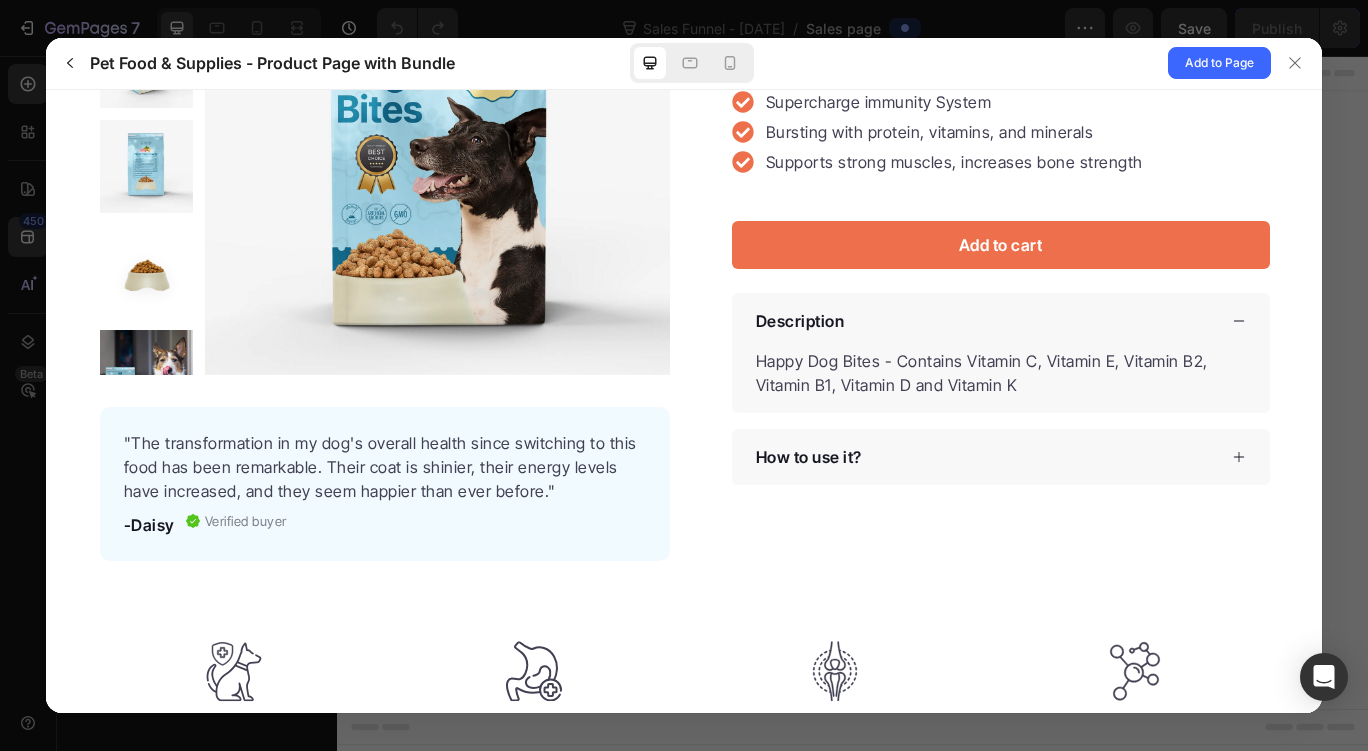 click 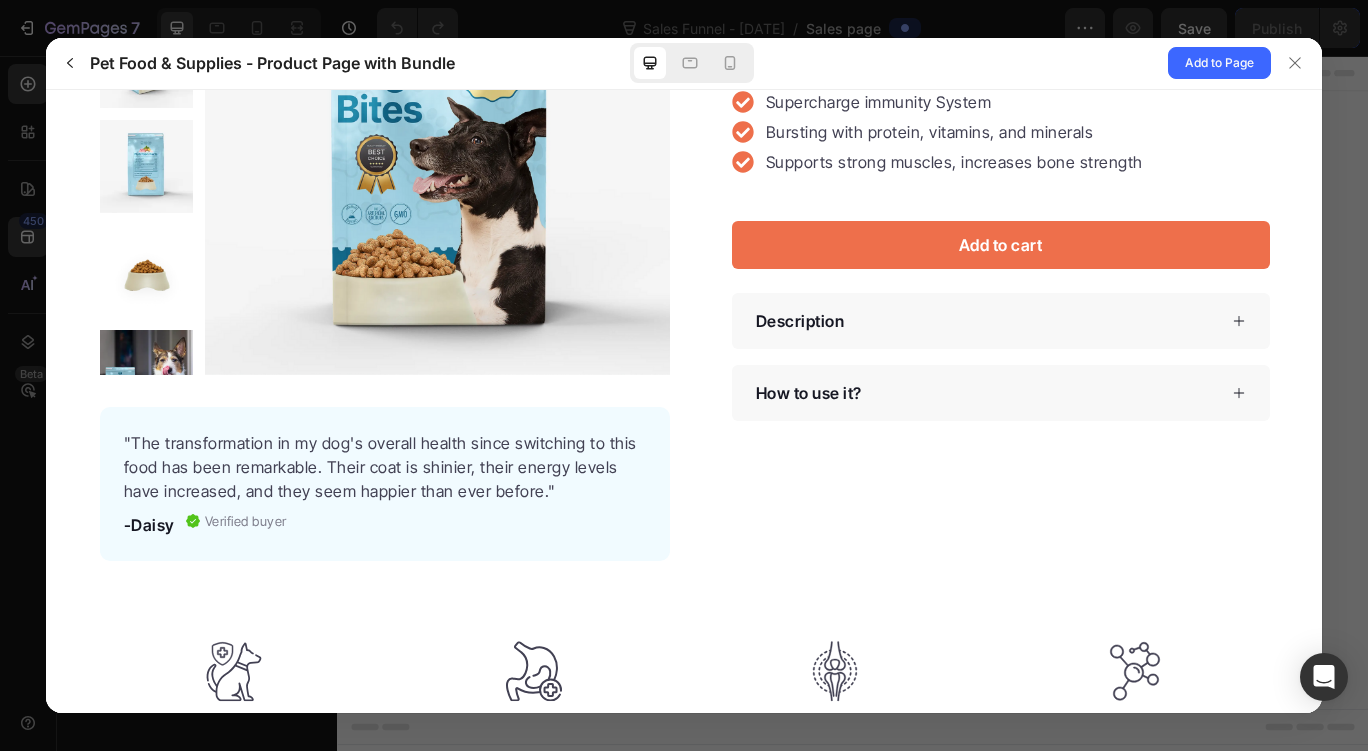 click 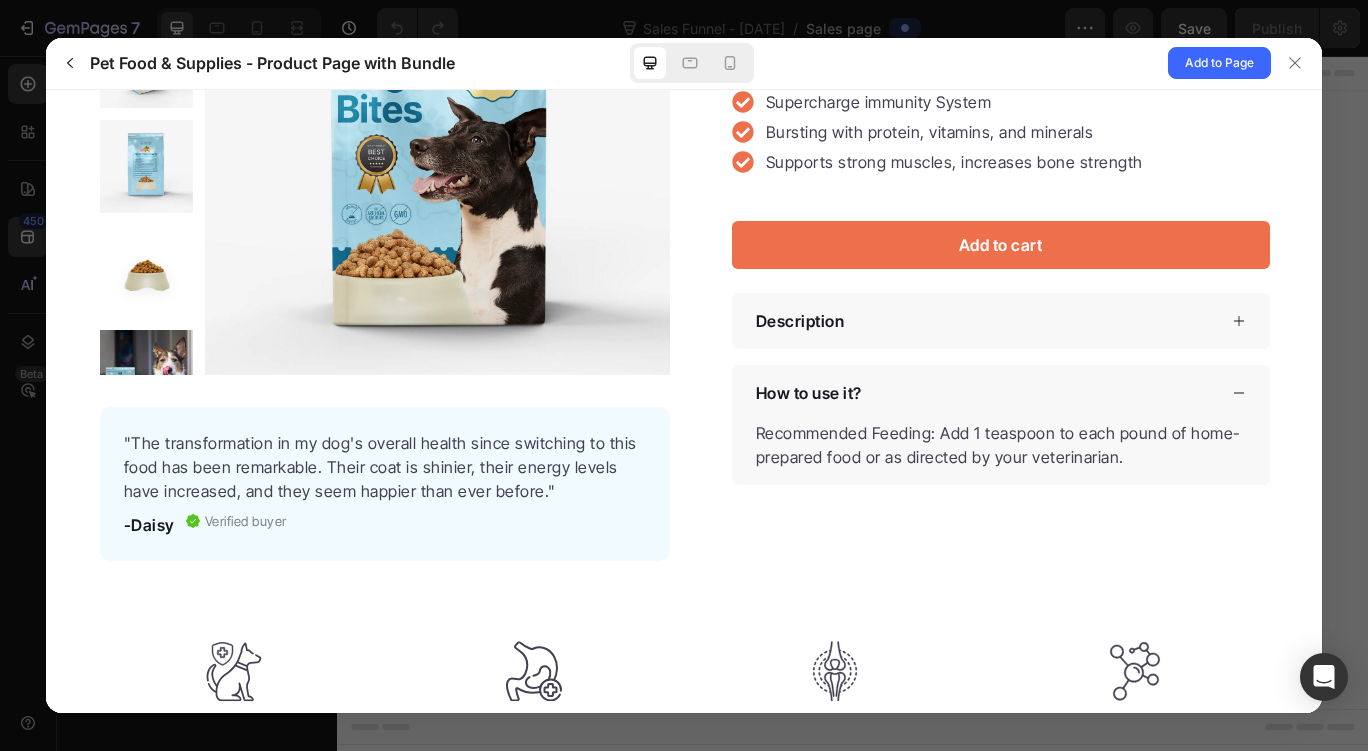 click 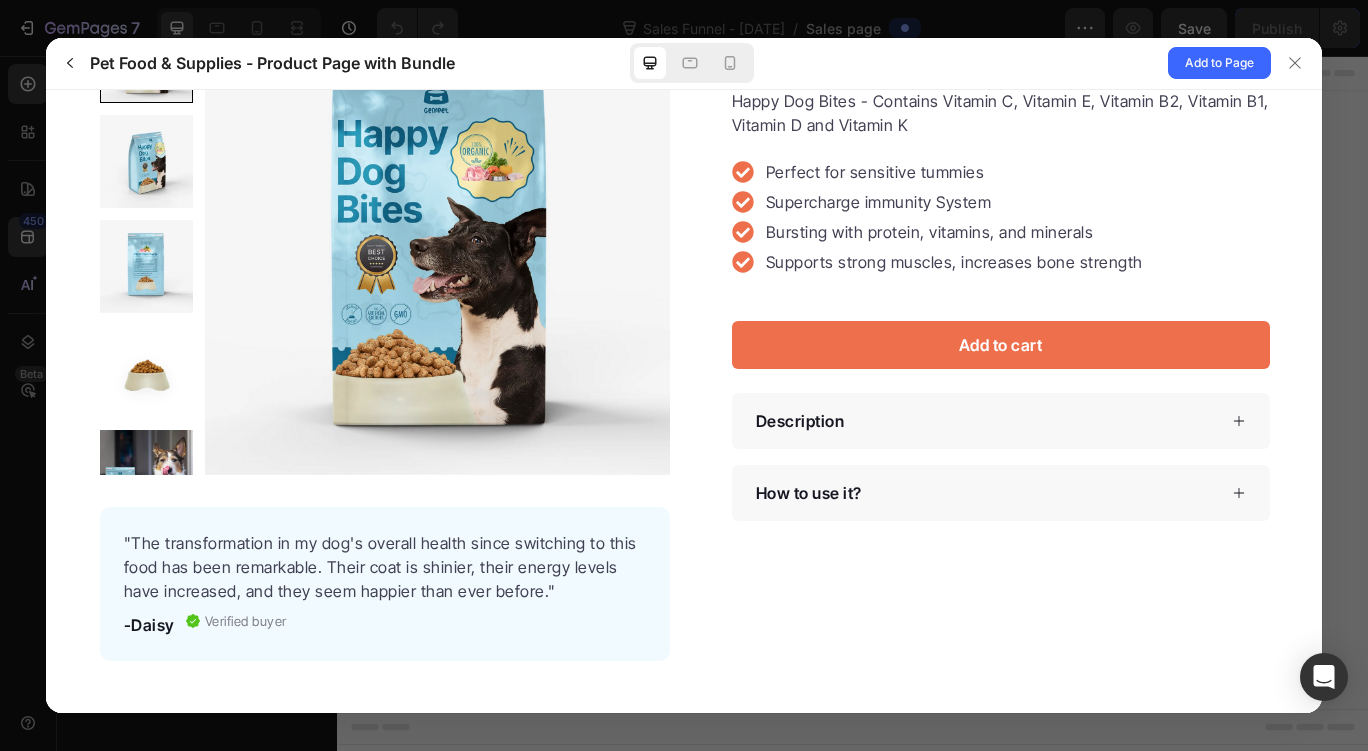 scroll, scrollTop: 0, scrollLeft: 0, axis: both 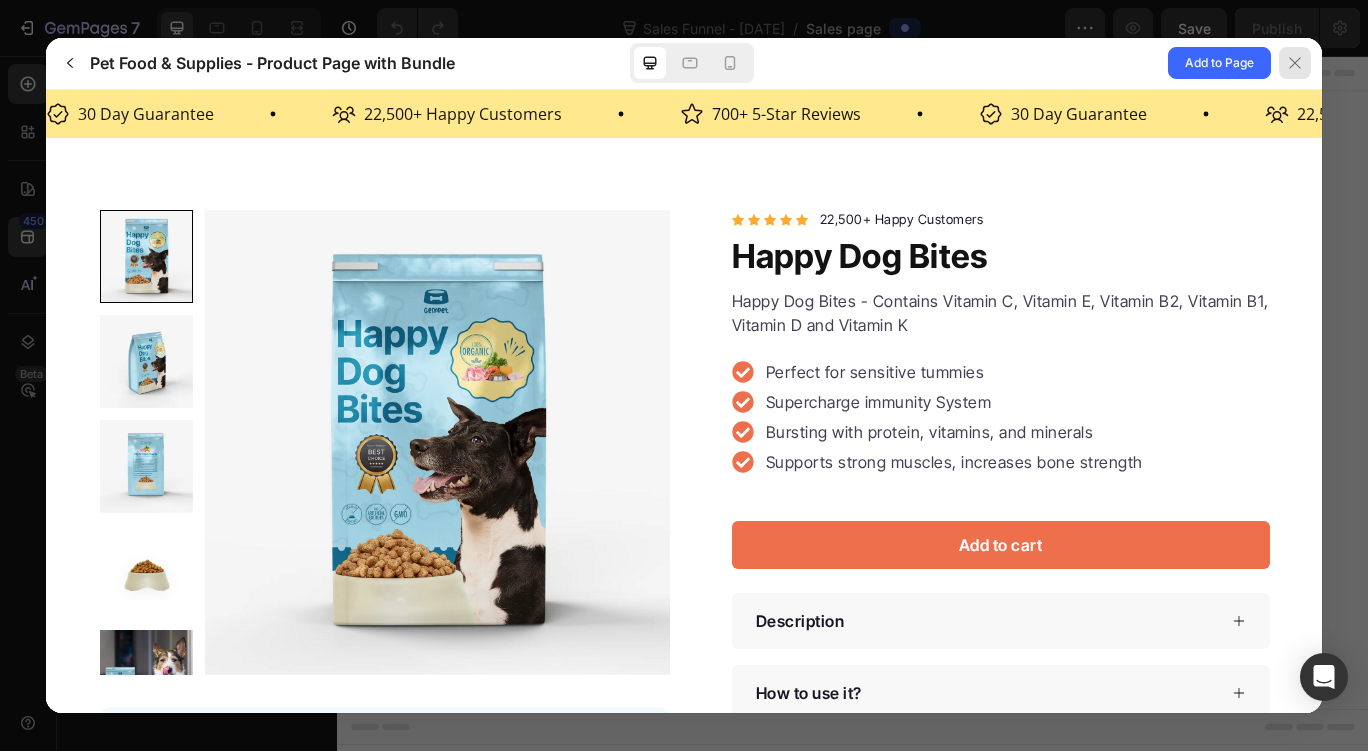 click 